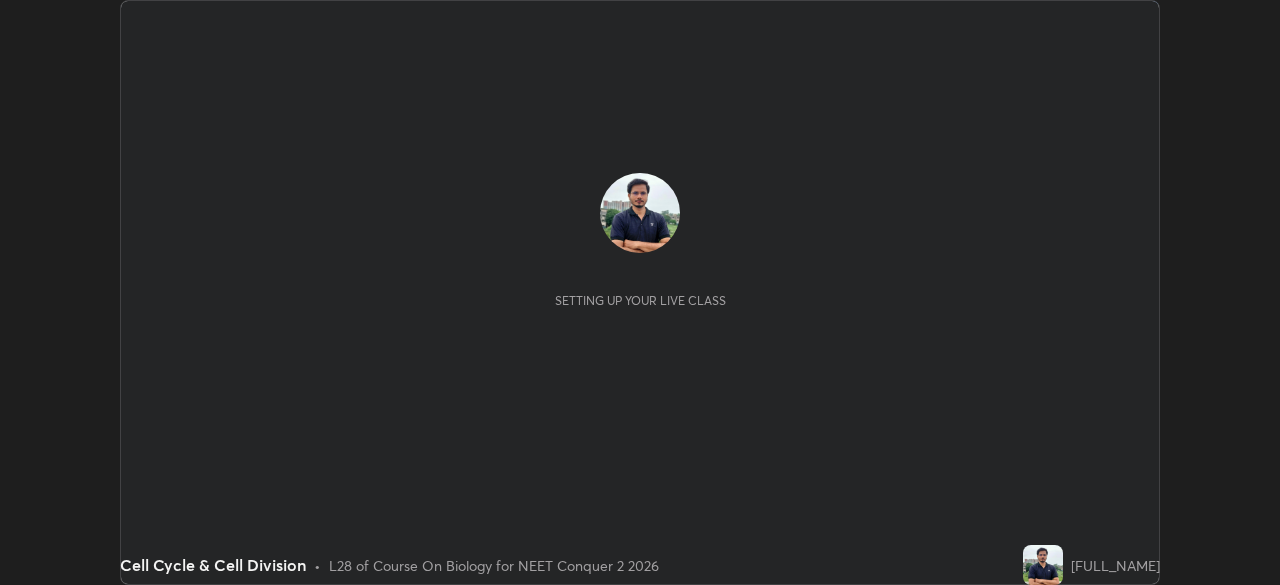scroll, scrollTop: 0, scrollLeft: 0, axis: both 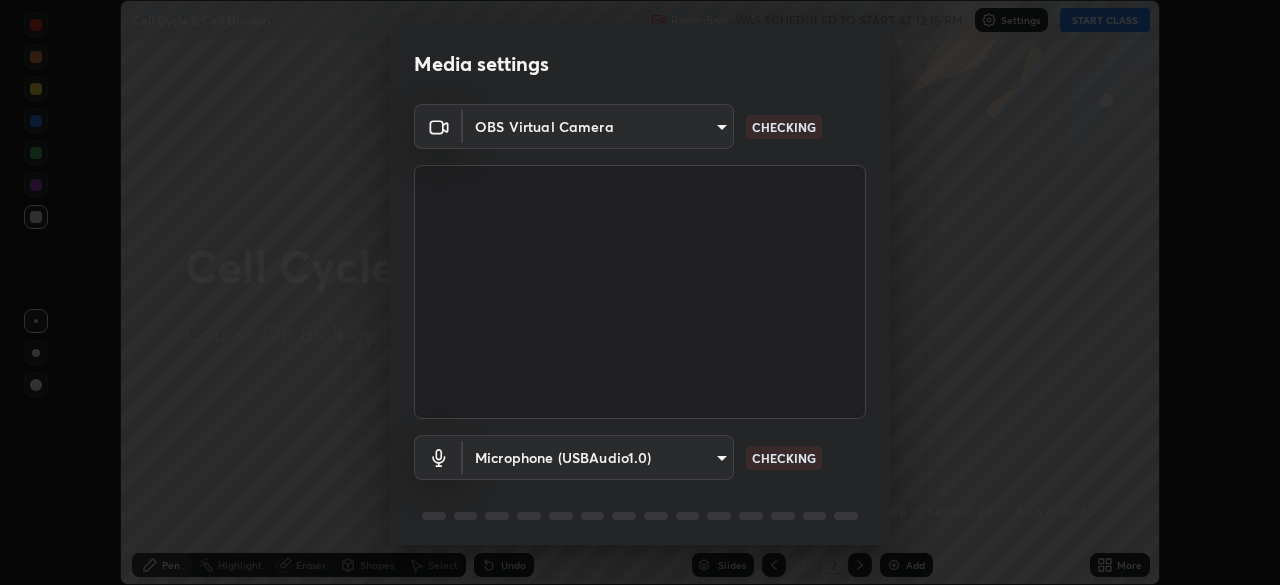type on "948fa7bdf1557d7b90a8c57391c99ce3b3800c21834d1cf95a04e0d9860db1dc" 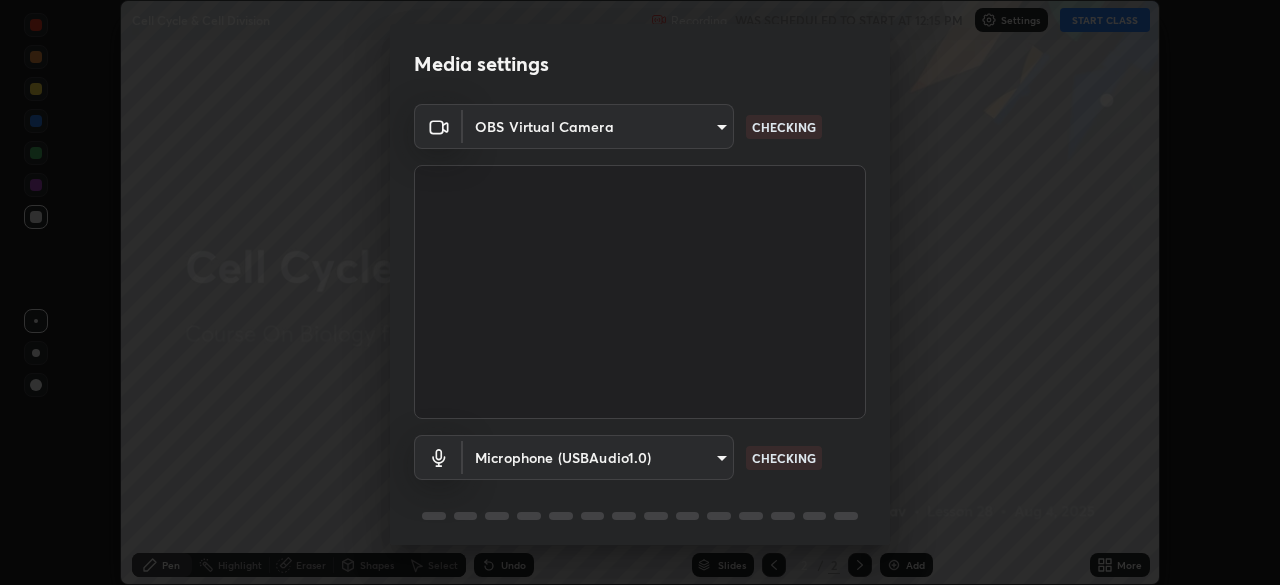 scroll, scrollTop: 71, scrollLeft: 0, axis: vertical 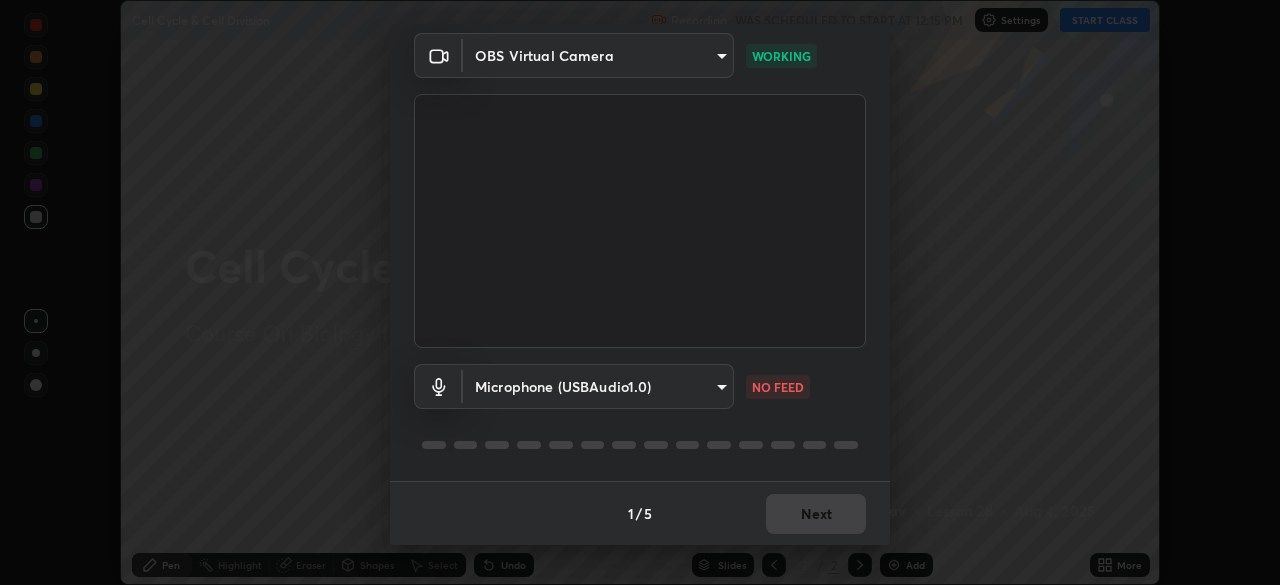click on "Erase all Cell Cycle & Cell Division Recording WAS SCHEDULED TO START AT  12:15 PM Settings START CLASS Setting up your live class Cell Cycle & Cell Division • L28 of Course On Biology for NEET Conquer 2 2026 [FULL_NAME] Pen Highlight Eraser Shapes Select Undo Slides 2 / 2 Add More No doubts shared Encourage your learners to ask a doubt for better clarity Report an issue Reason for reporting Buffering Chat not working Audio - Video sync issue Educator video quality low ​ Attach an image Report Media settings OBS Virtual Camera [HASH] WORKING Microphone (USBAudio1.0) [HASH] NO FEED 1 / 5 Next" at bounding box center [640, 292] 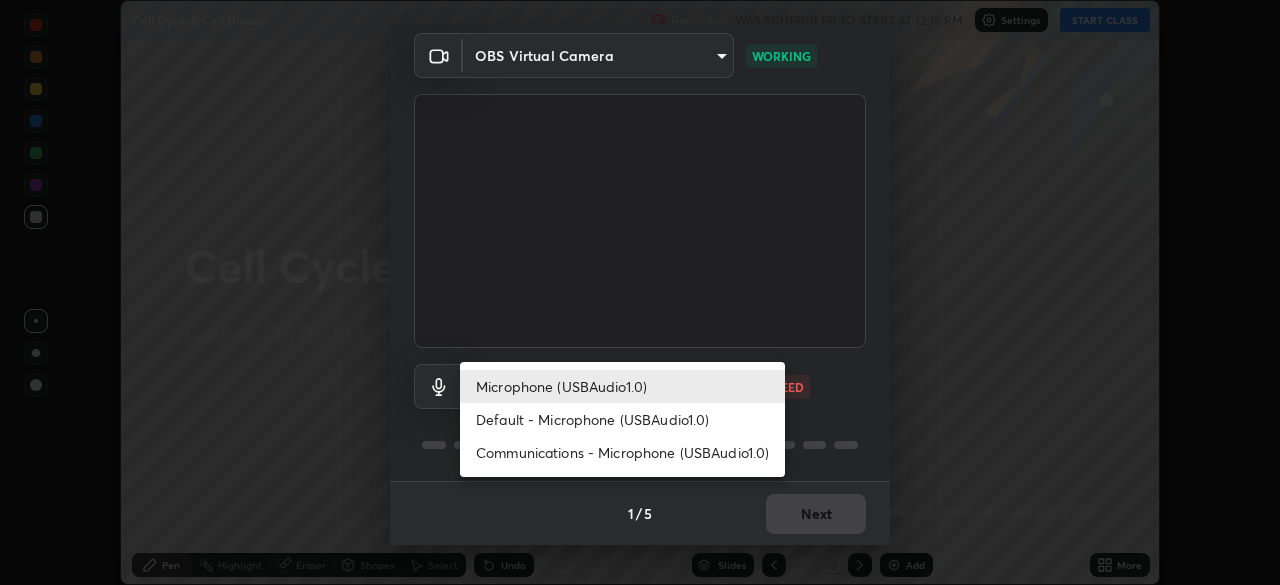 click on "Default - Microphone (USBAudio1.0)" at bounding box center [622, 419] 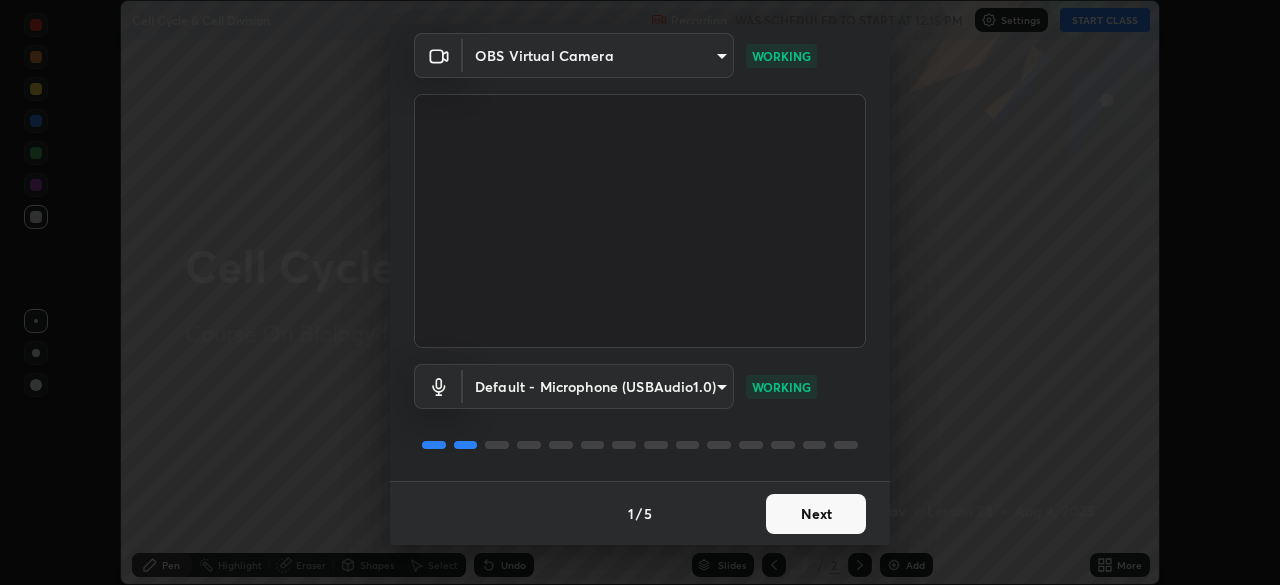 click on "Next" at bounding box center [816, 514] 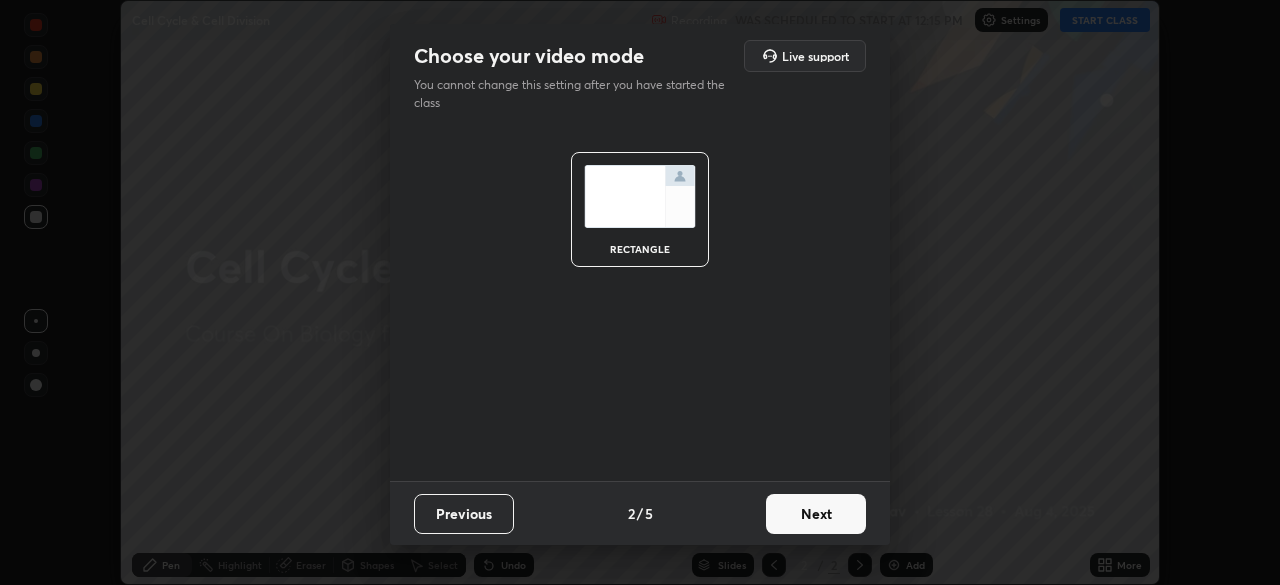scroll, scrollTop: 0, scrollLeft: 0, axis: both 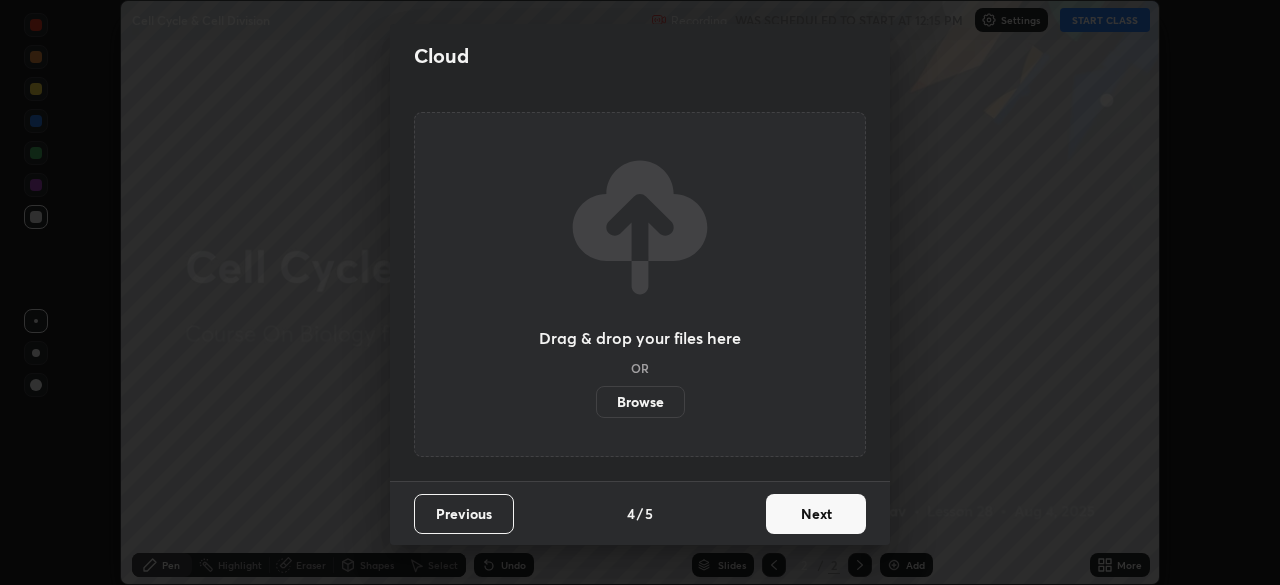 click on "Next" at bounding box center (816, 514) 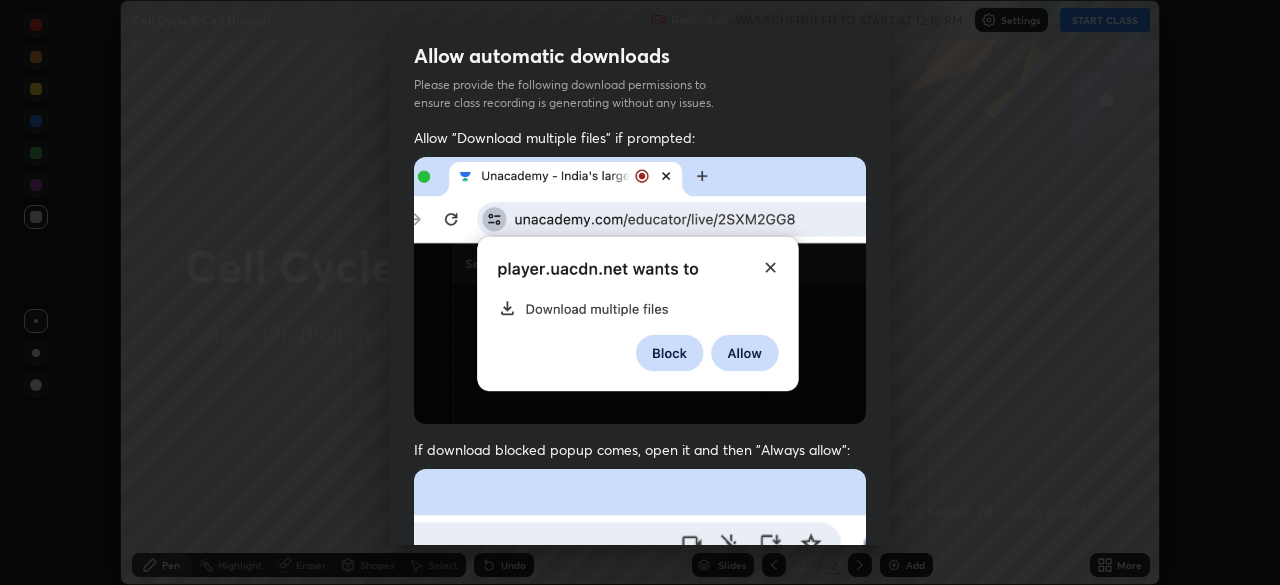 click at bounding box center [640, 687] 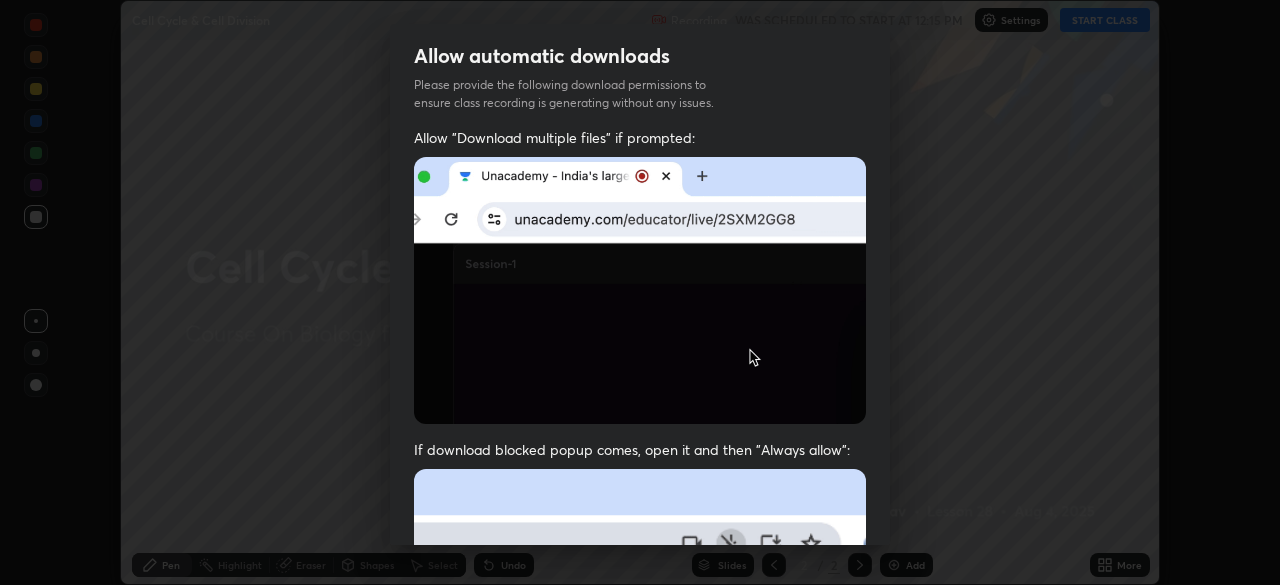 click at bounding box center (640, 687) 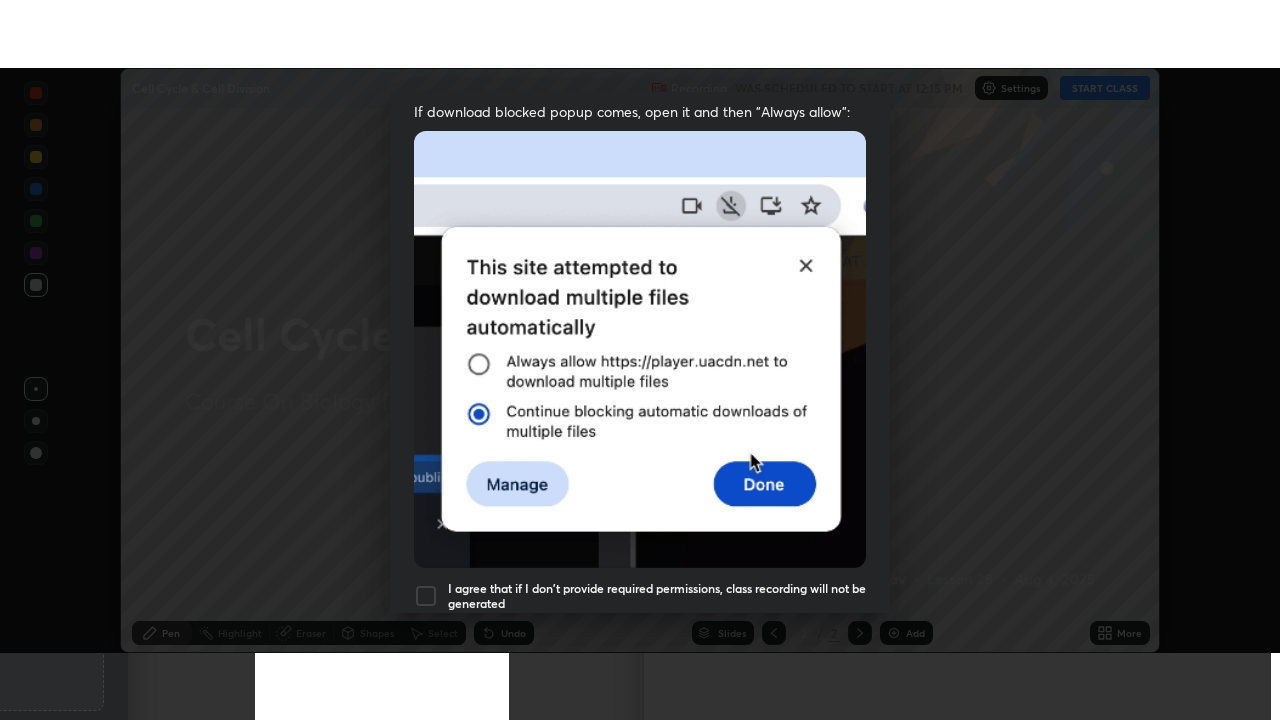 scroll, scrollTop: 479, scrollLeft: 0, axis: vertical 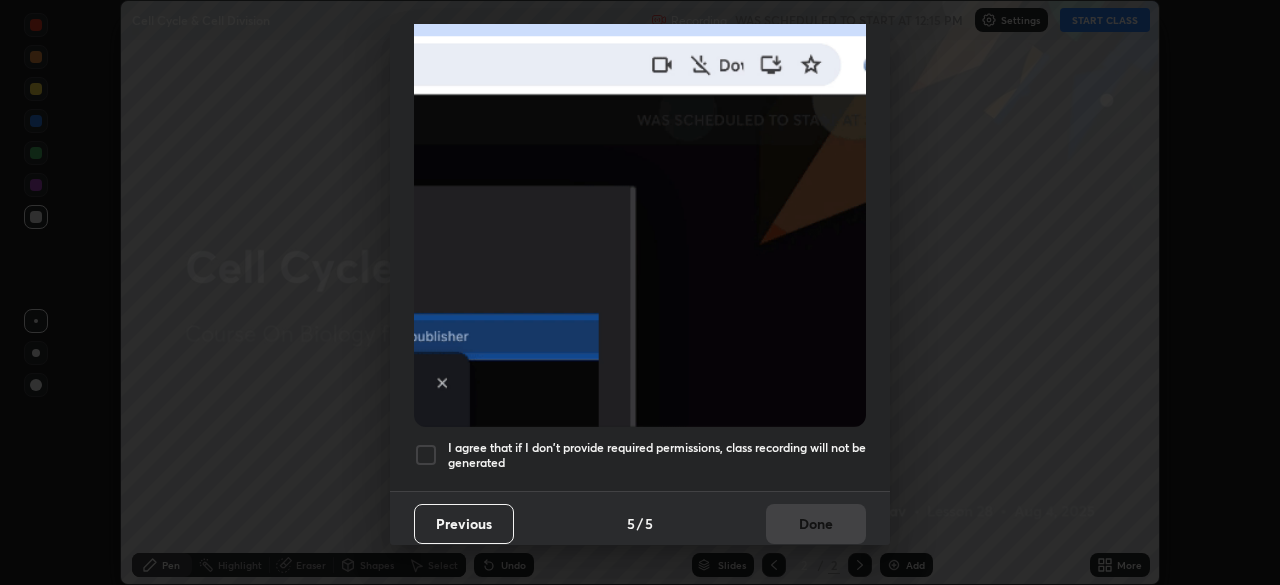 click at bounding box center (426, 455) 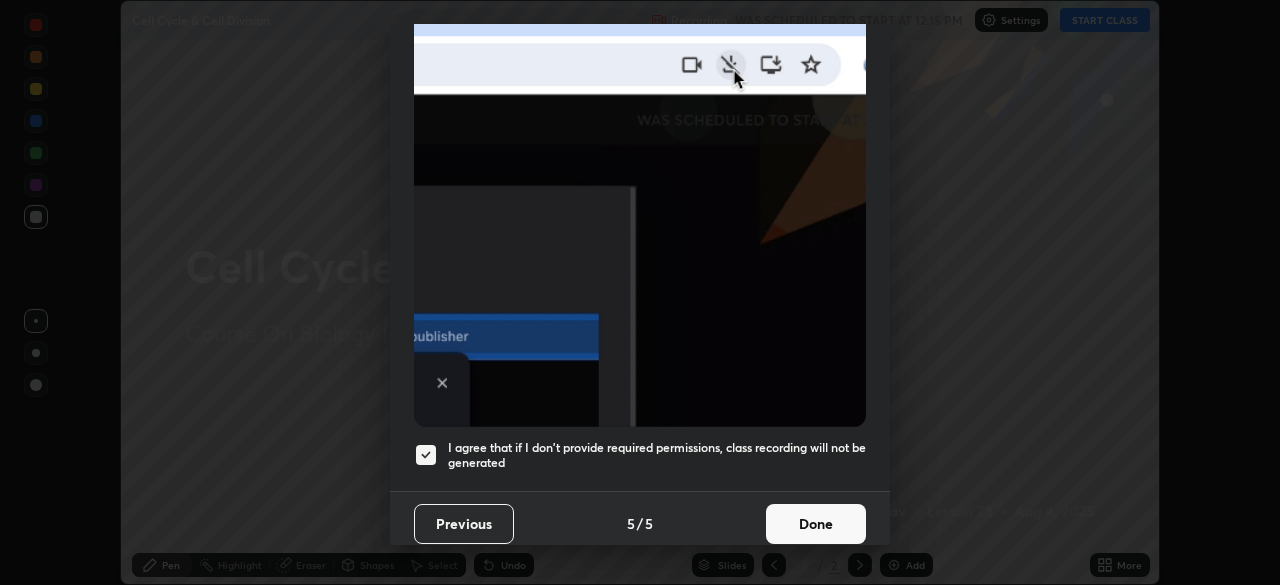 click on "Done" at bounding box center (816, 524) 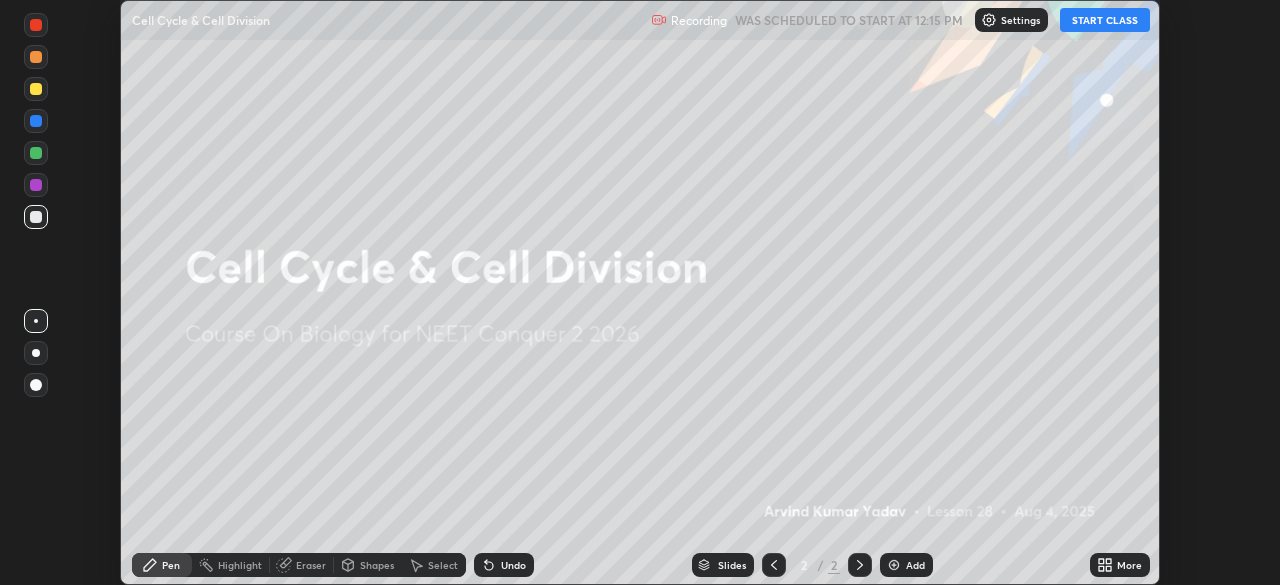 click 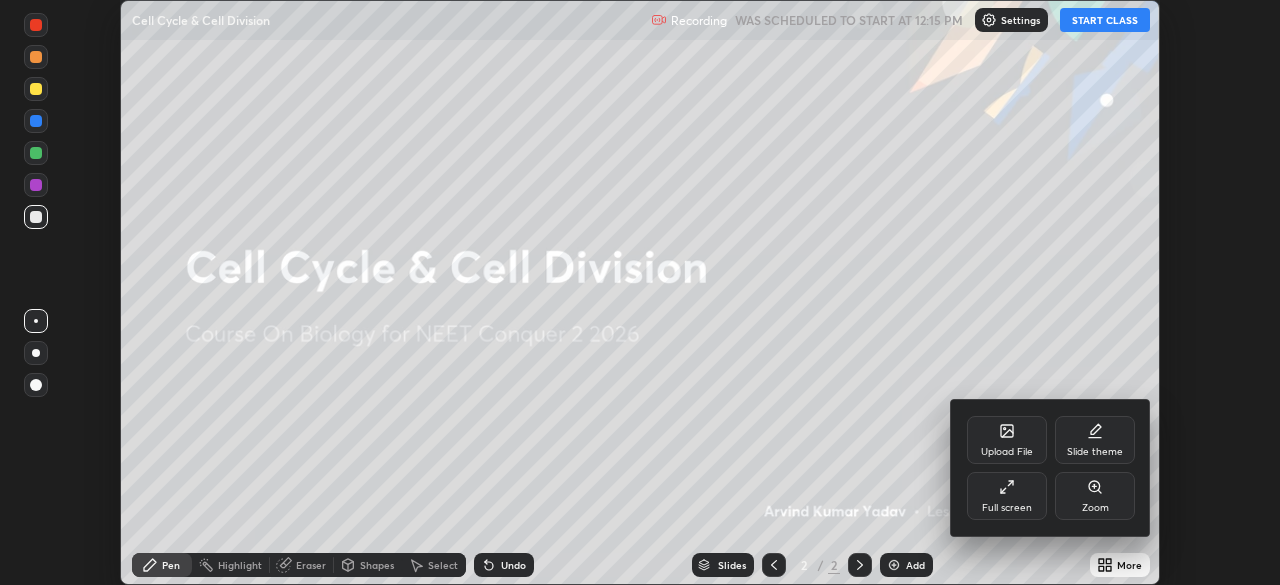 click 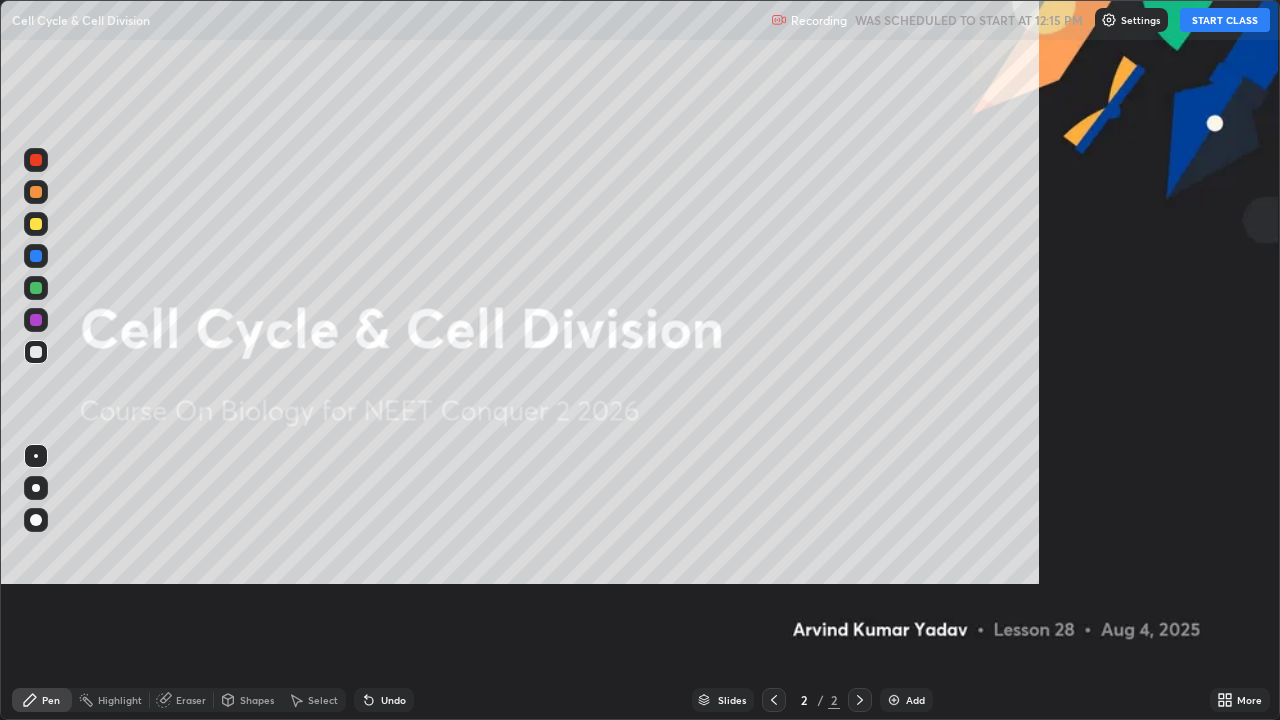 scroll, scrollTop: 99280, scrollLeft: 98720, axis: both 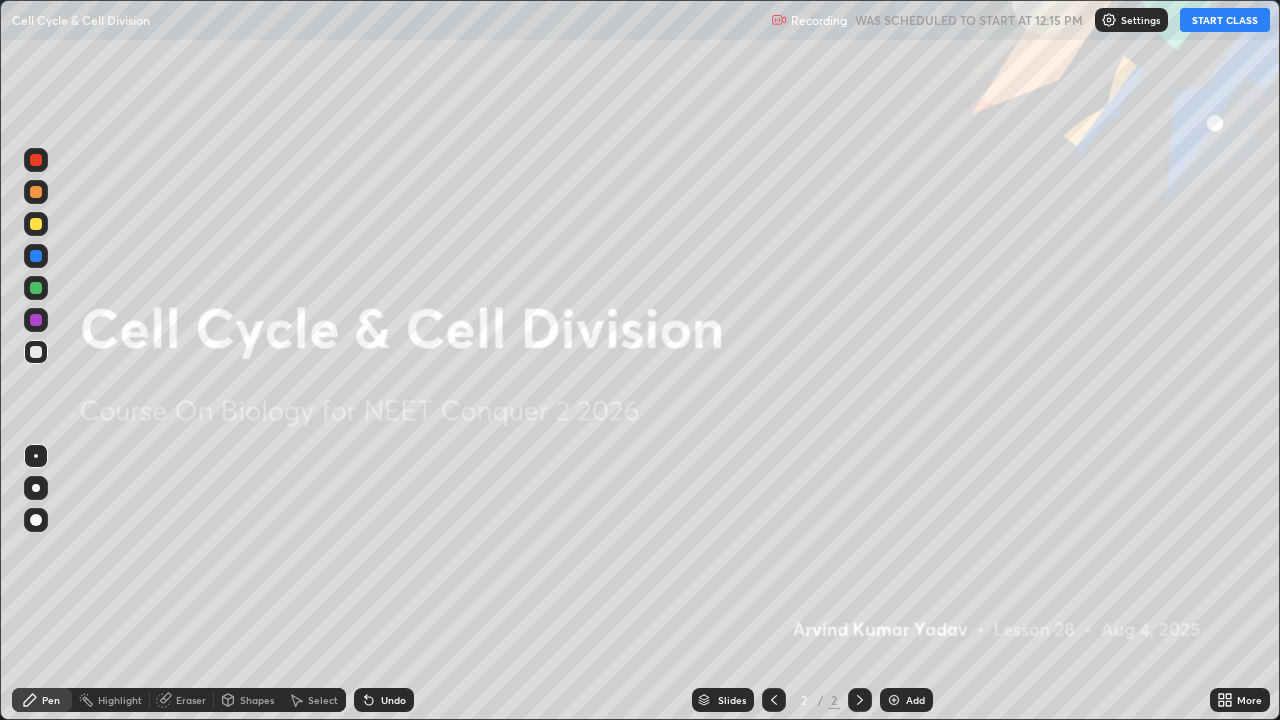 click on "START CLASS" at bounding box center [1225, 20] 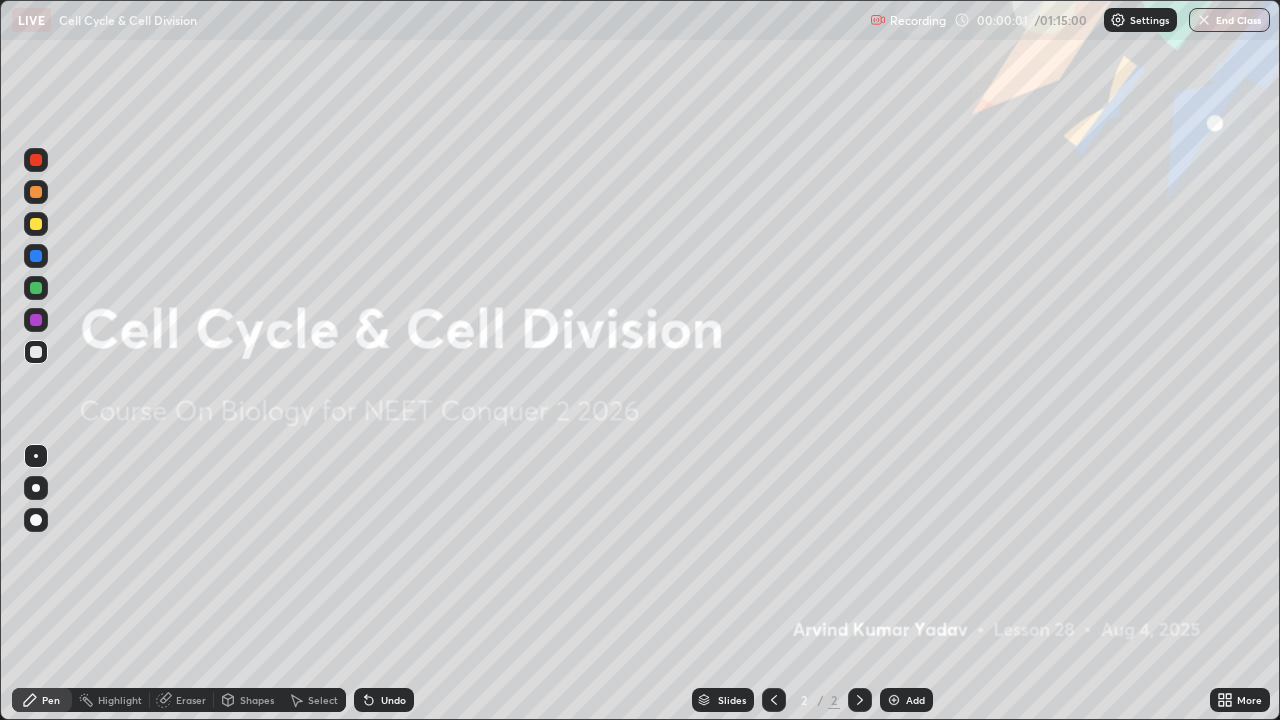 click at bounding box center (894, 700) 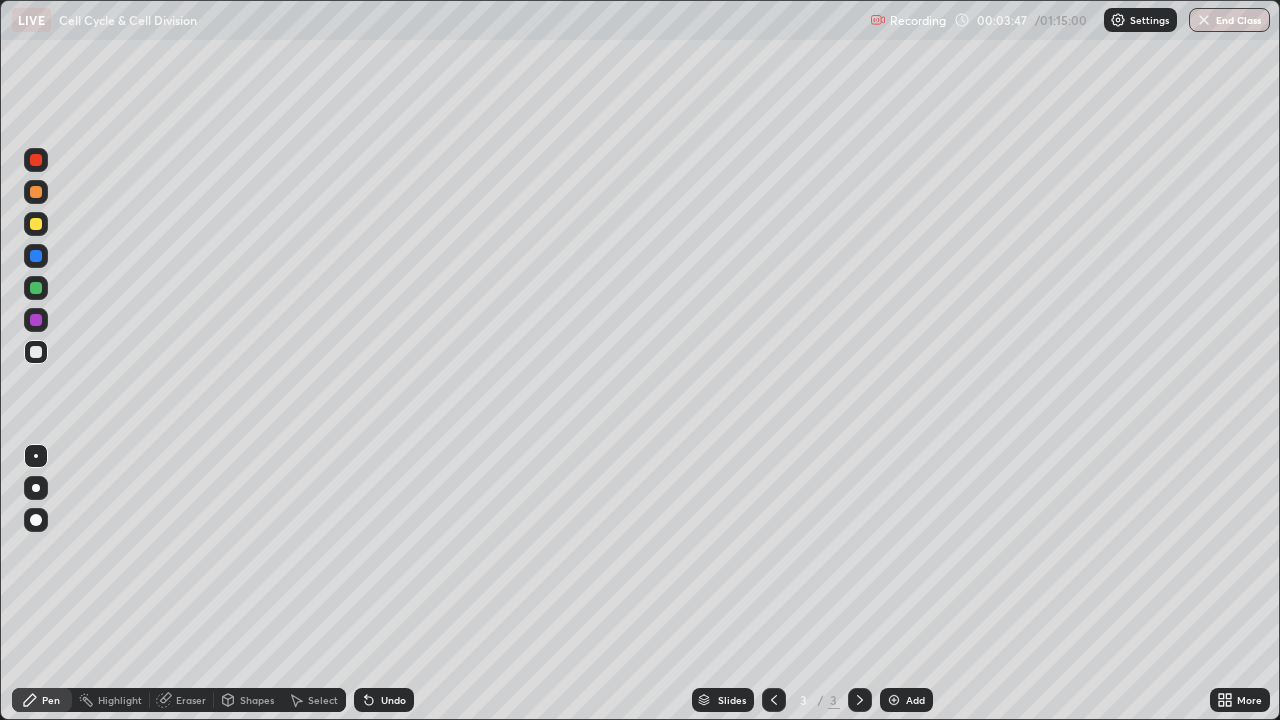 click at bounding box center [36, 520] 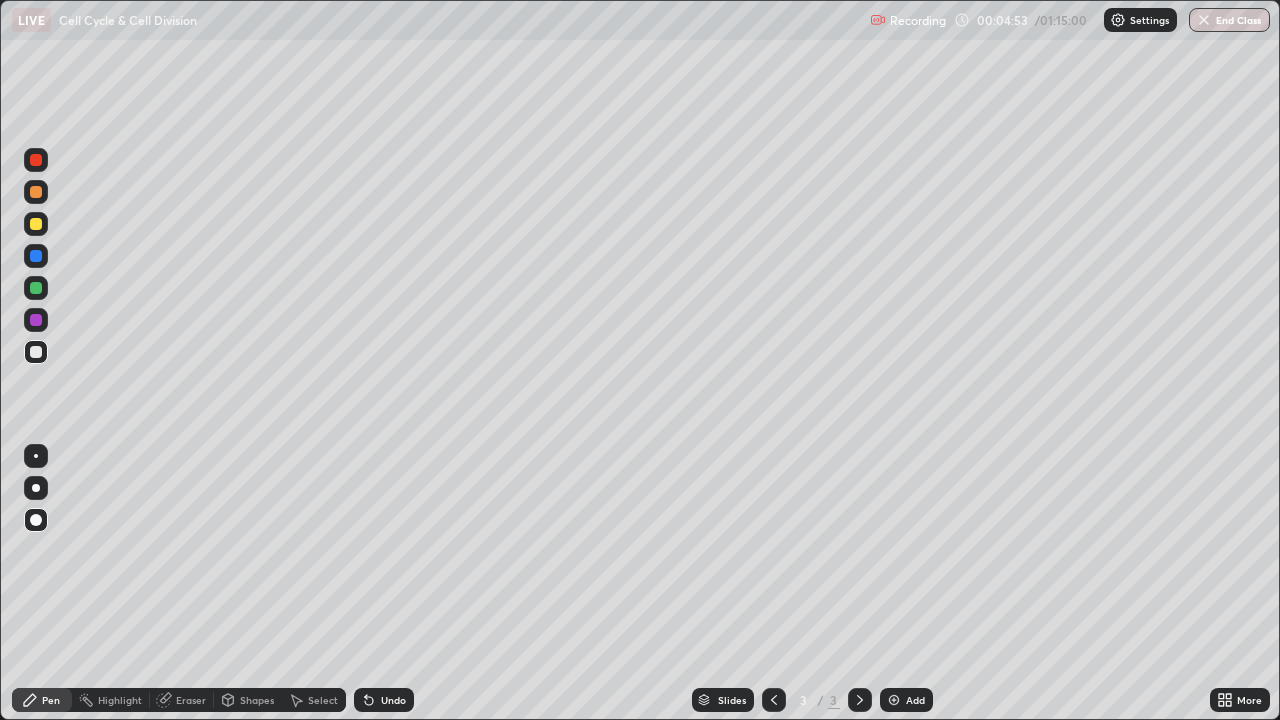 click at bounding box center [894, 700] 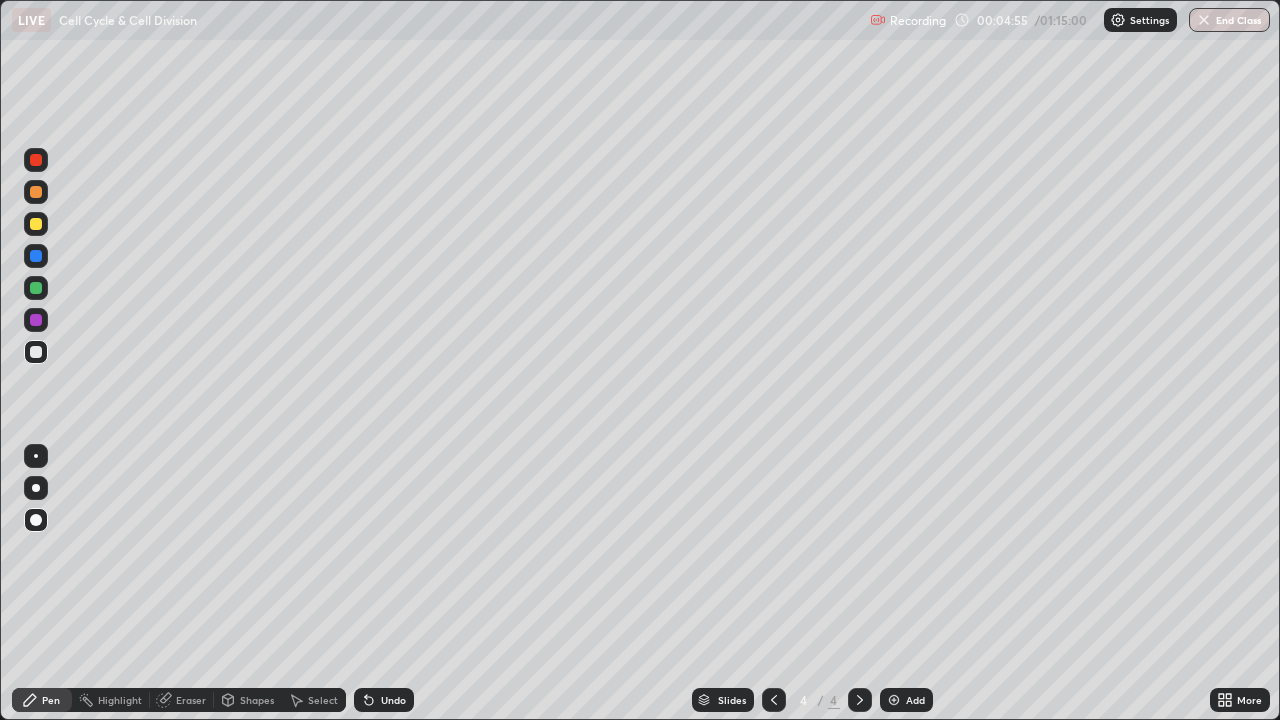 click at bounding box center (36, 352) 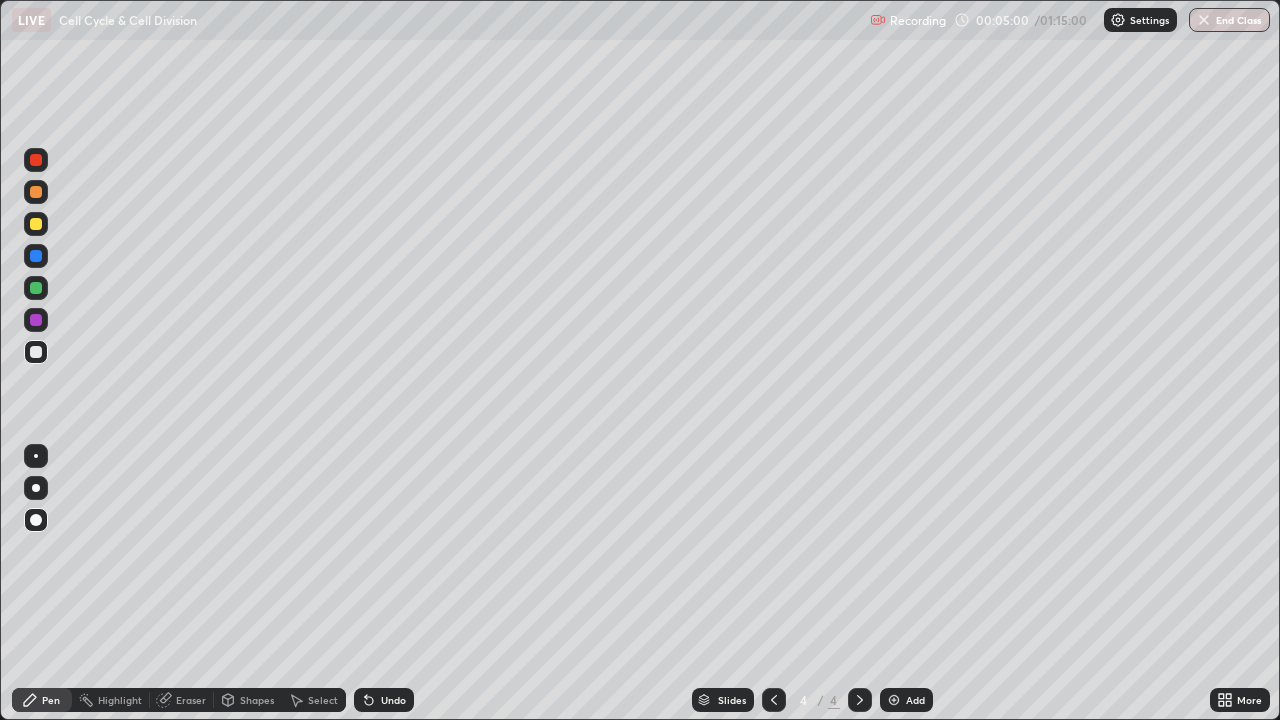 click at bounding box center (36, 256) 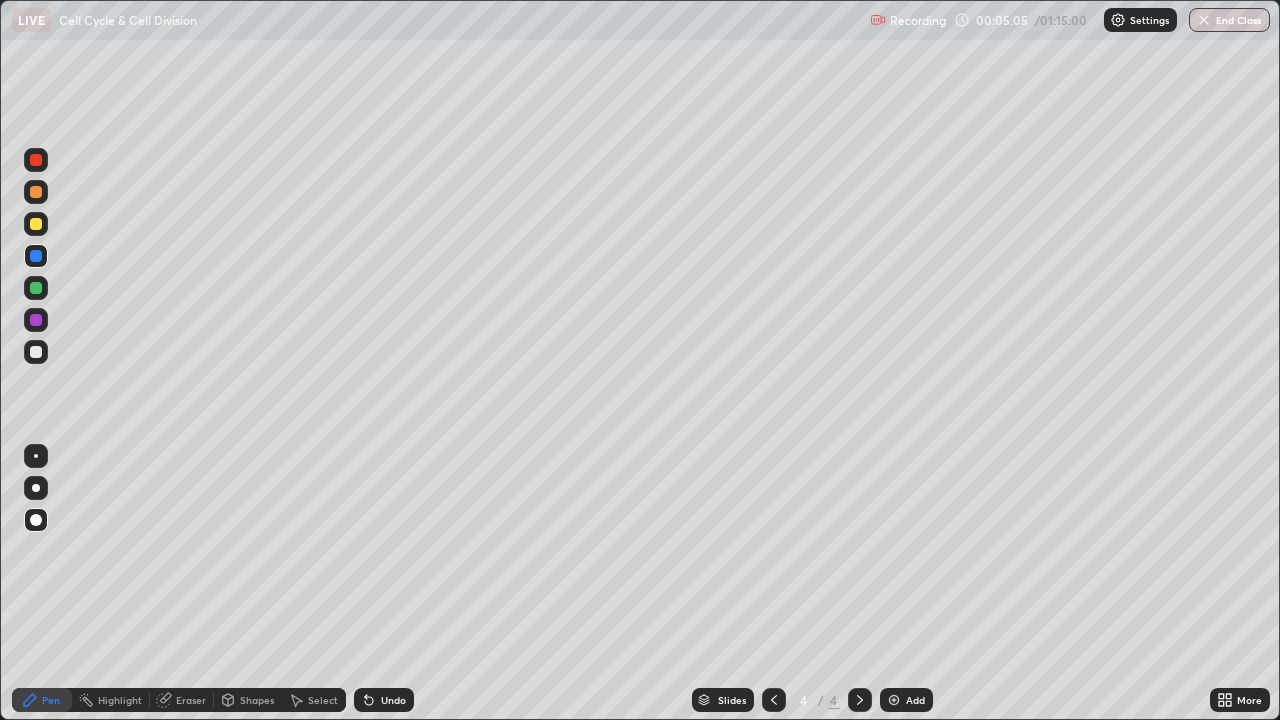 click at bounding box center (36, 224) 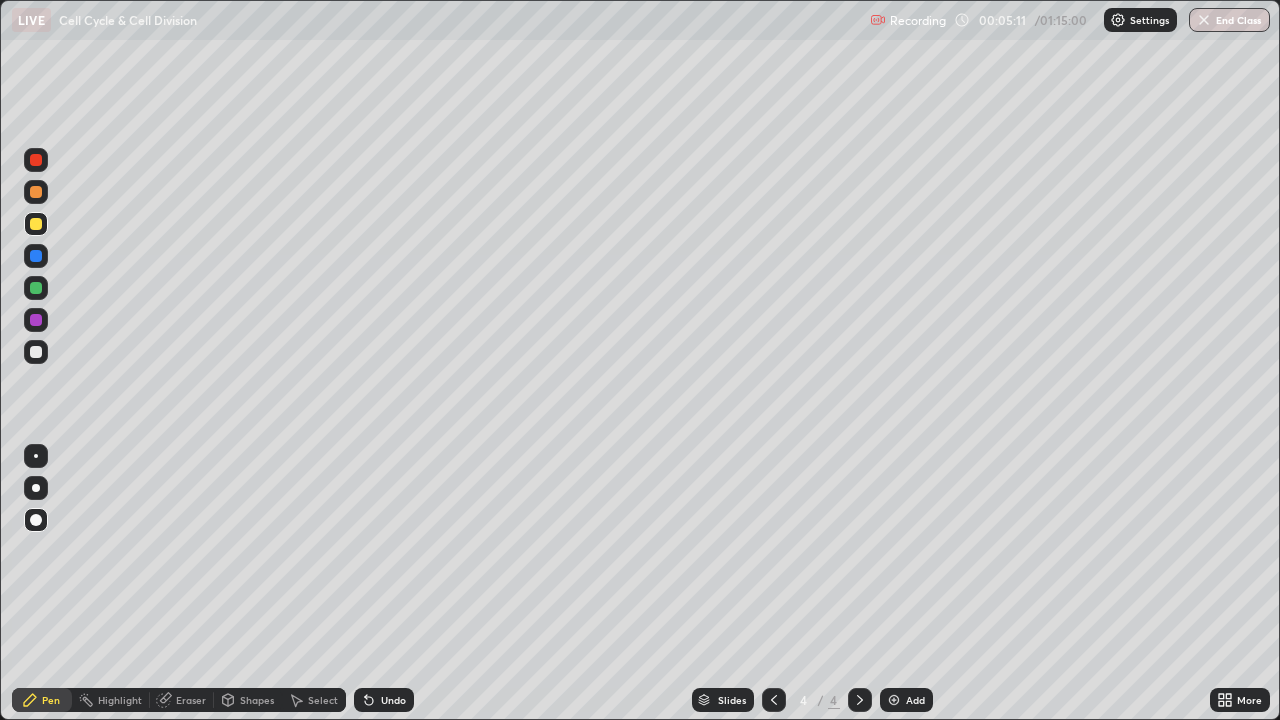 click 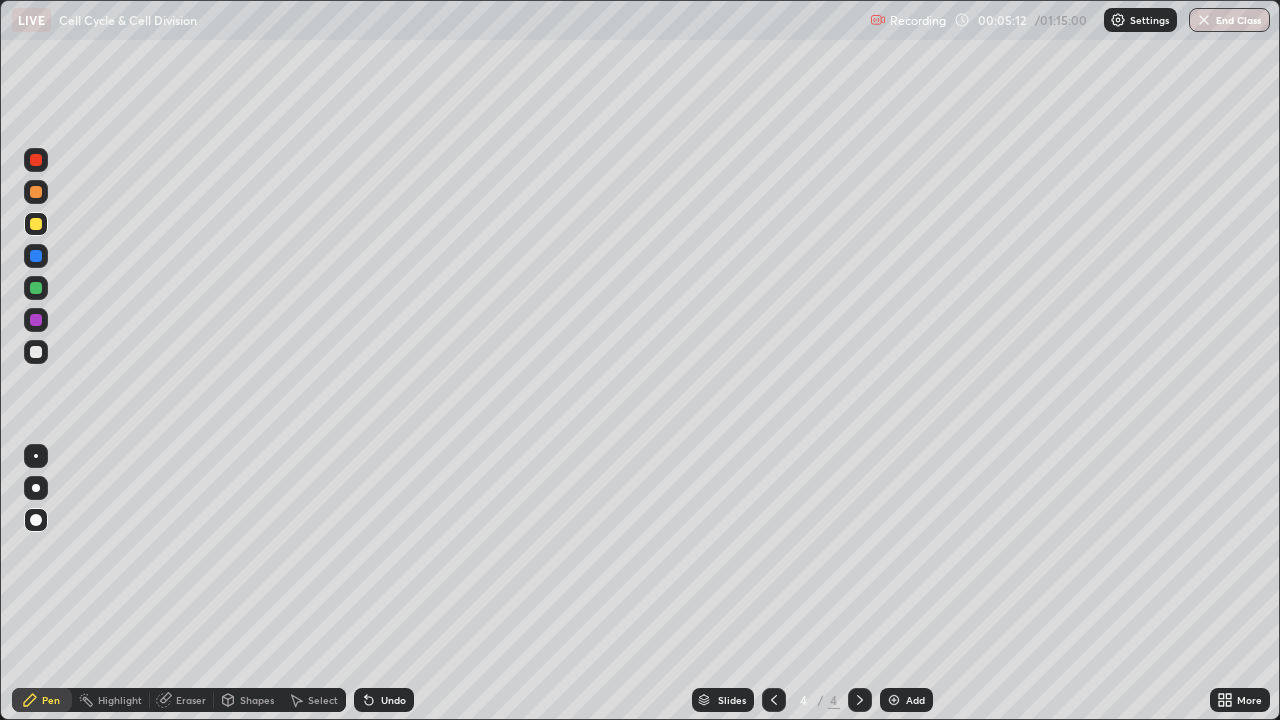 click at bounding box center [36, 224] 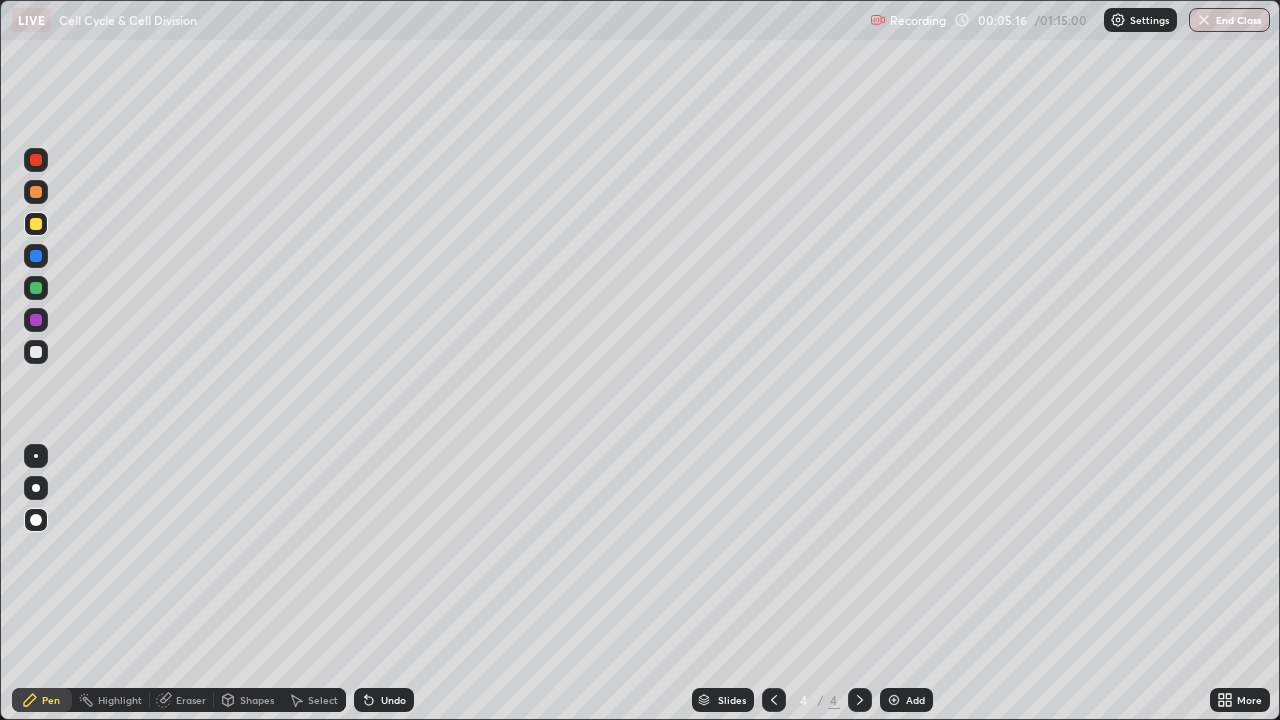 click at bounding box center [36, 352] 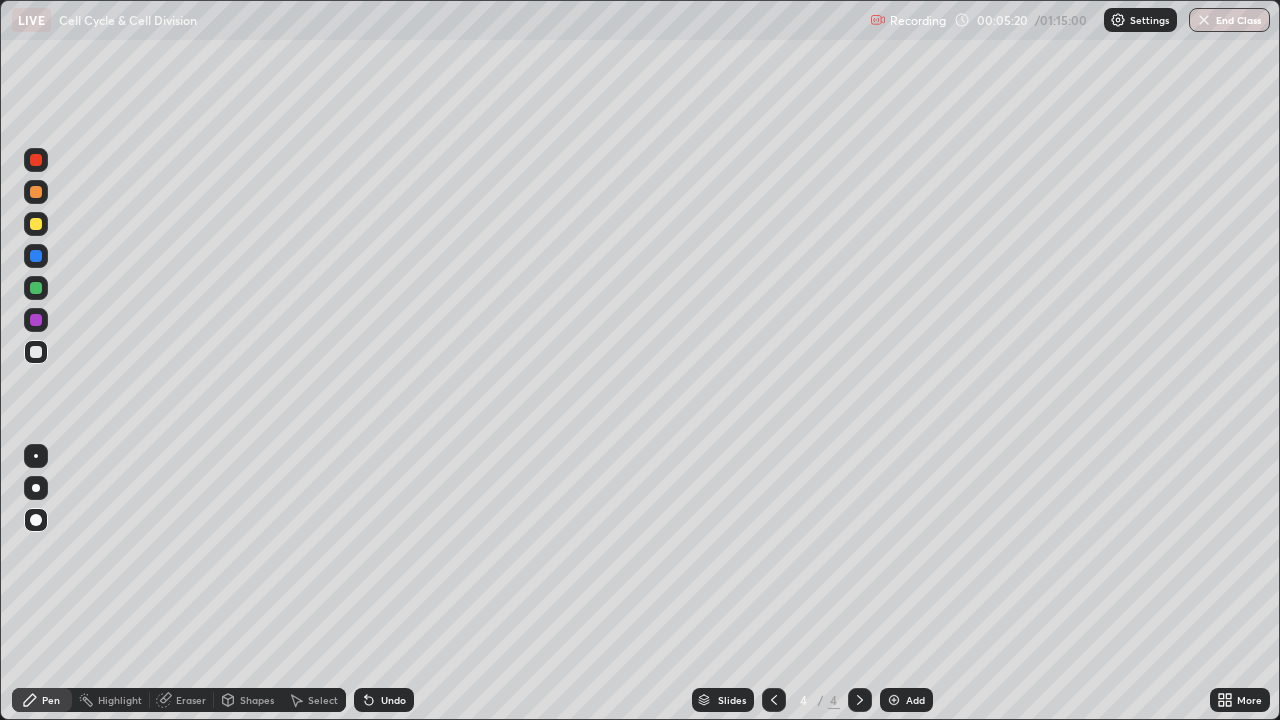 click at bounding box center [36, 224] 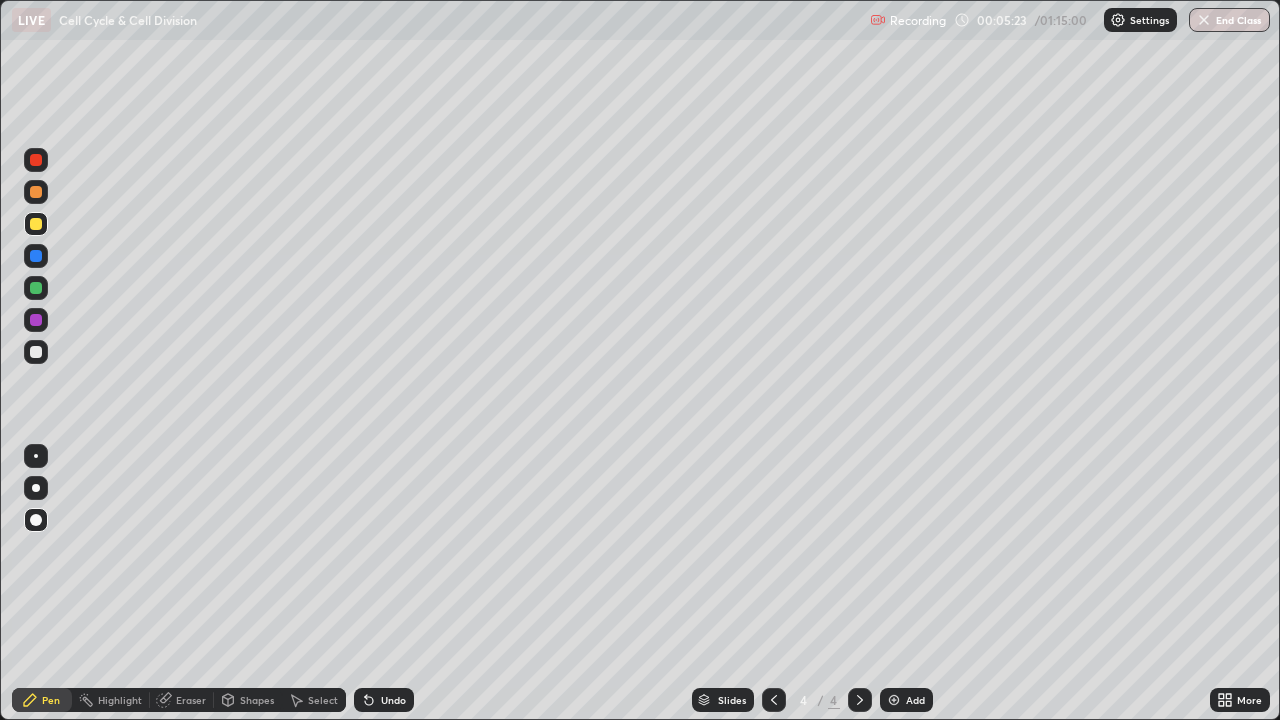 click at bounding box center [36, 352] 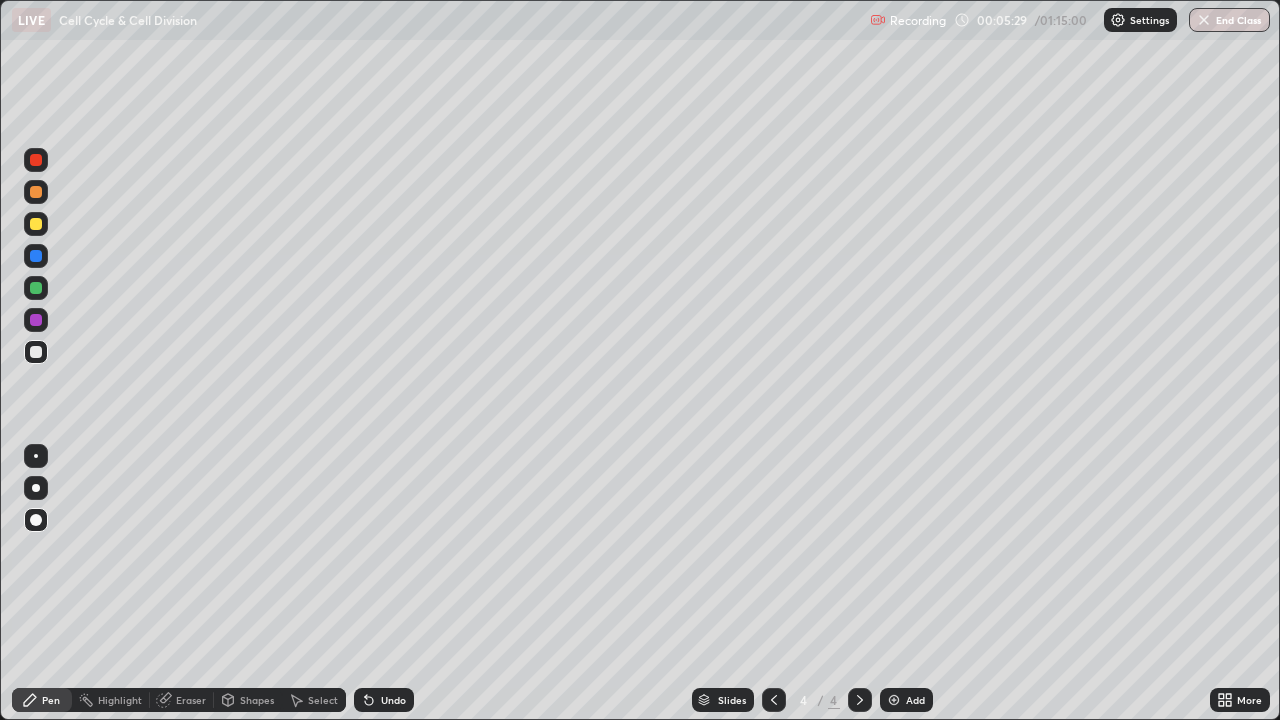 click at bounding box center (36, 256) 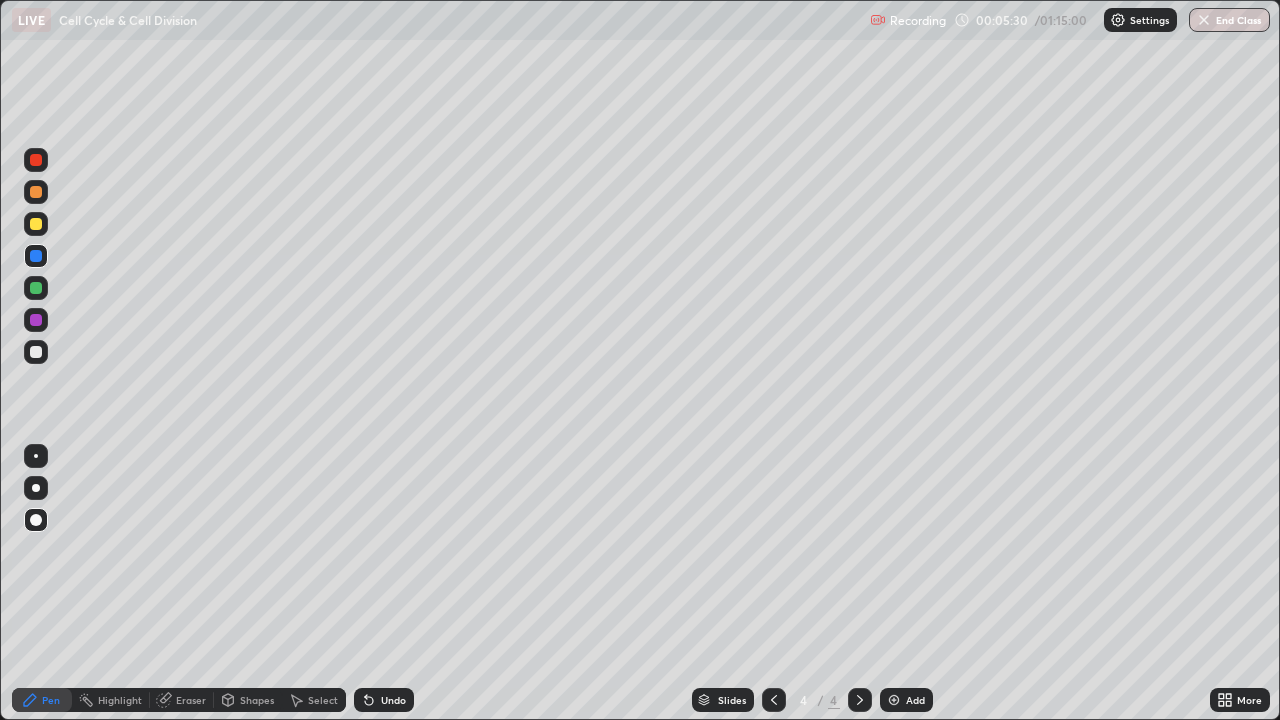 click at bounding box center (36, 160) 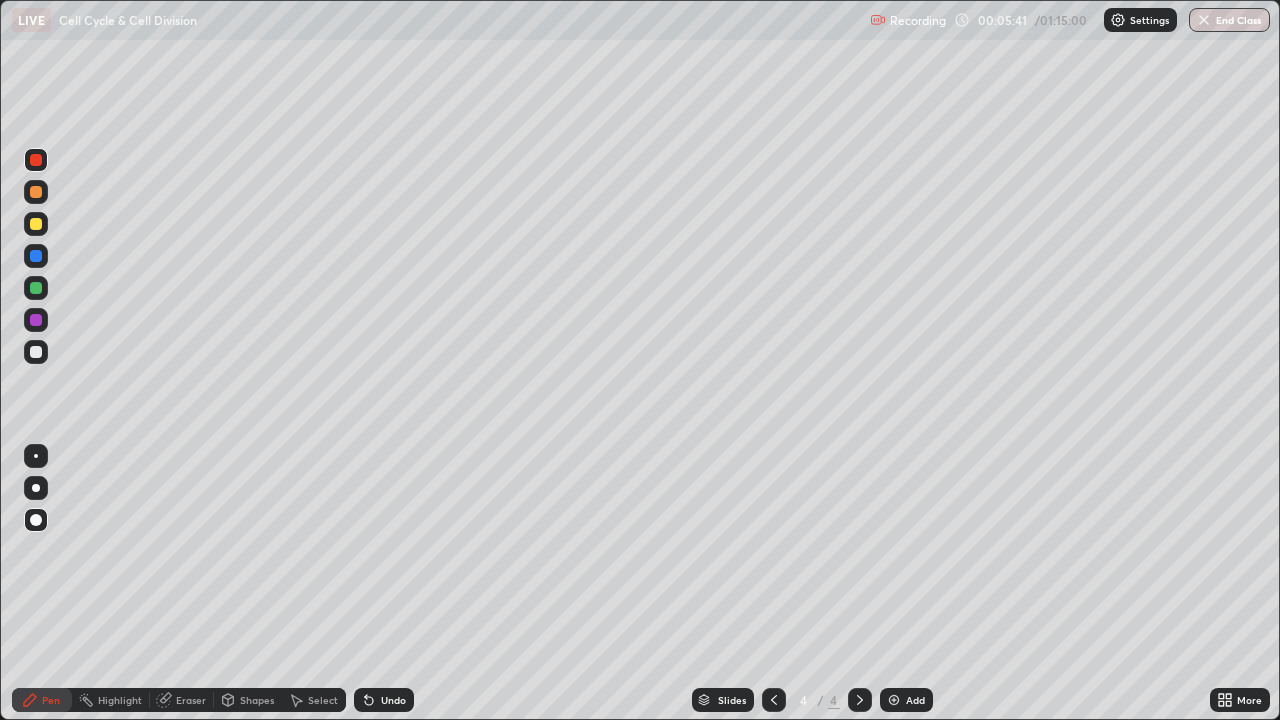 click at bounding box center [36, 352] 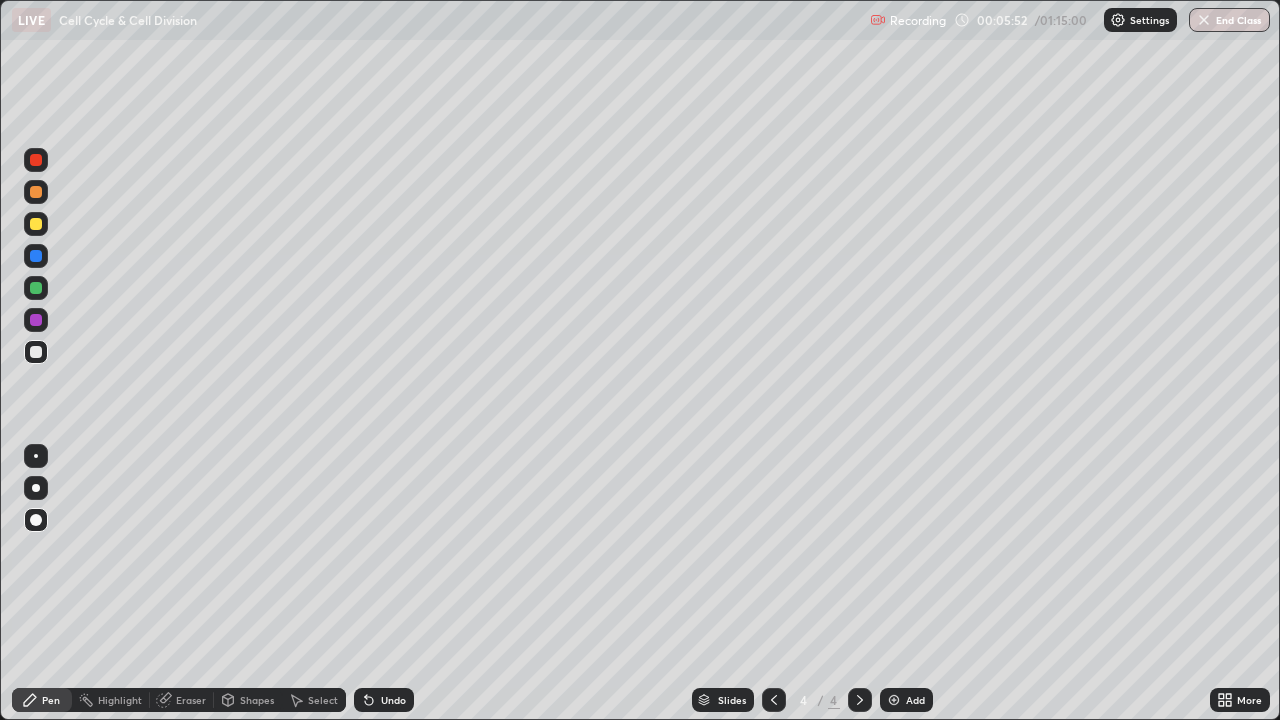 click at bounding box center (36, 224) 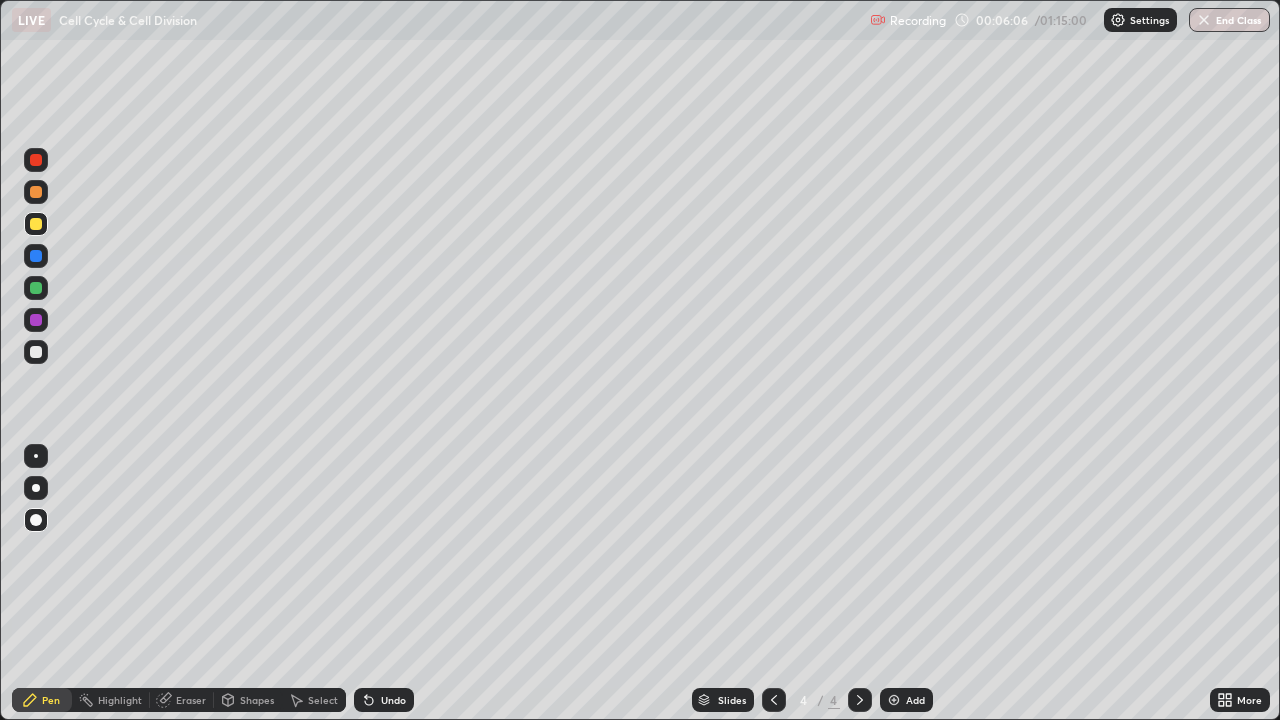 click at bounding box center (36, 352) 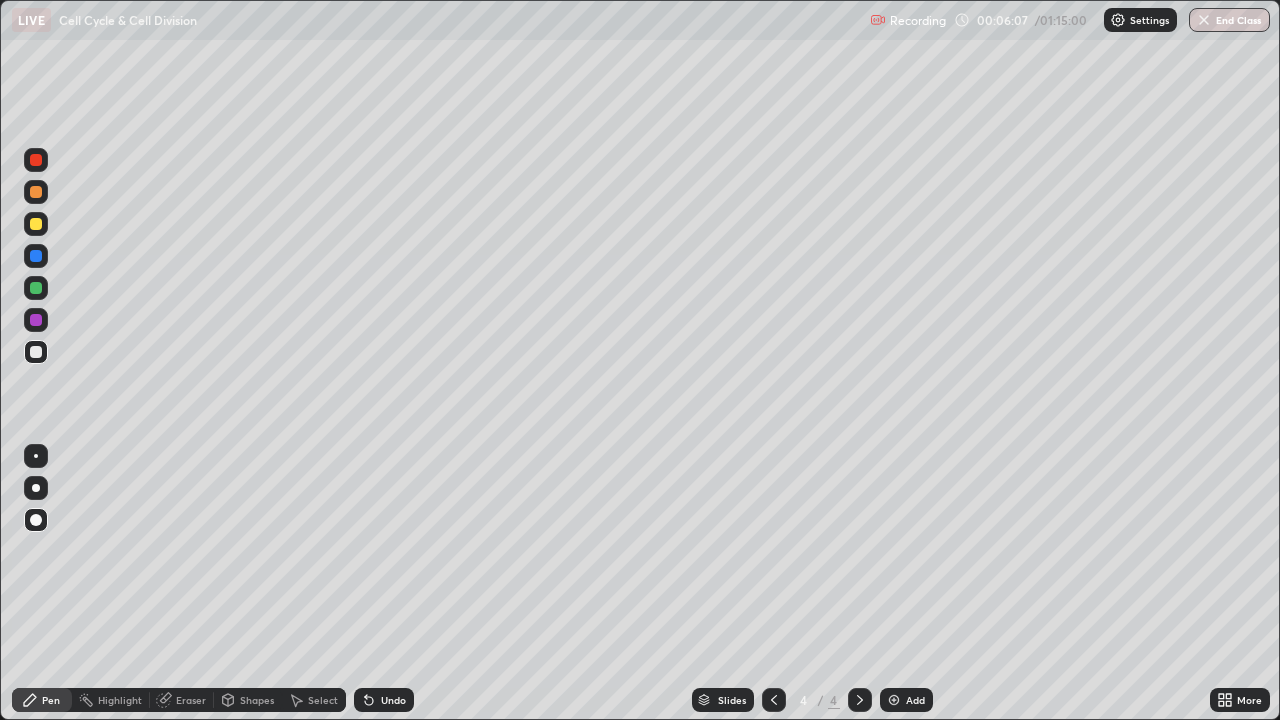 click at bounding box center (36, 456) 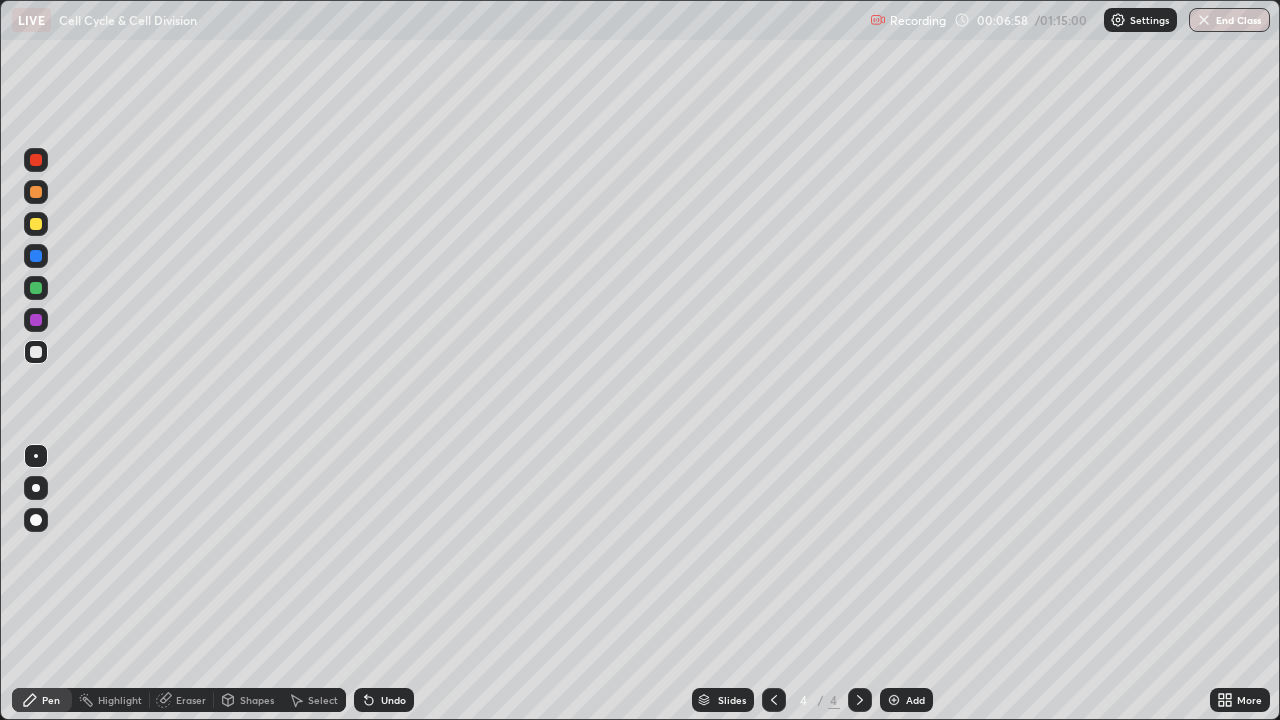 click at bounding box center [36, 224] 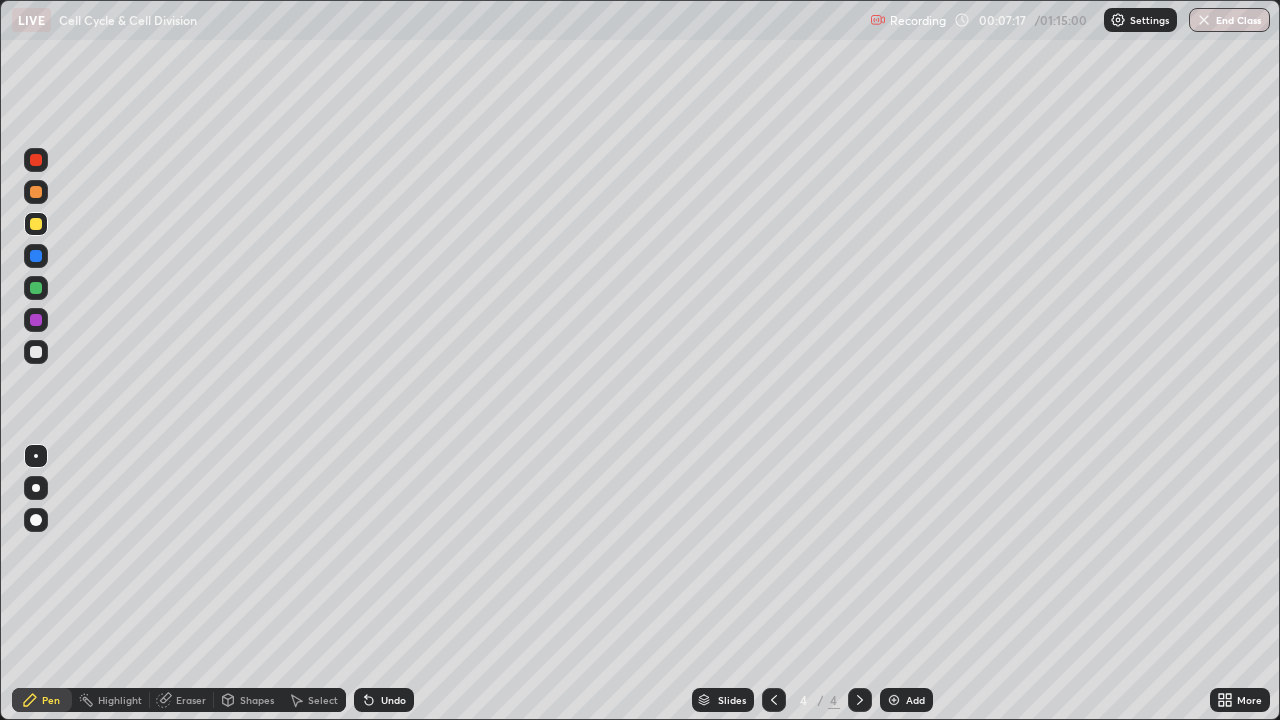 click at bounding box center (36, 160) 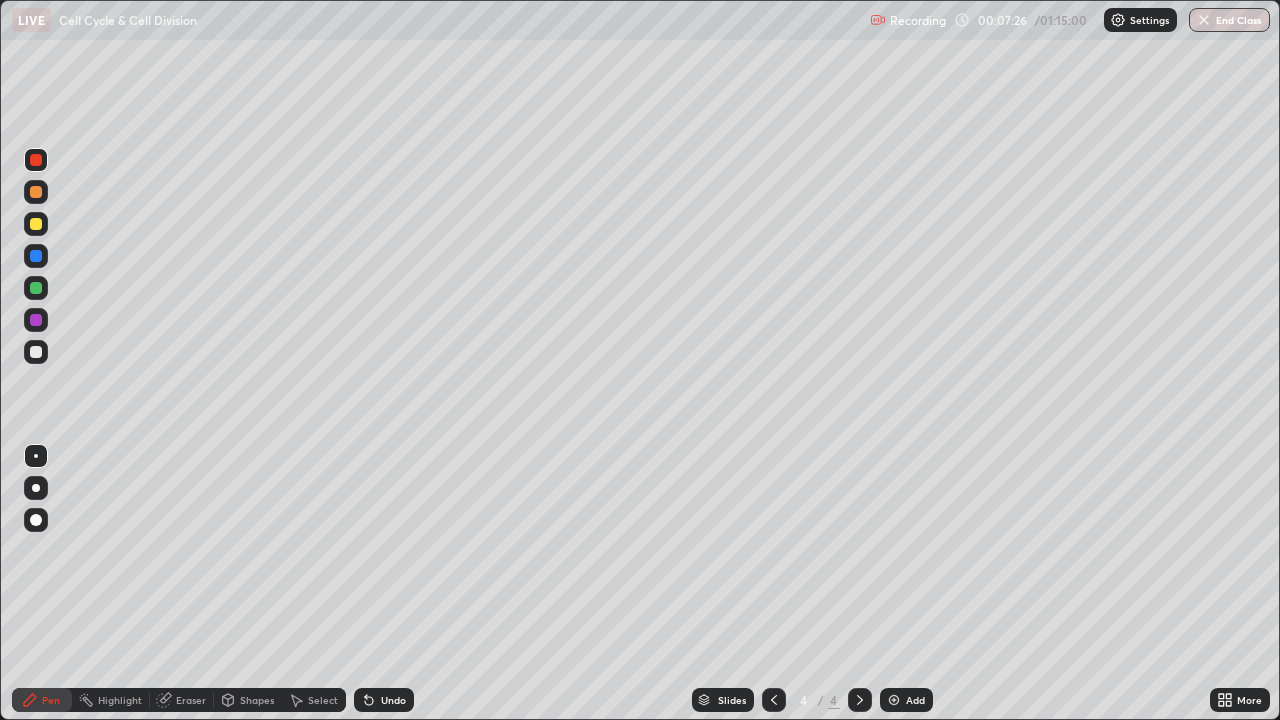click at bounding box center (36, 352) 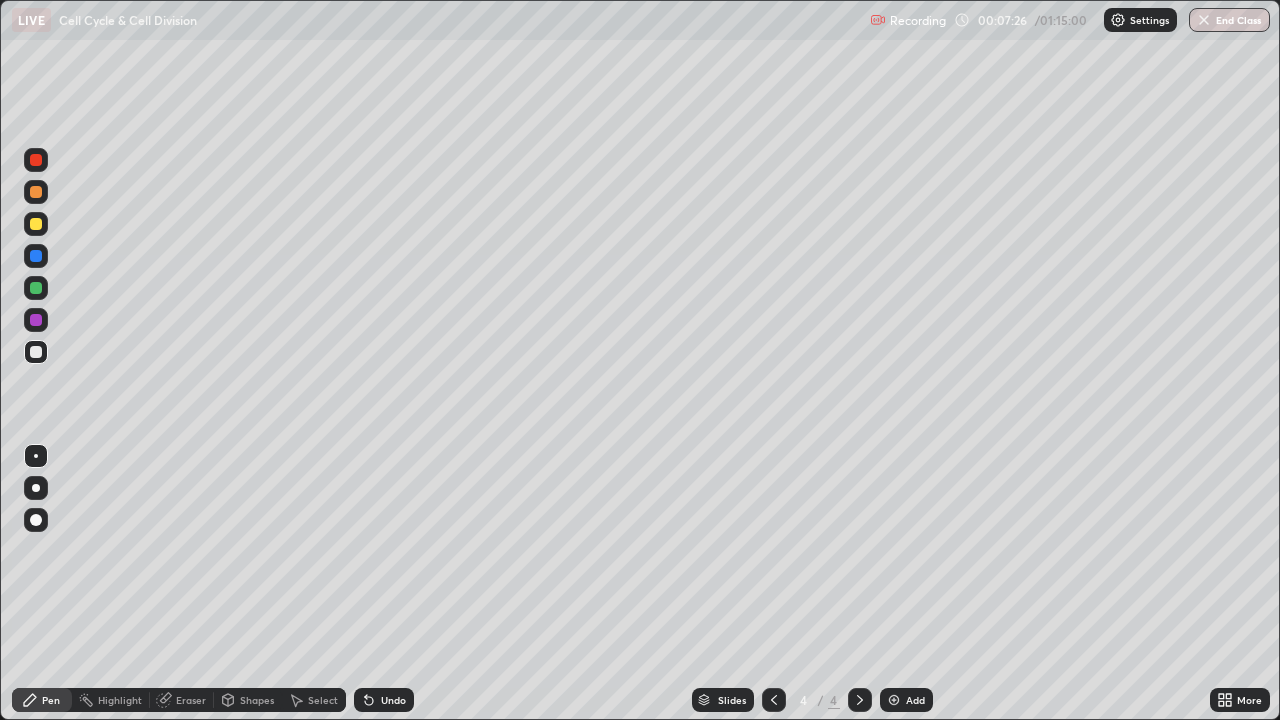 click at bounding box center (36, 520) 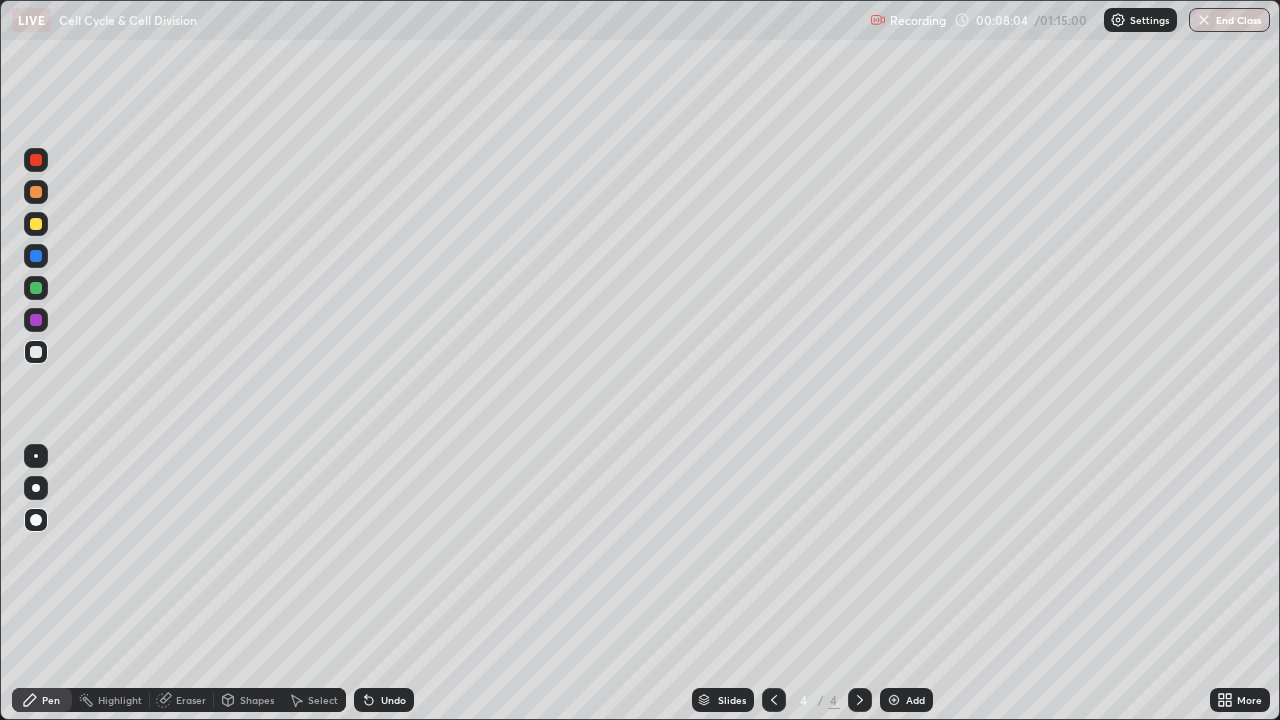 click 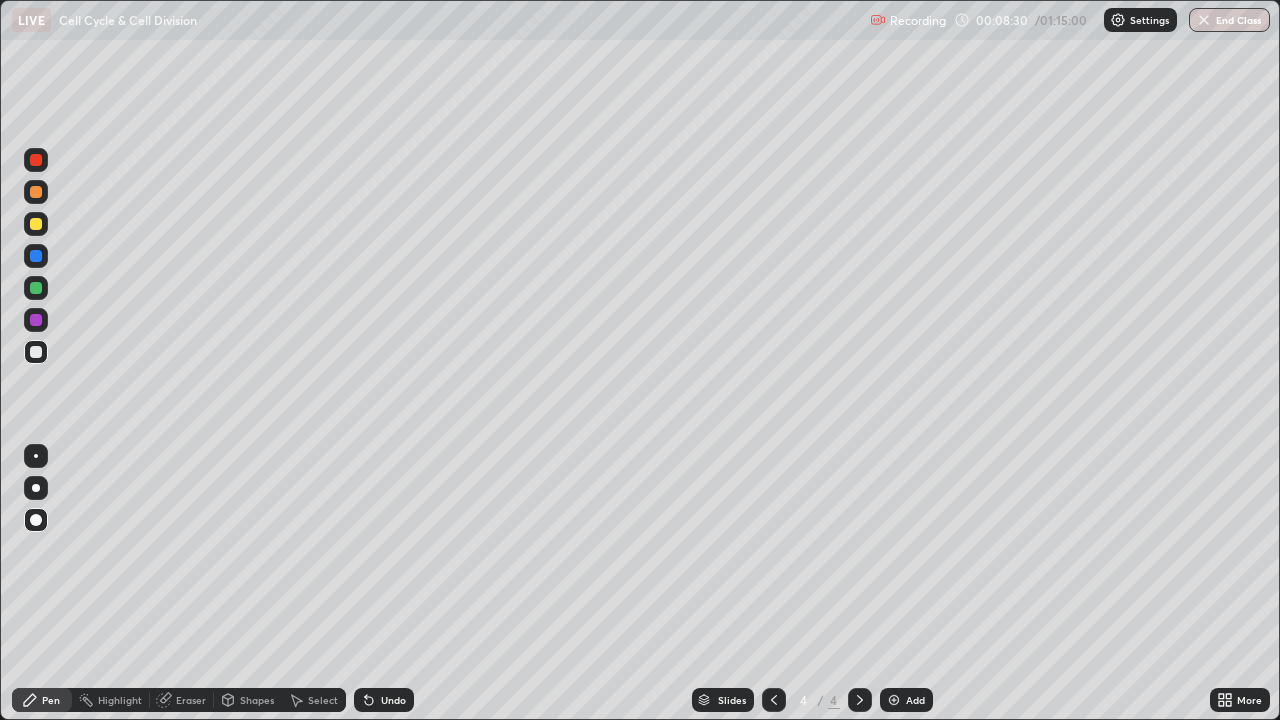 click at bounding box center [36, 352] 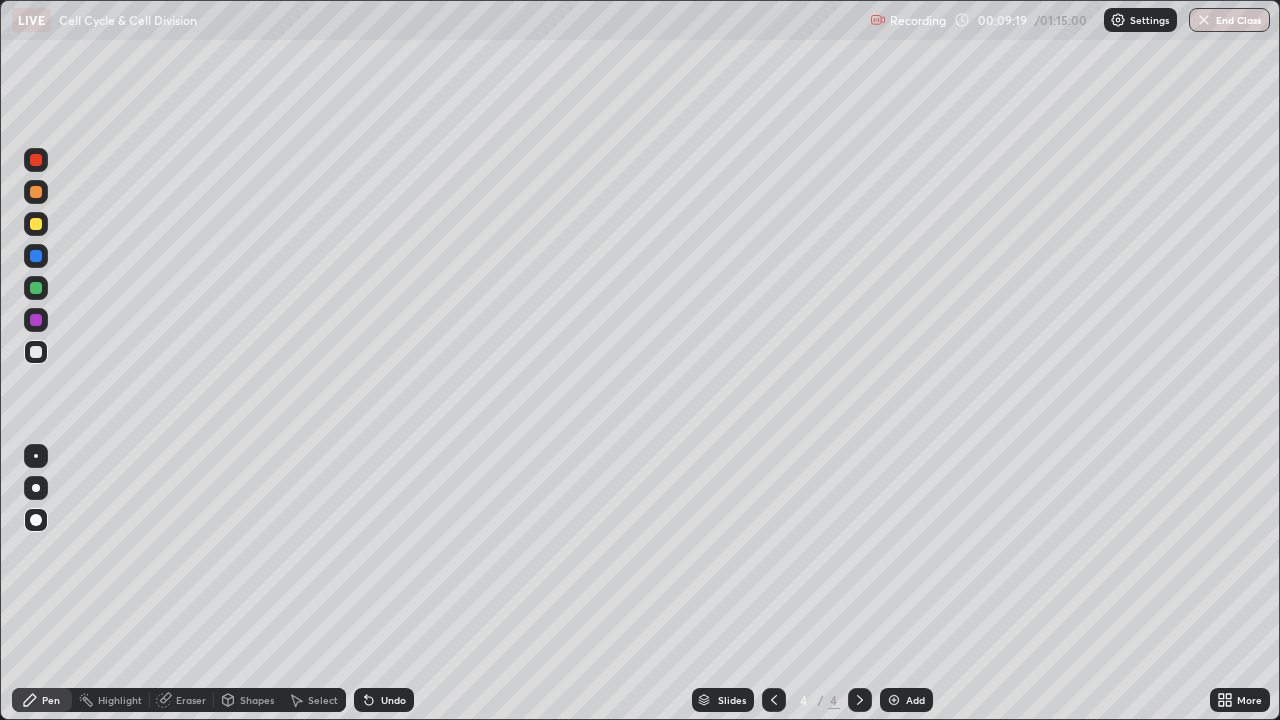click at bounding box center (36, 224) 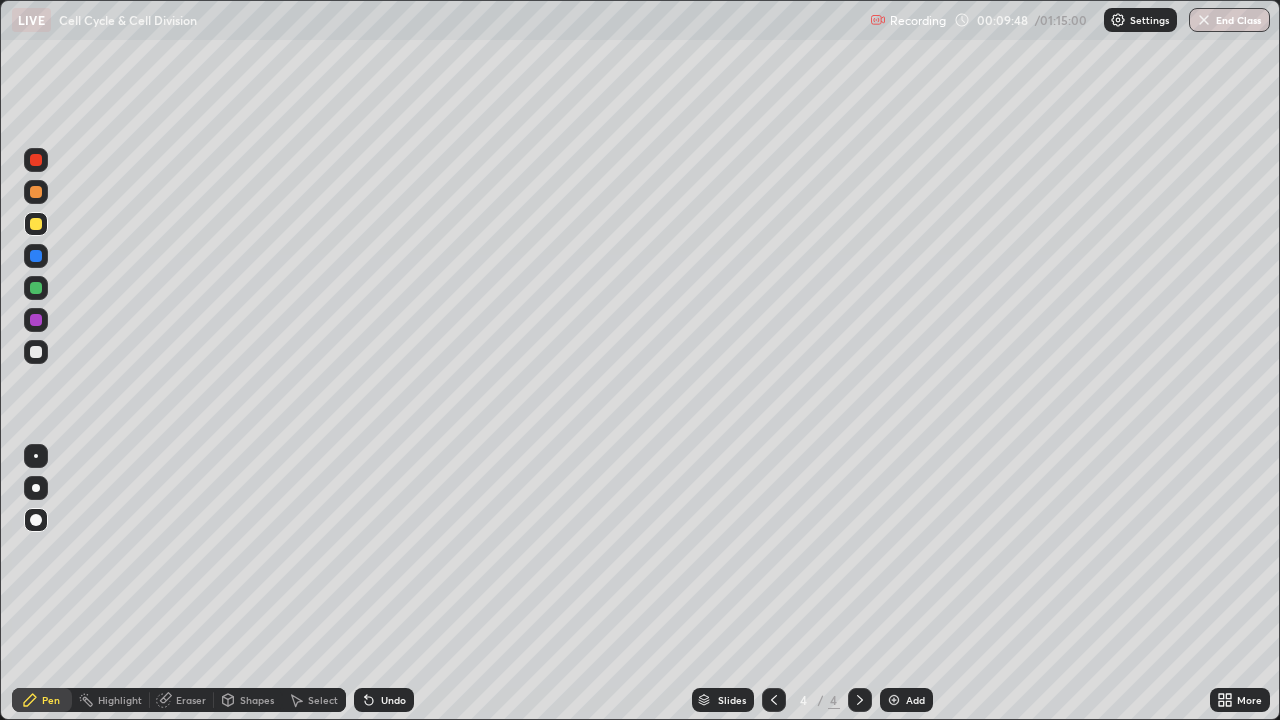 click 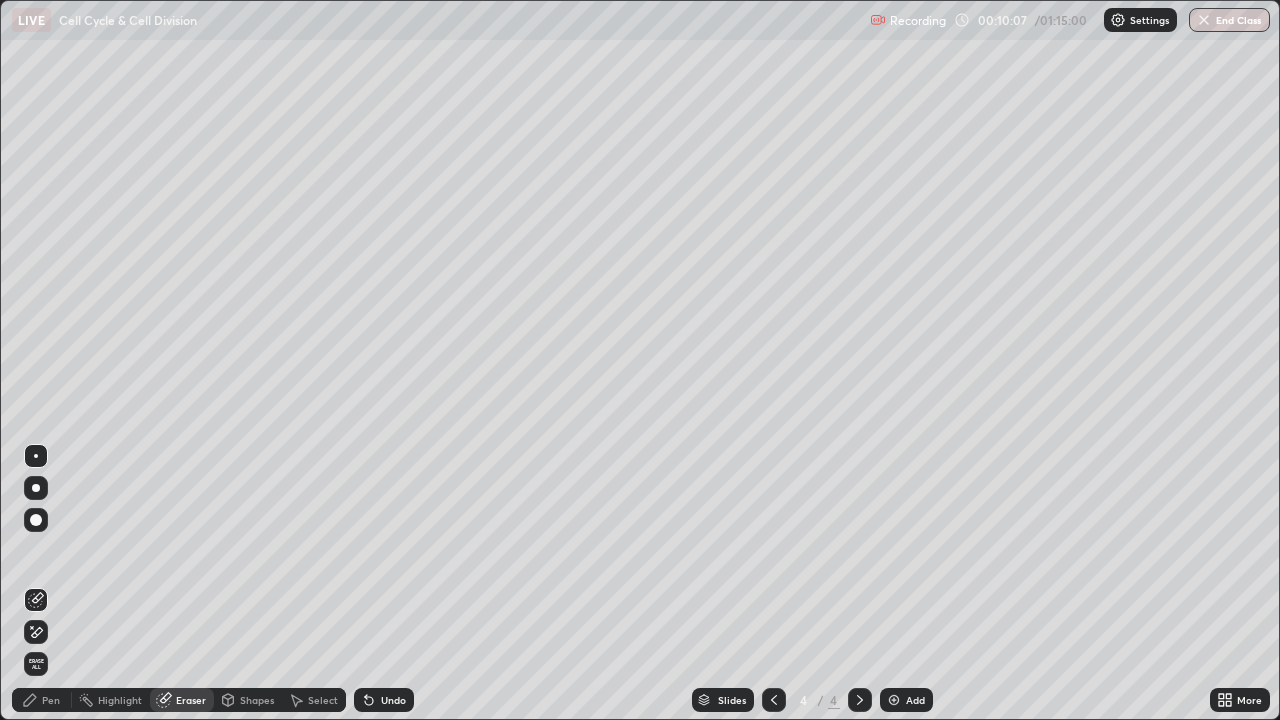 click 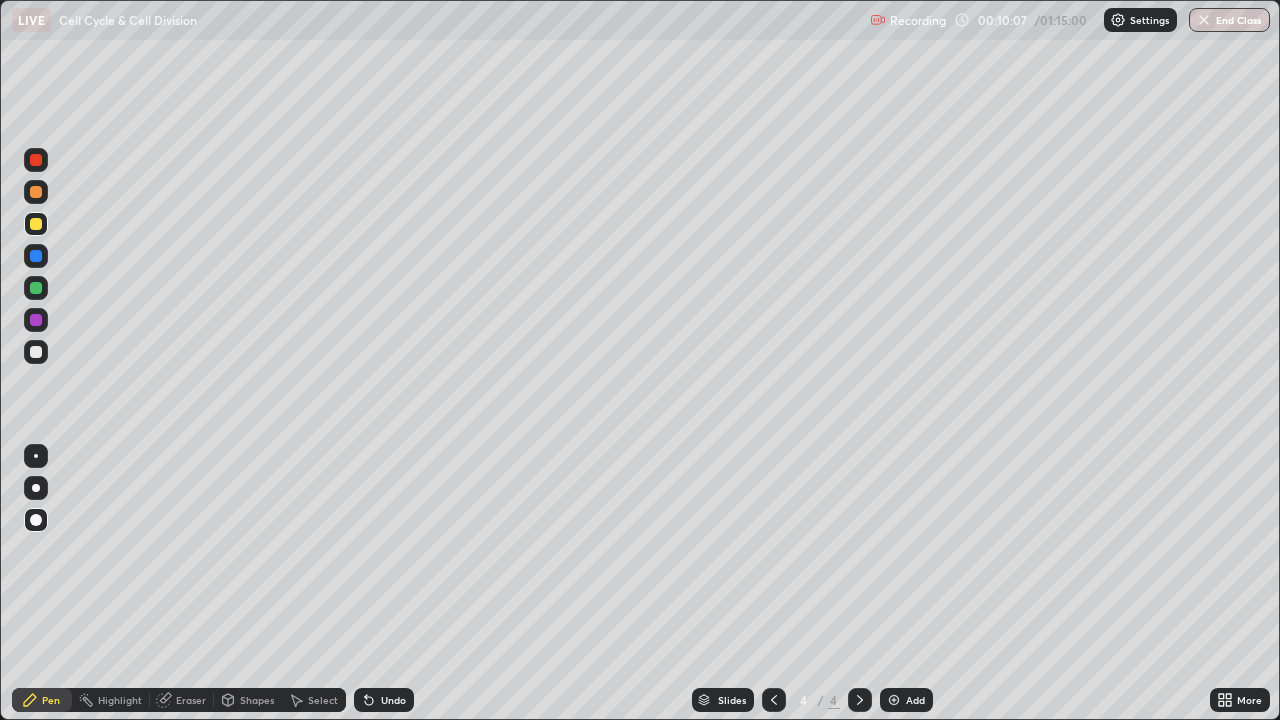 click at bounding box center (36, 352) 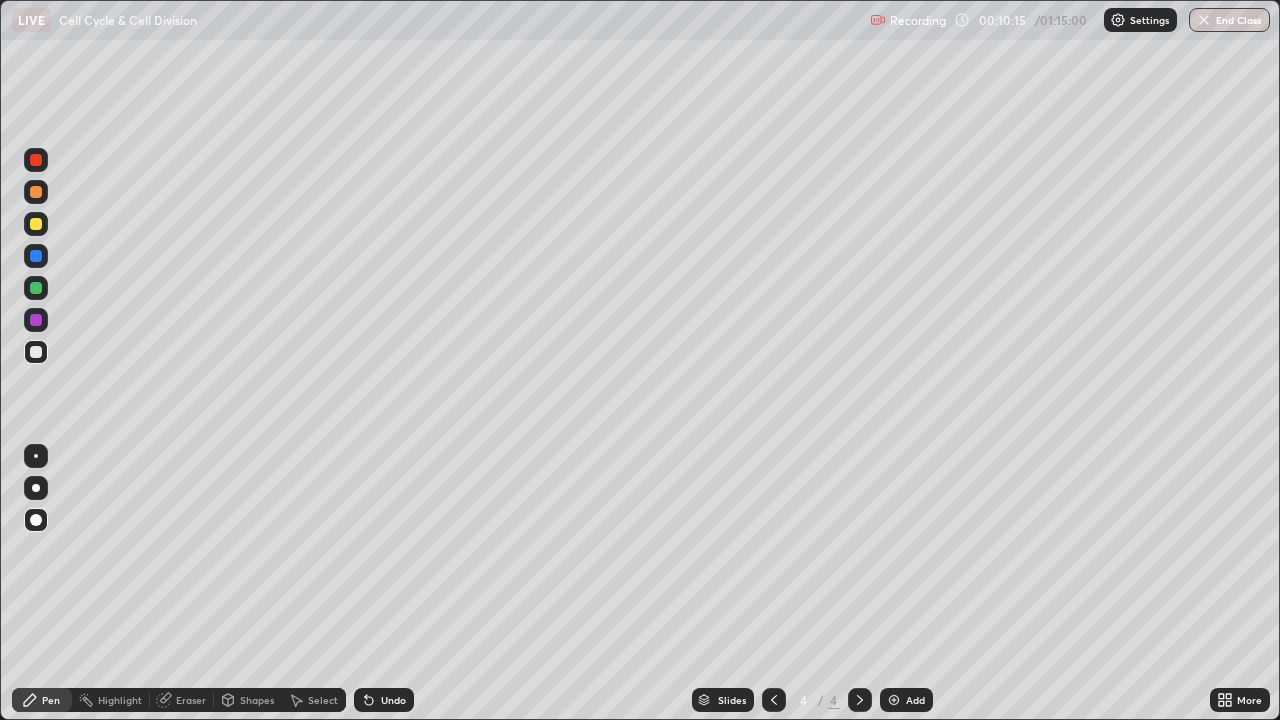 click at bounding box center (36, 256) 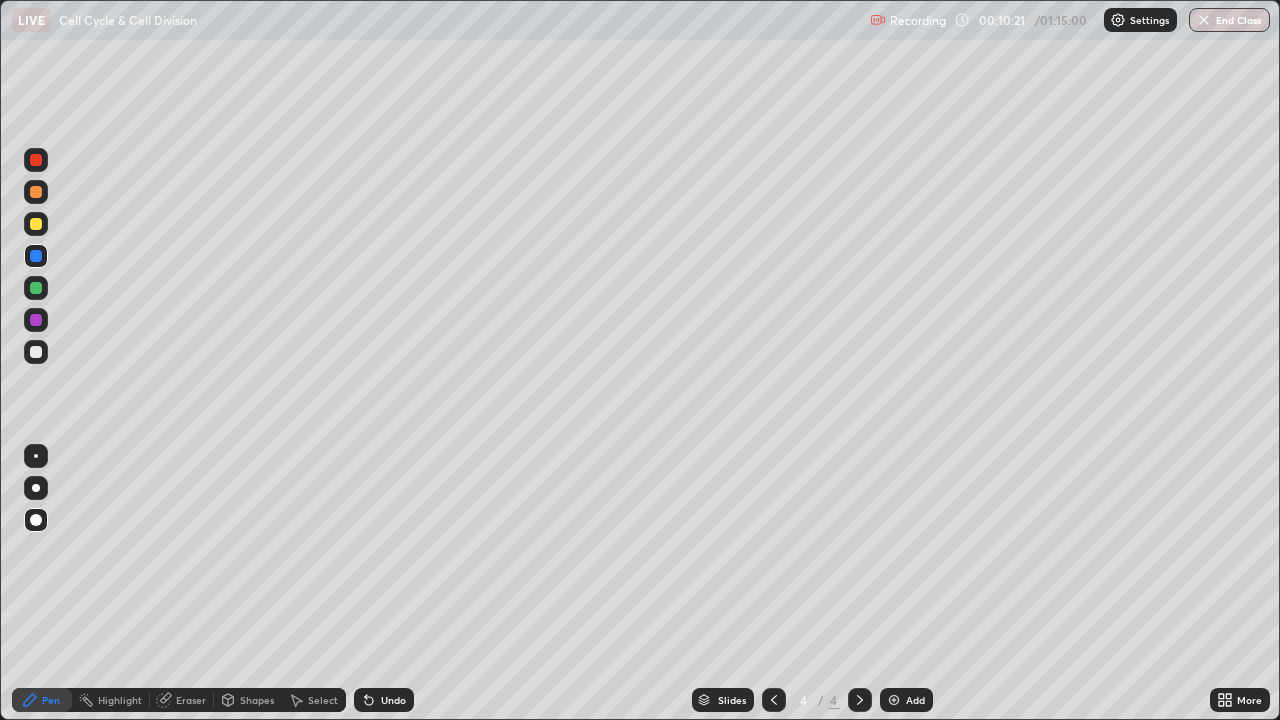 click at bounding box center [36, 224] 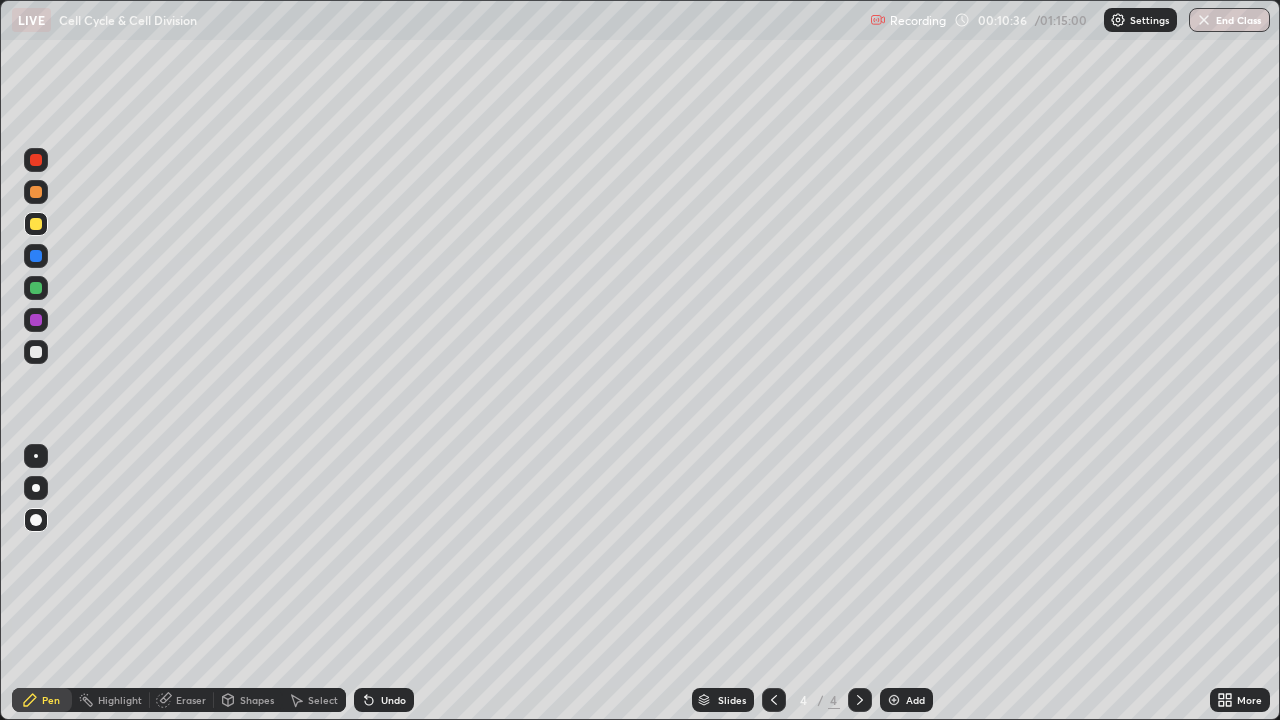 click at bounding box center (36, 352) 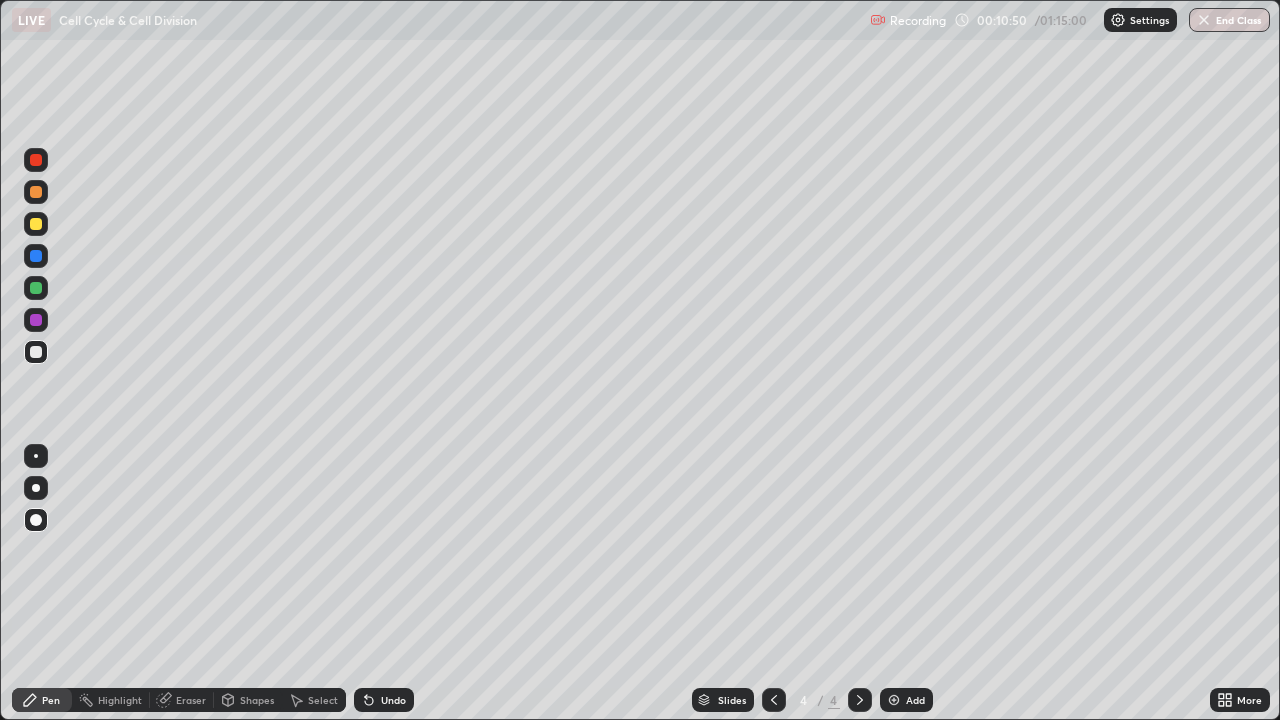 click at bounding box center (36, 160) 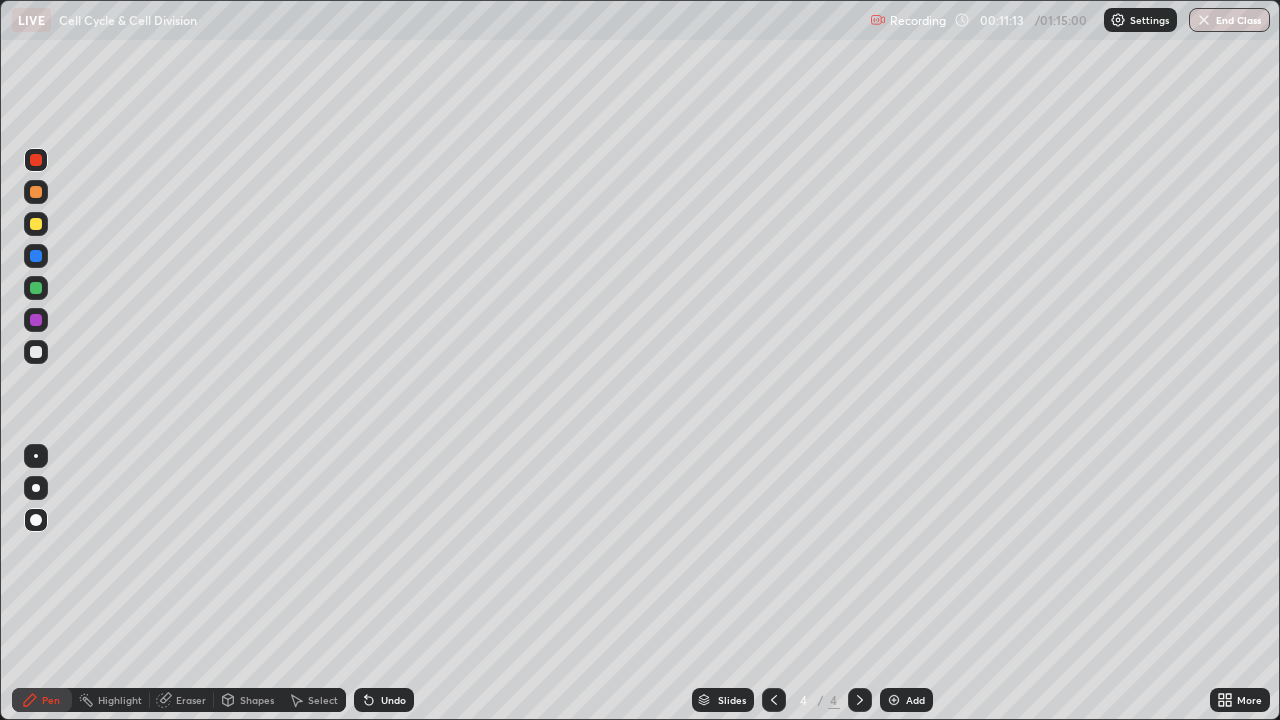 click on "Eraser" at bounding box center (182, 700) 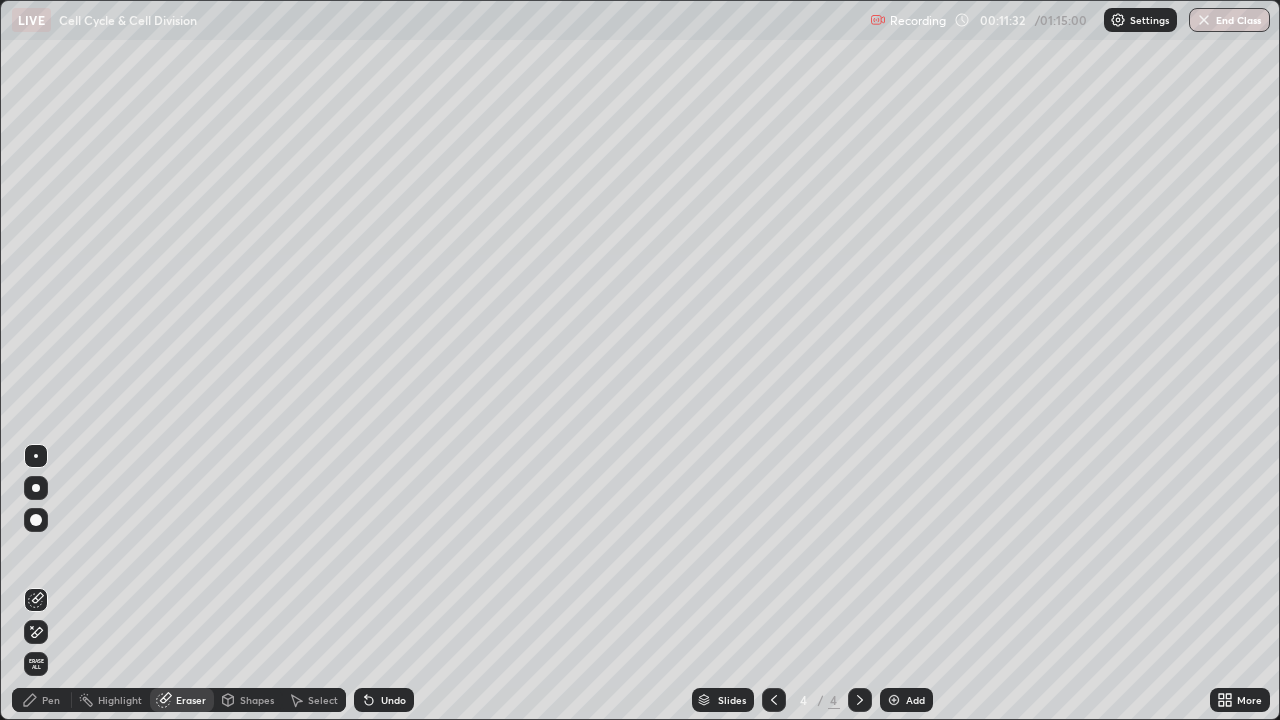click 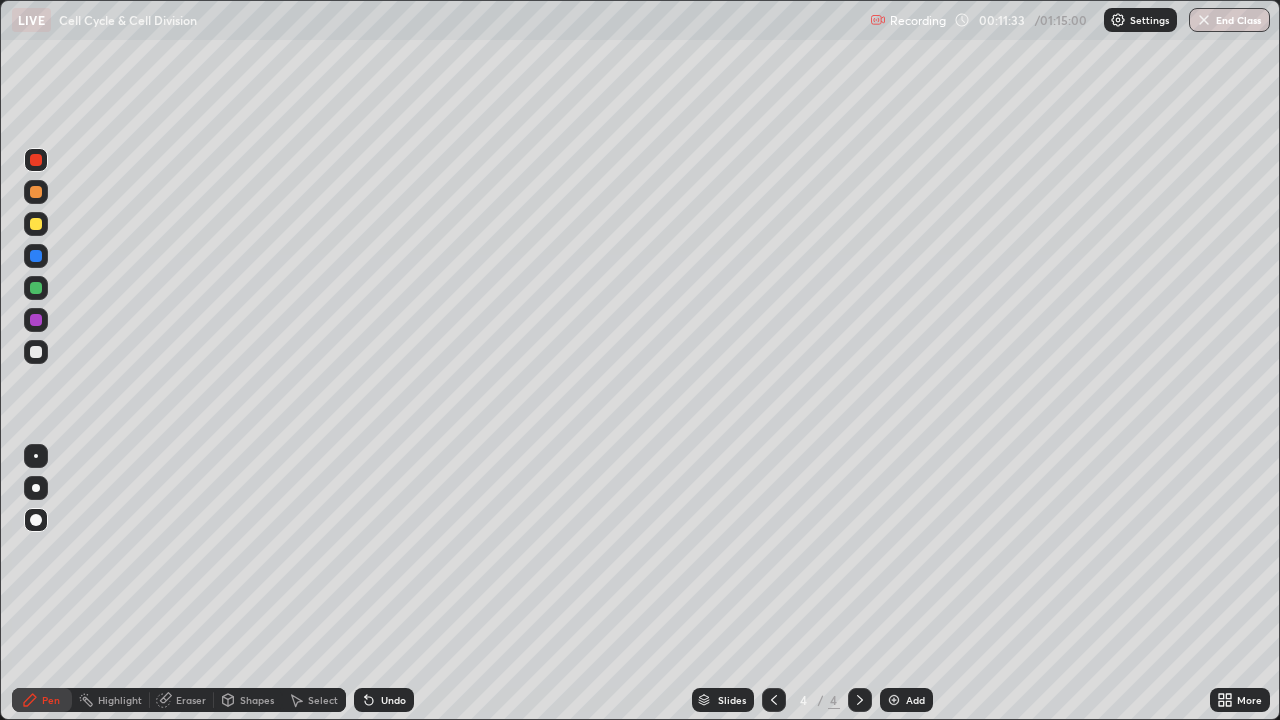 click at bounding box center (36, 352) 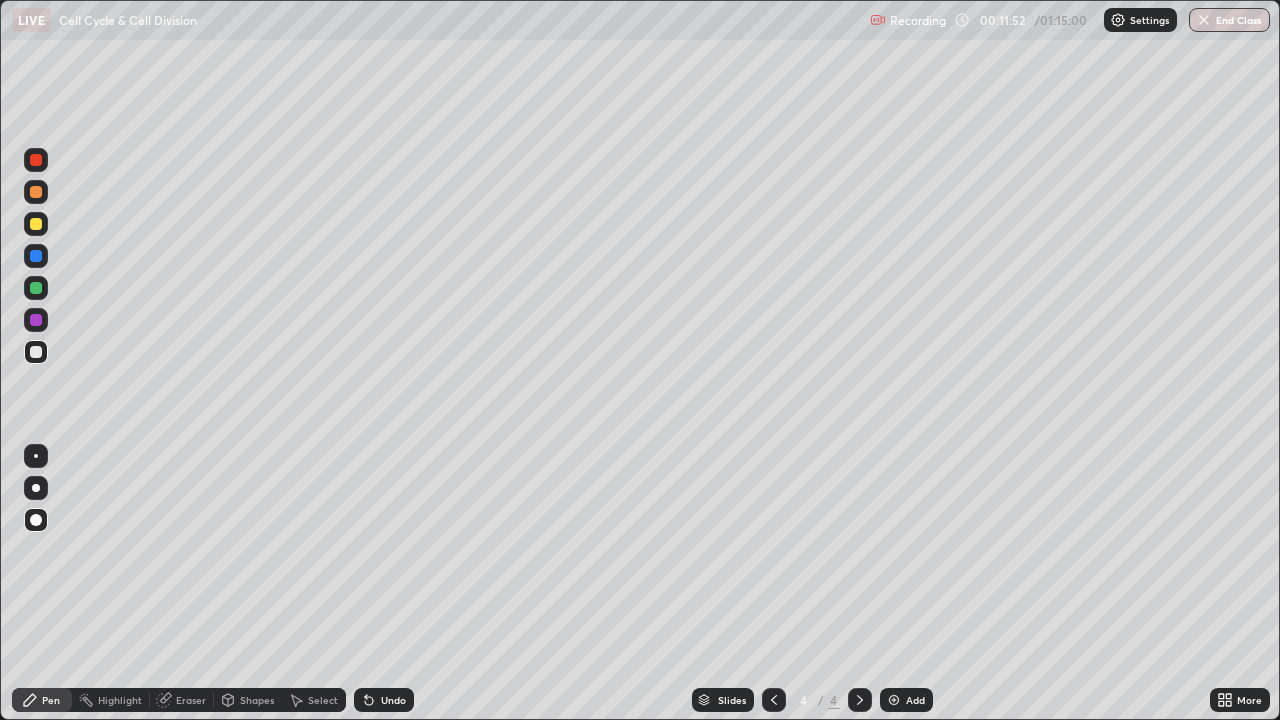 click at bounding box center (36, 224) 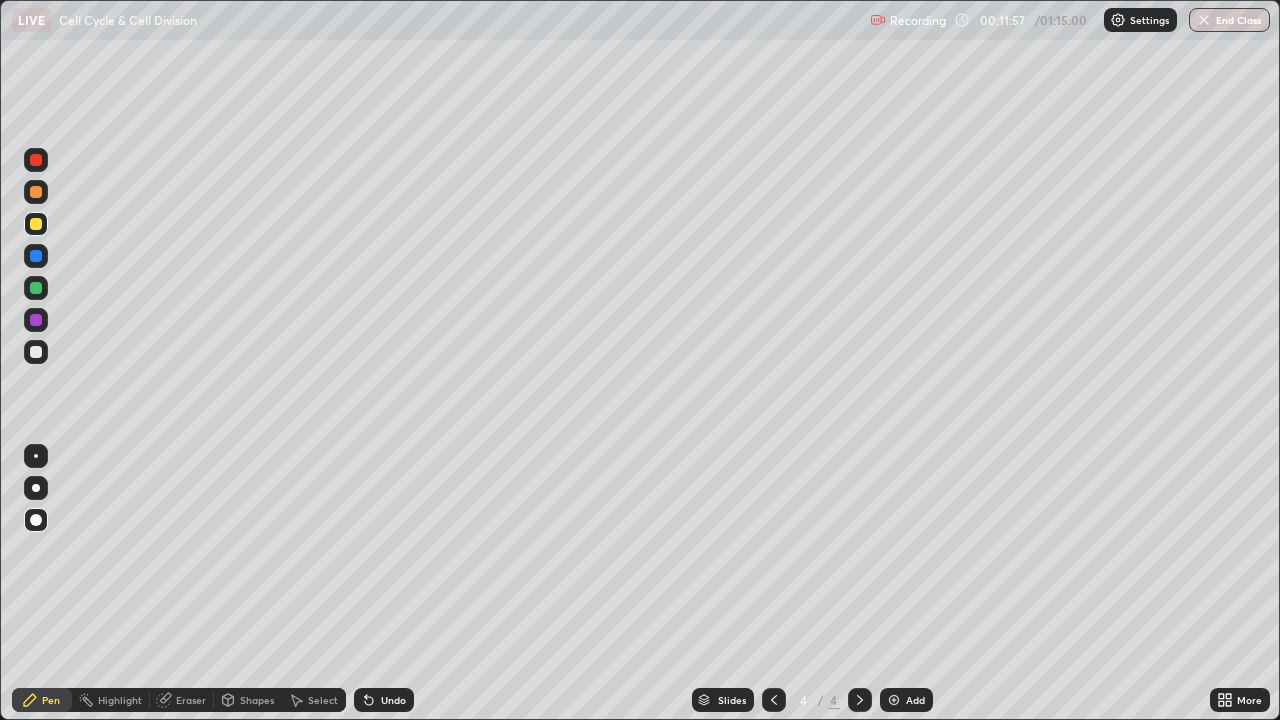 click at bounding box center (894, 700) 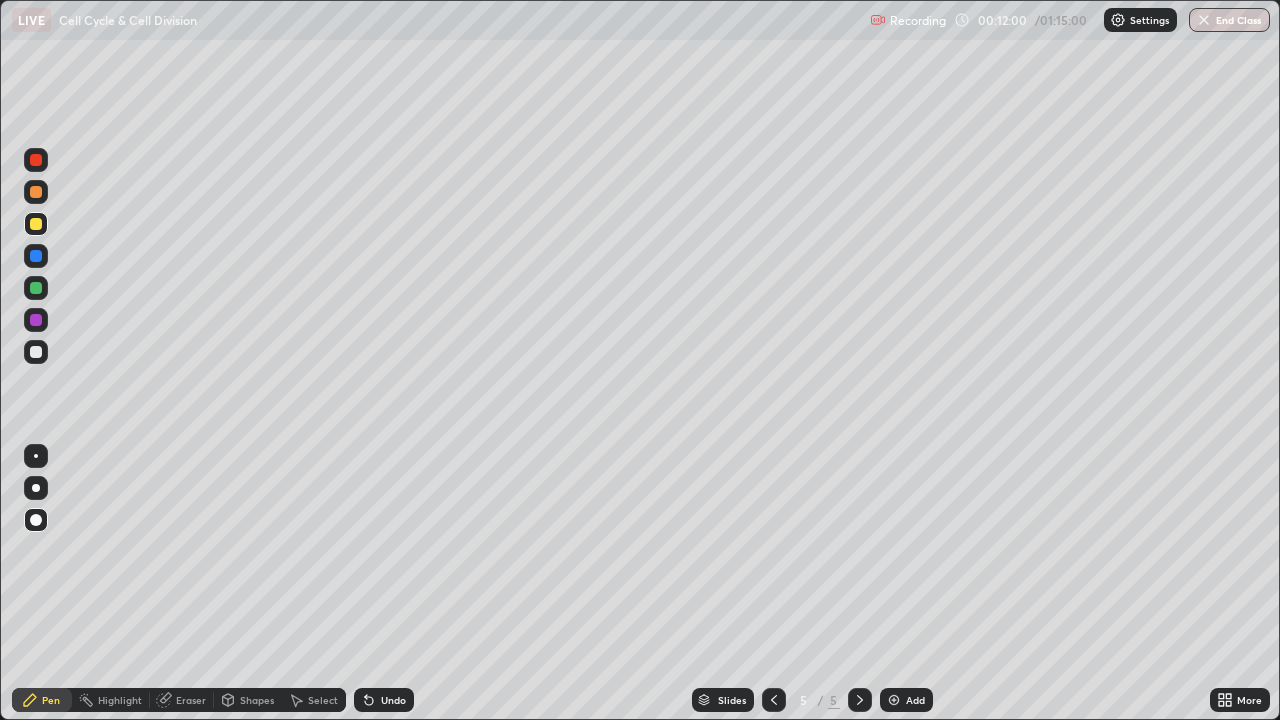 click at bounding box center [36, 520] 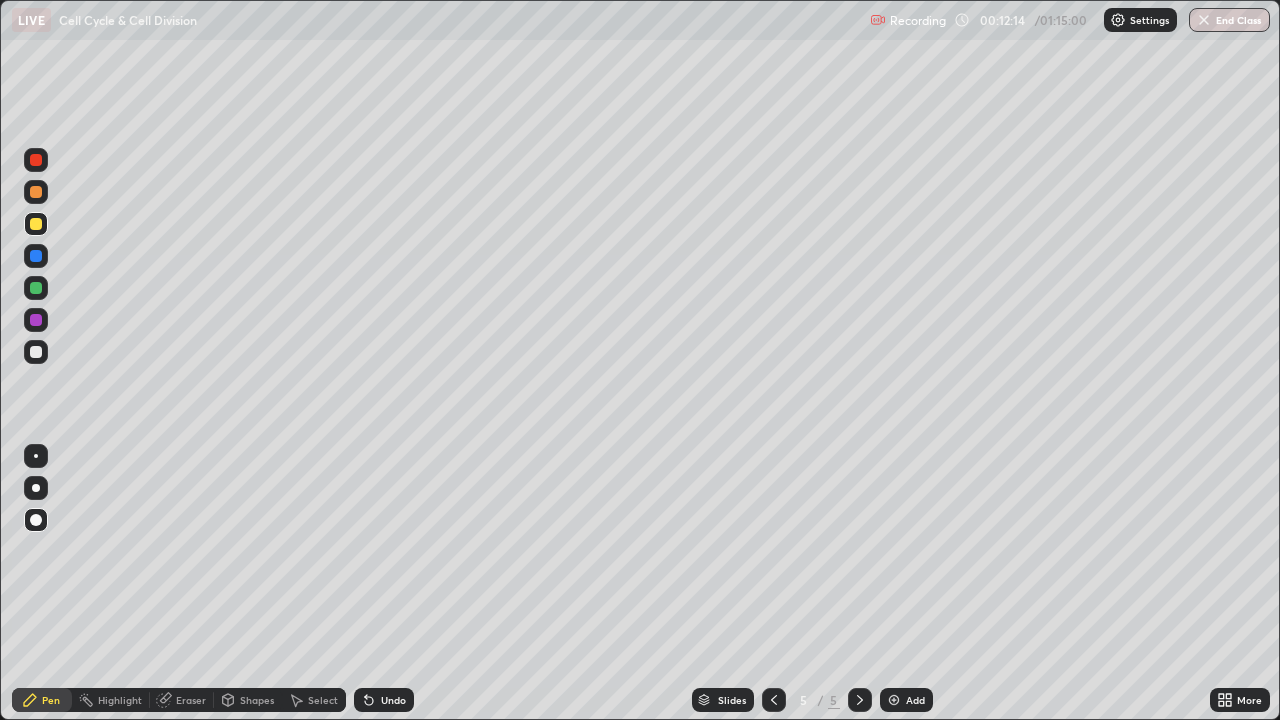 click at bounding box center [36, 160] 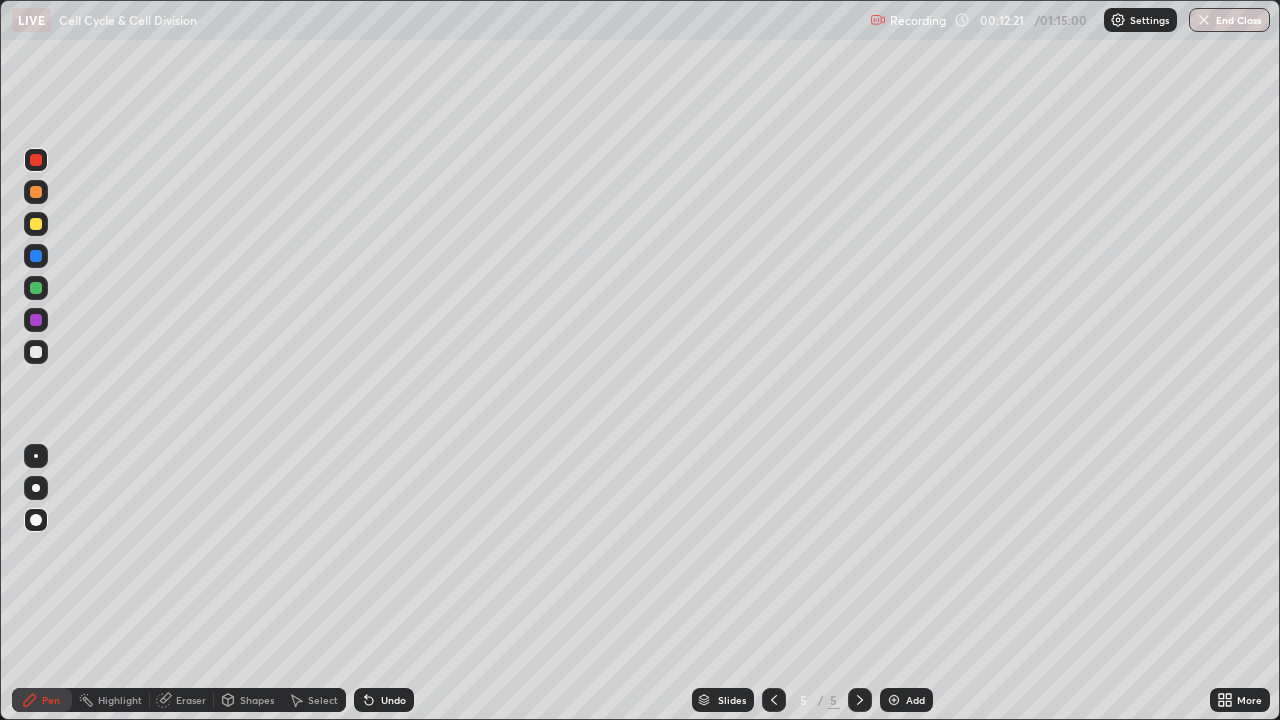 click at bounding box center [36, 352] 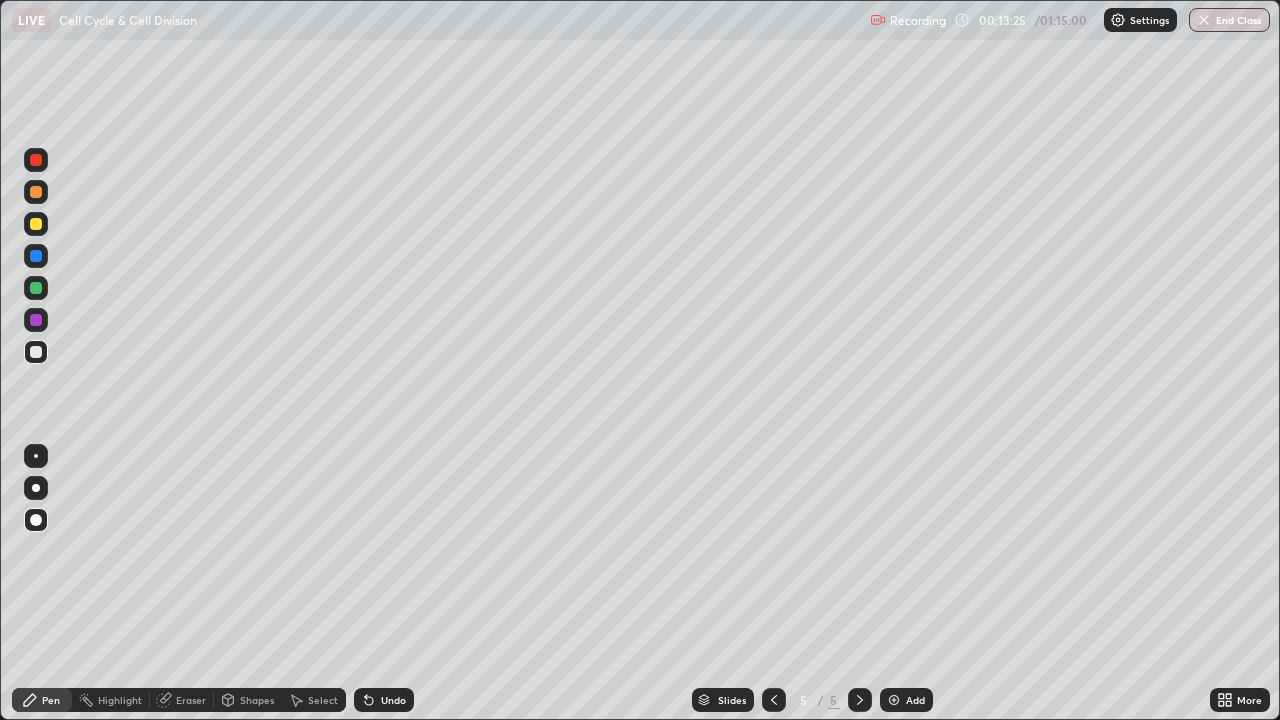 click at bounding box center (36, 160) 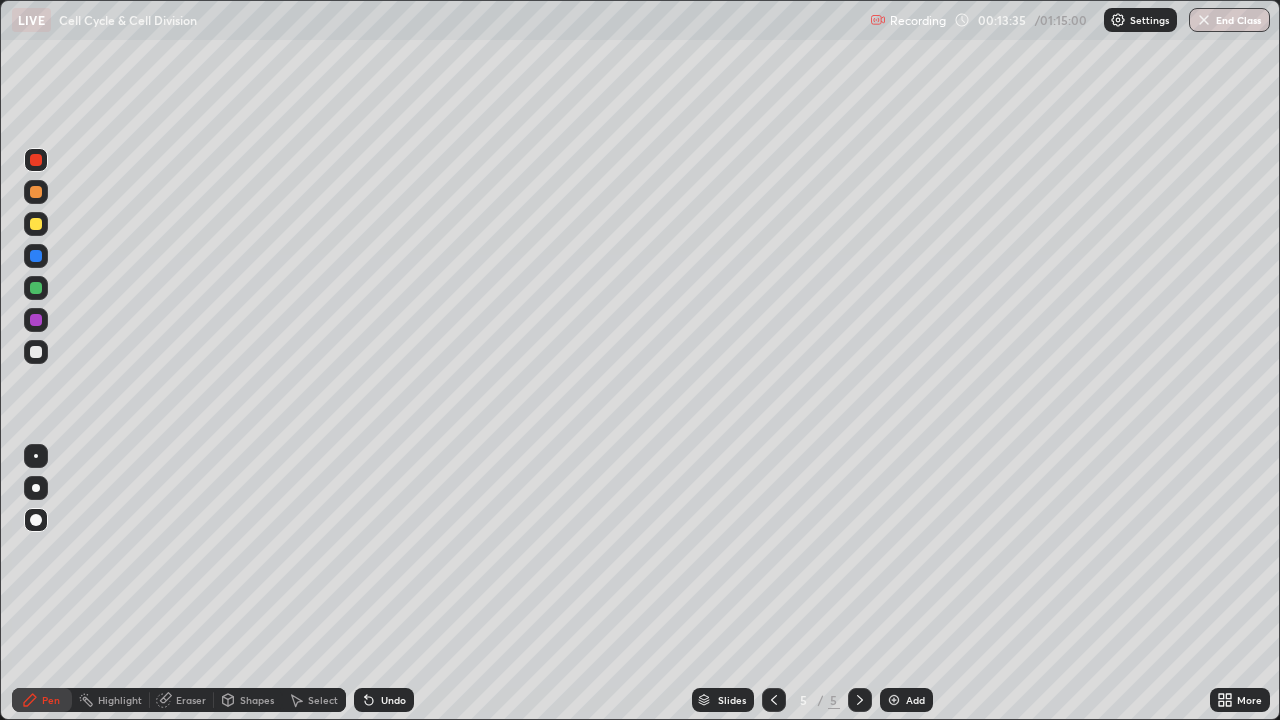 click at bounding box center [36, 352] 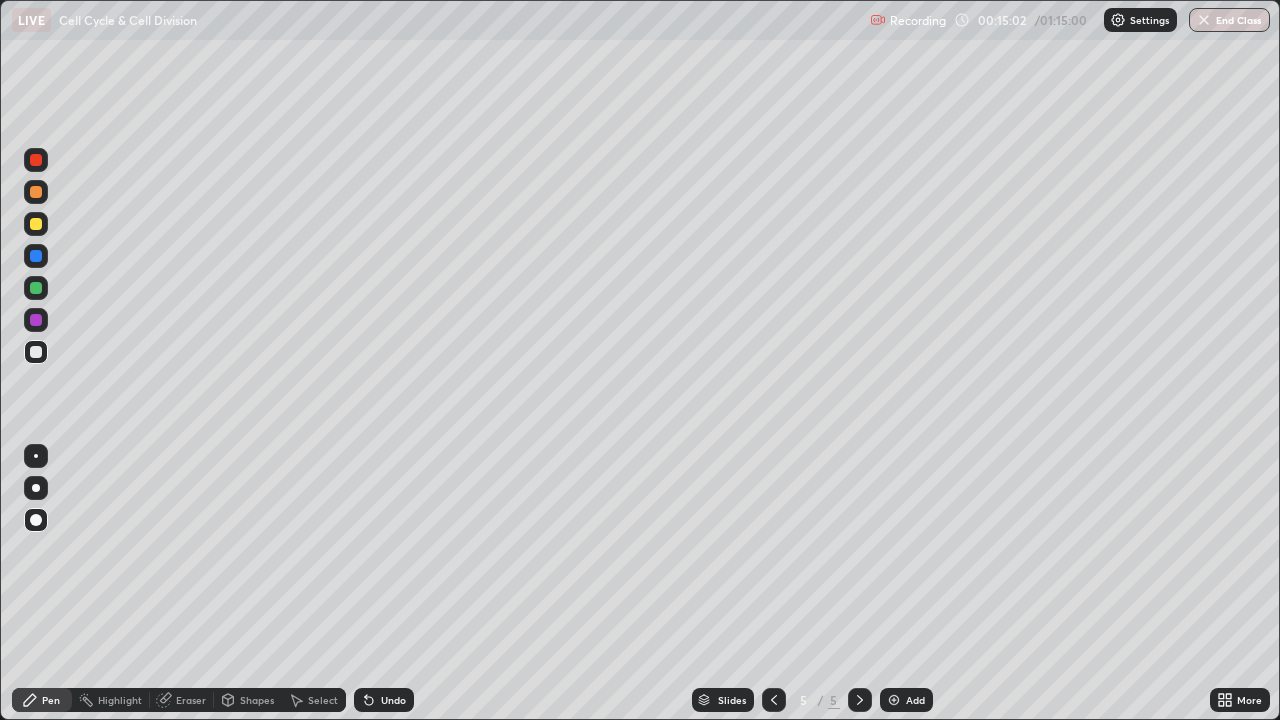 click at bounding box center (36, 352) 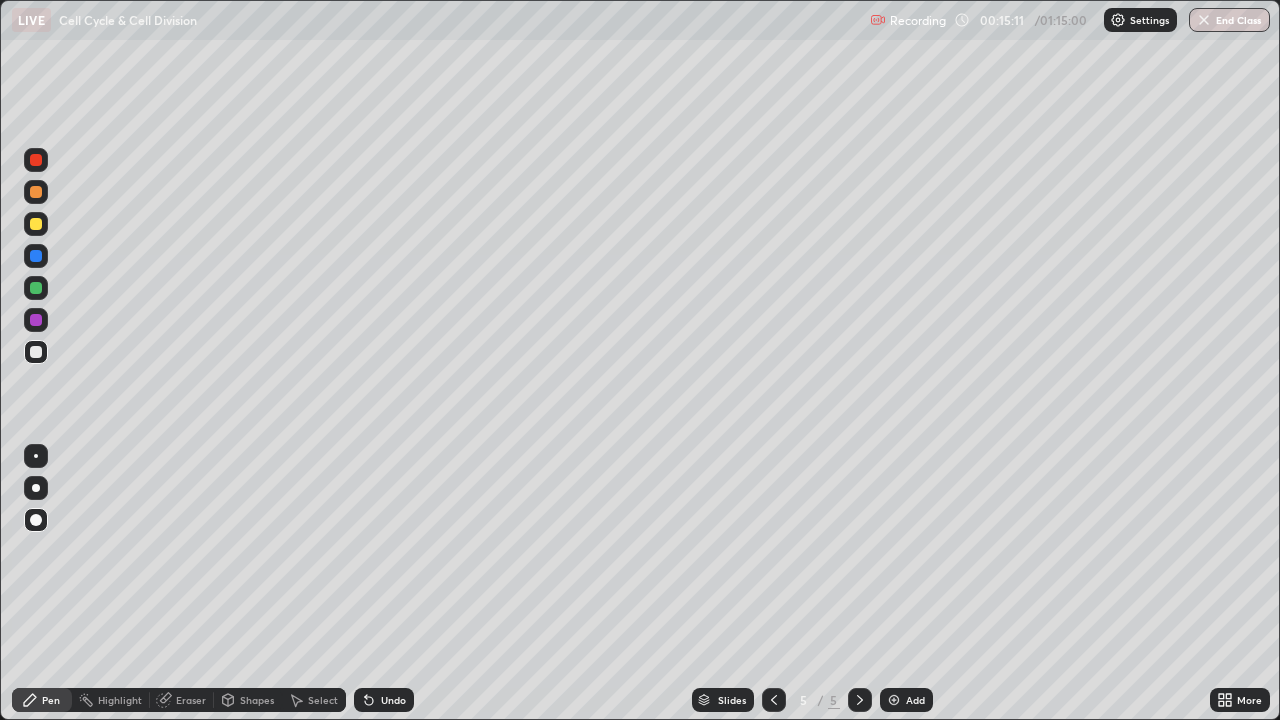 click at bounding box center [36, 160] 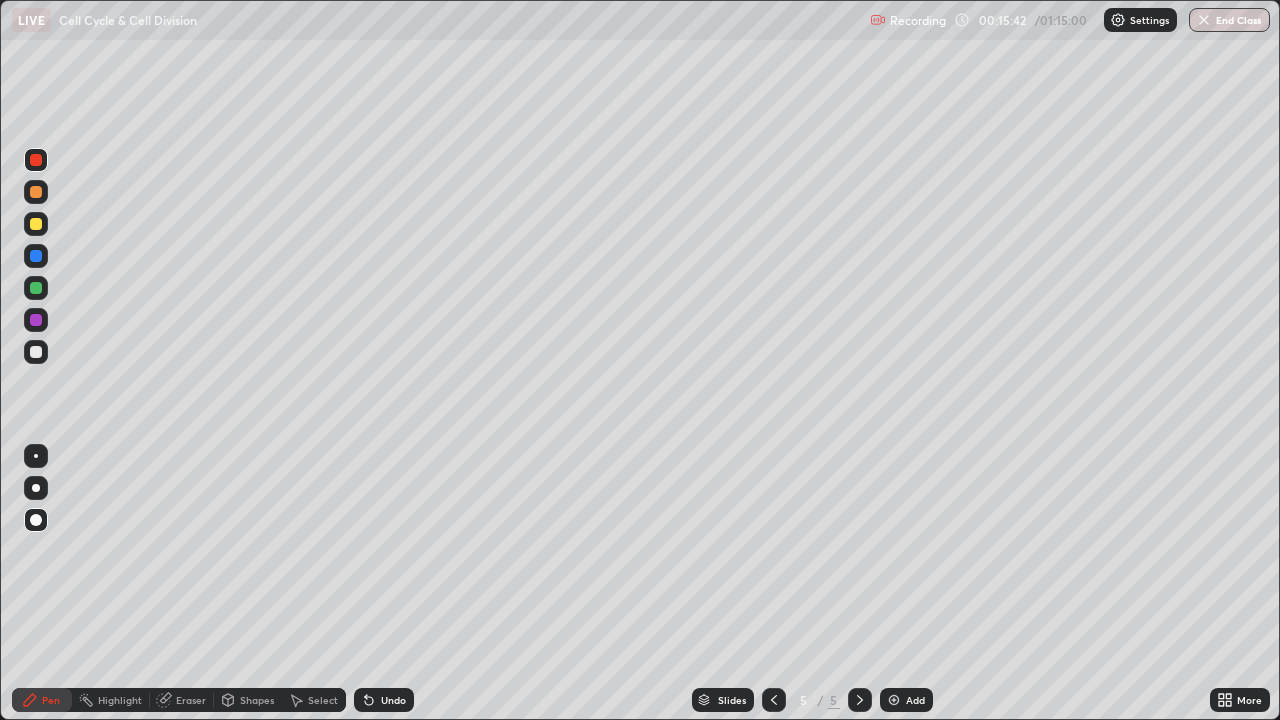 click at bounding box center [36, 352] 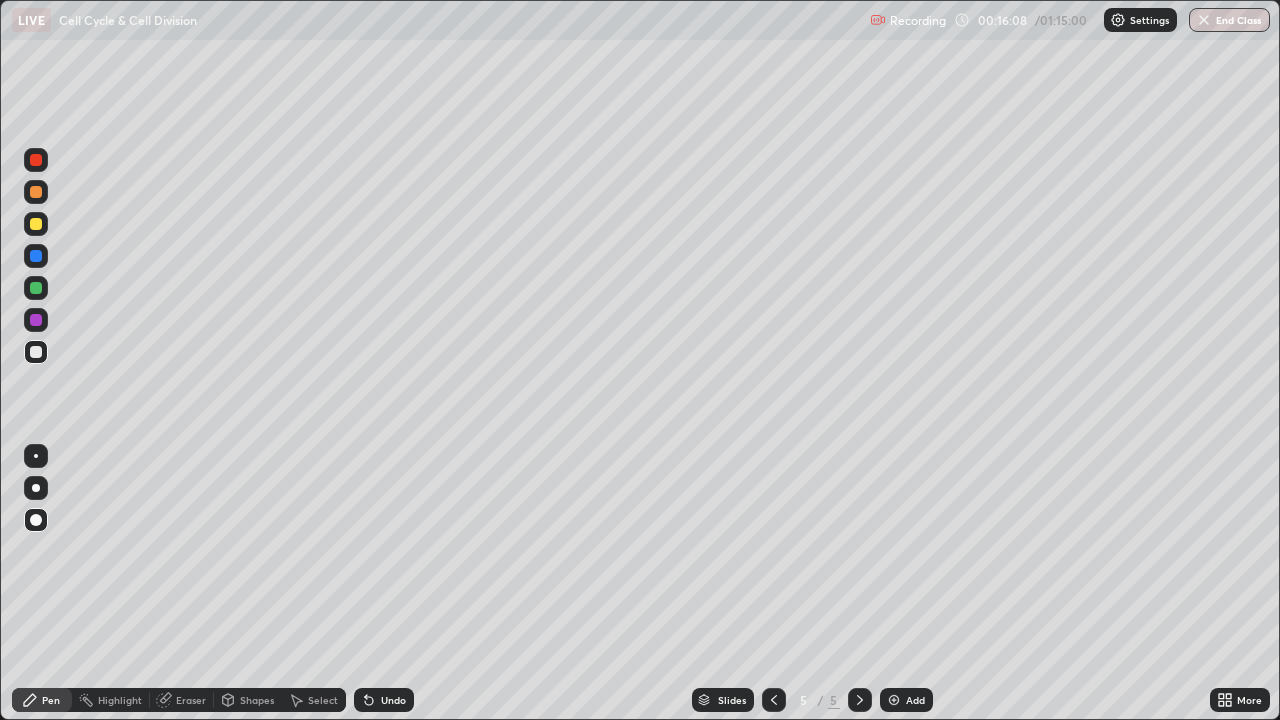 click at bounding box center [36, 256] 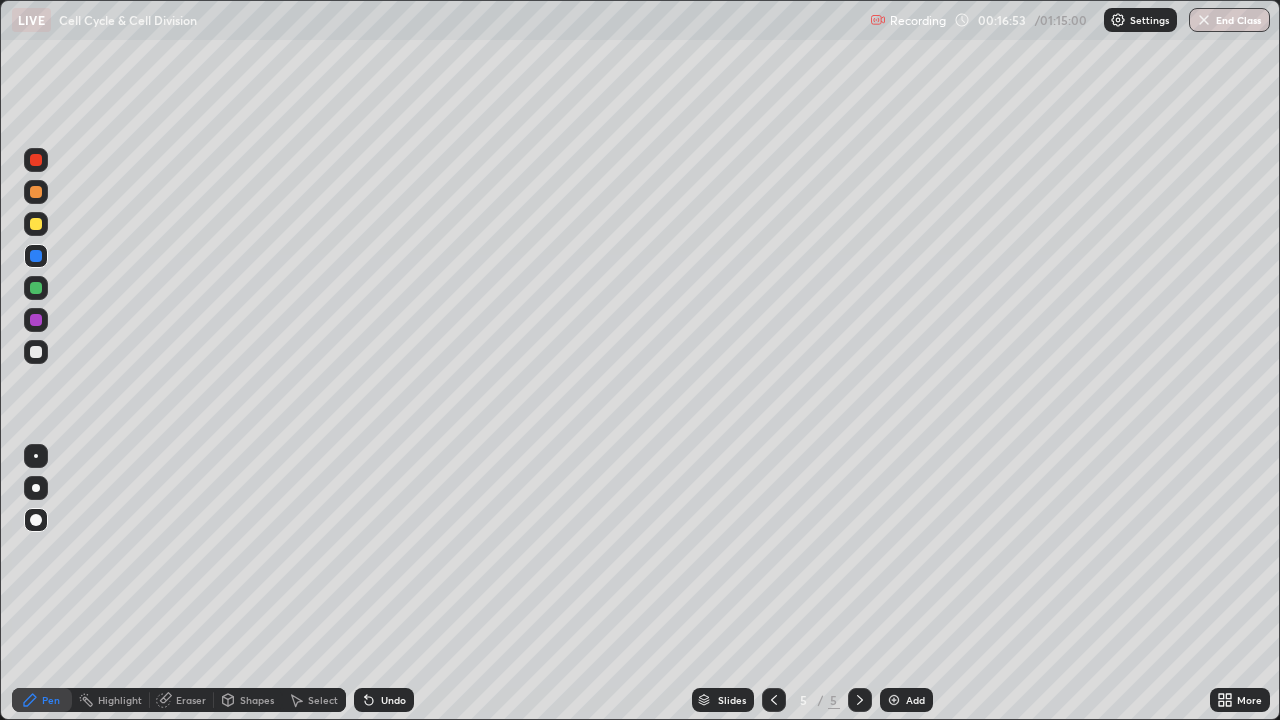 click at bounding box center [36, 352] 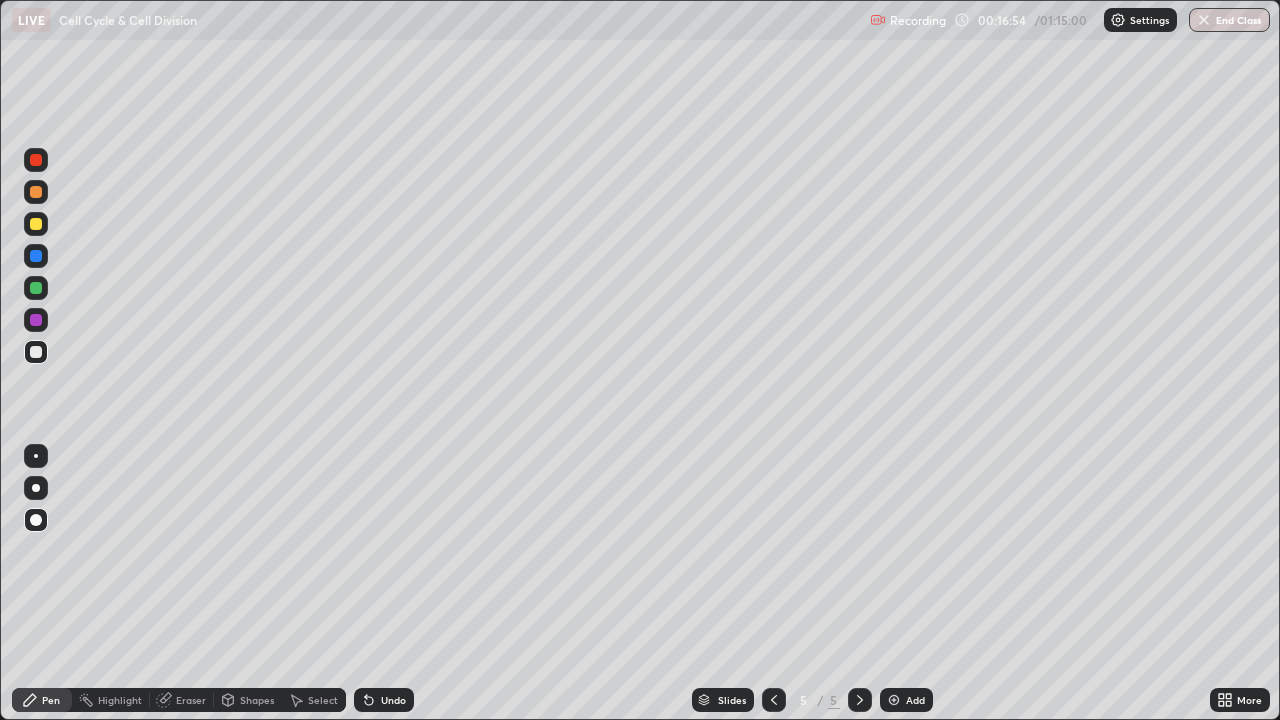 click at bounding box center (36, 224) 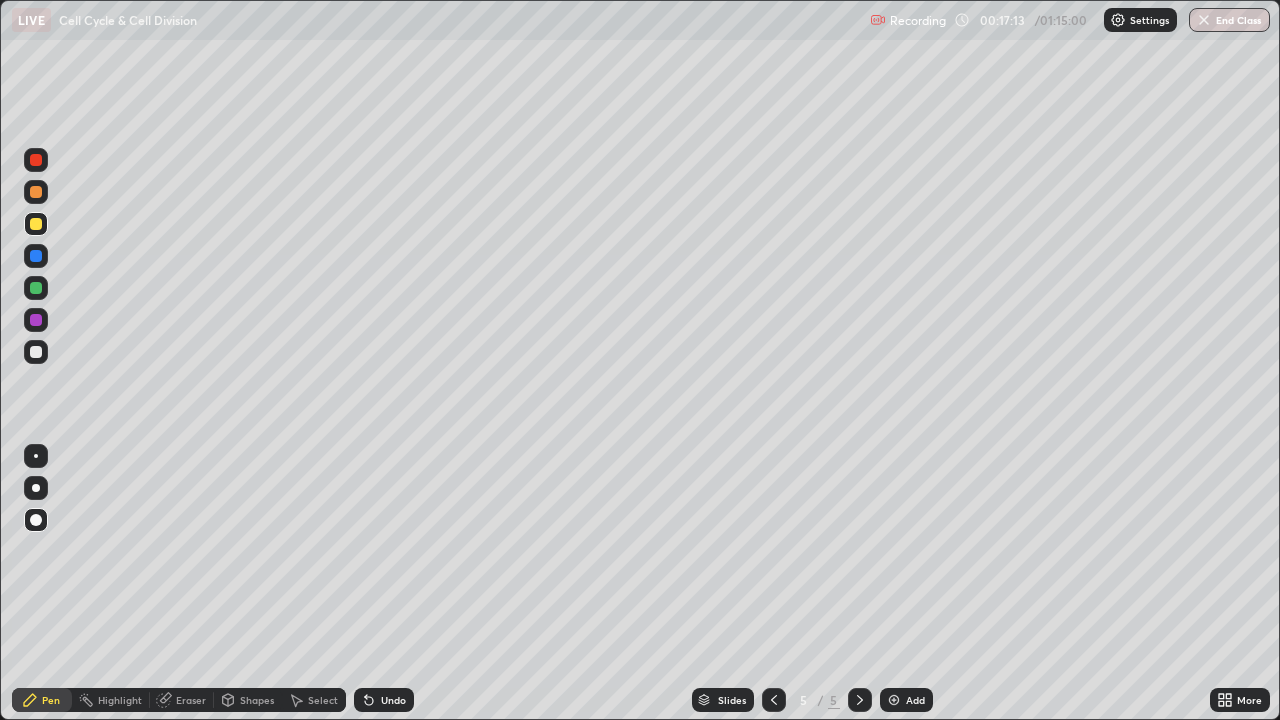 click 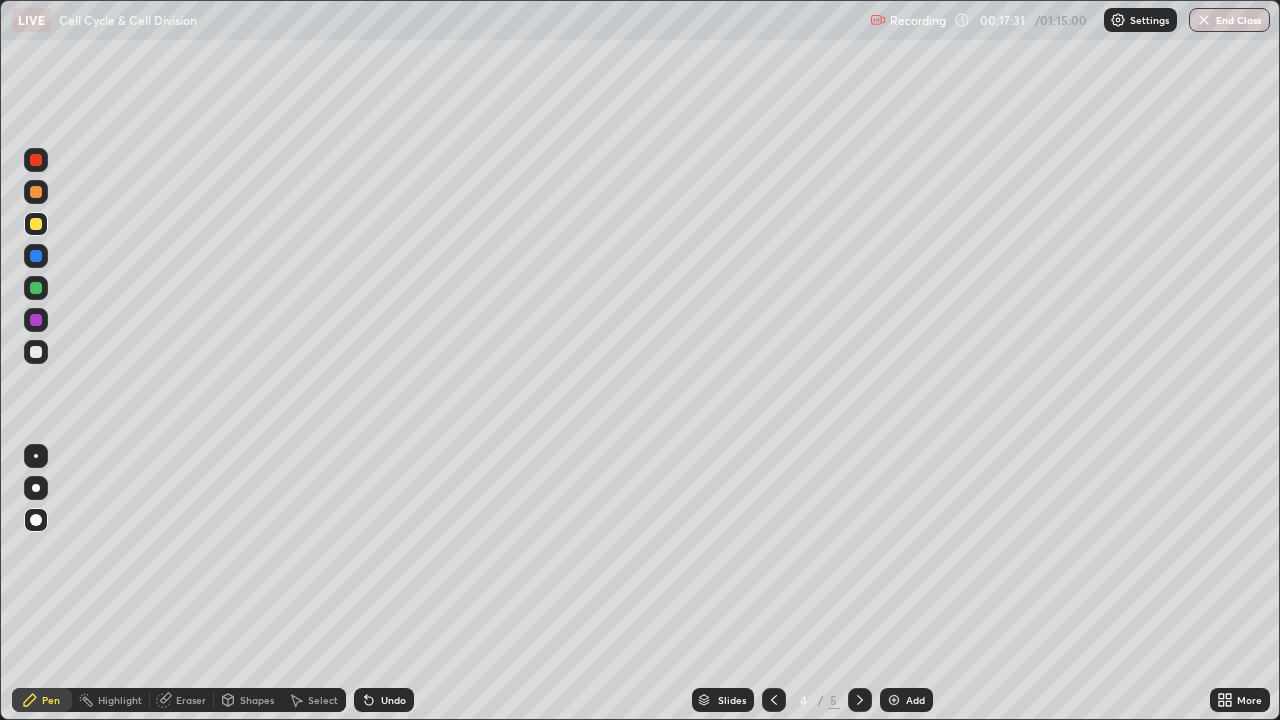 click 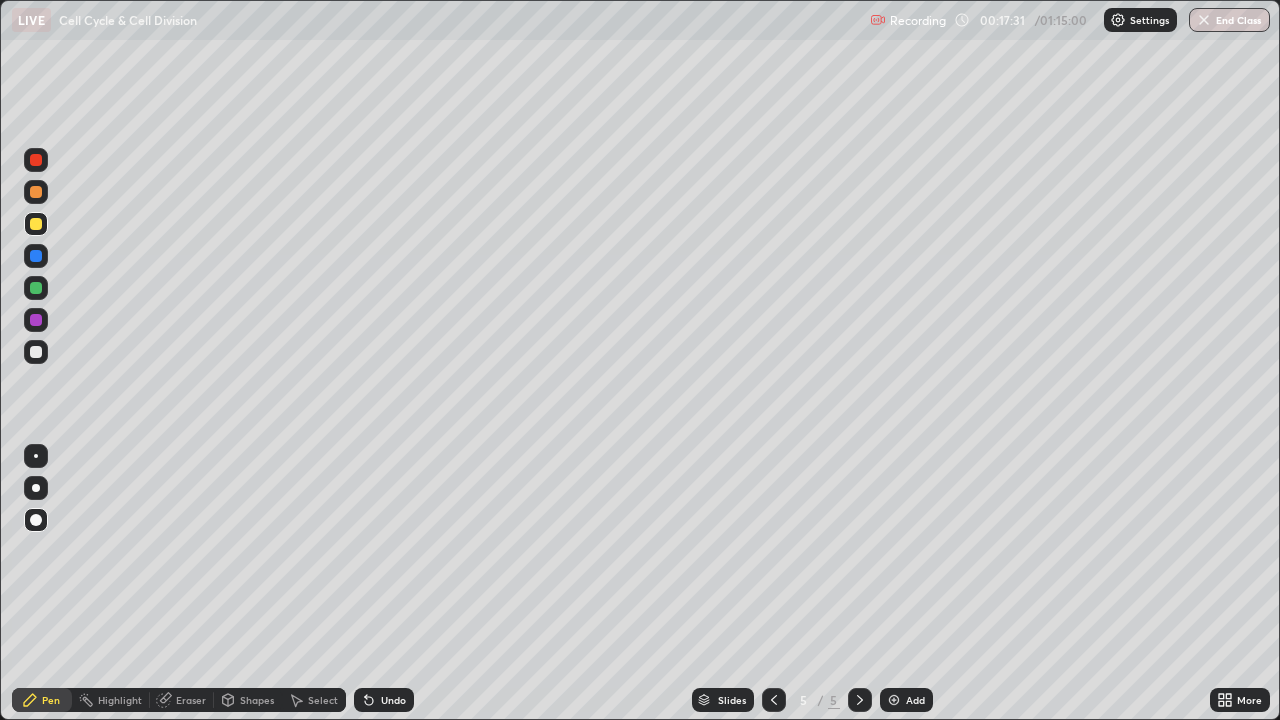 click at bounding box center [894, 700] 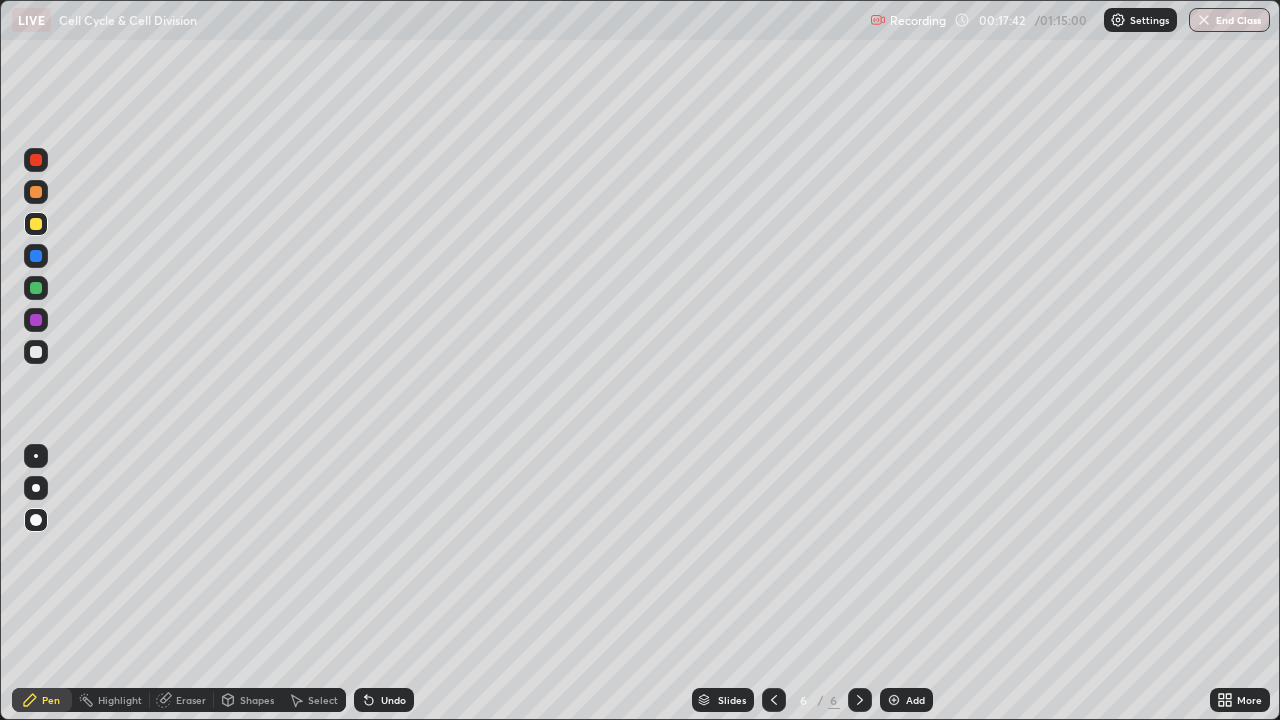 click at bounding box center (36, 160) 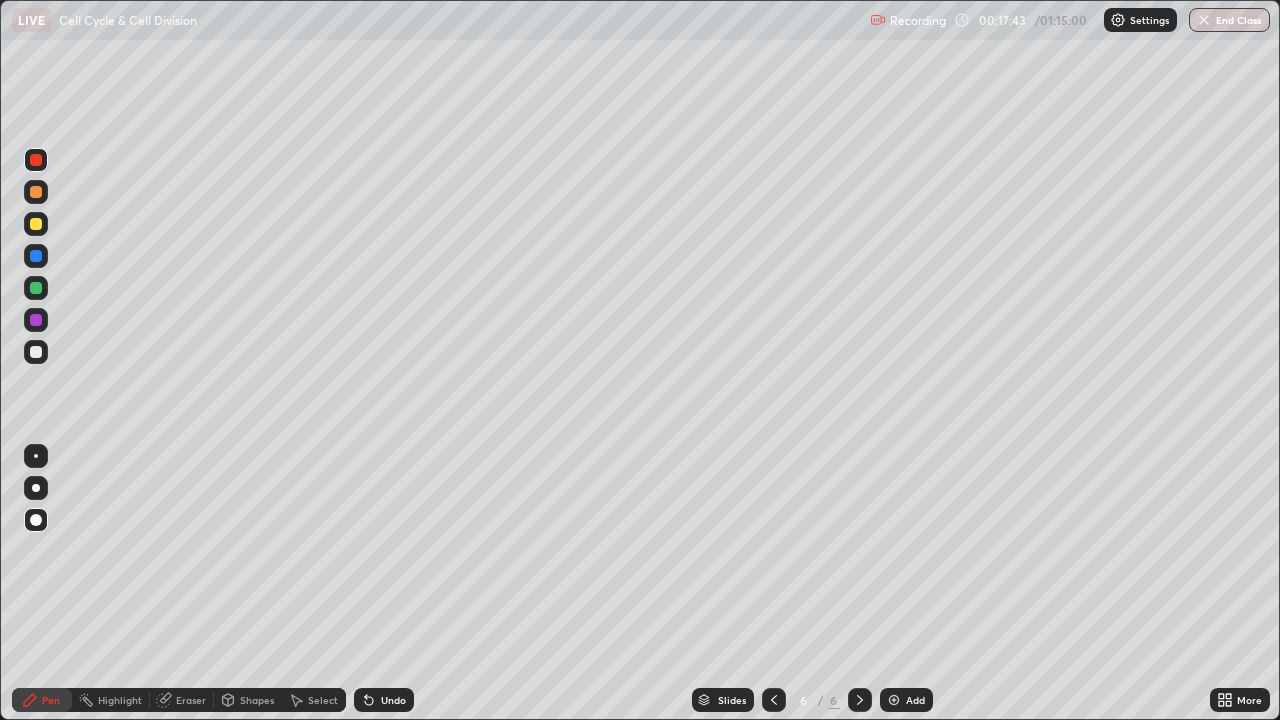 click at bounding box center [36, 224] 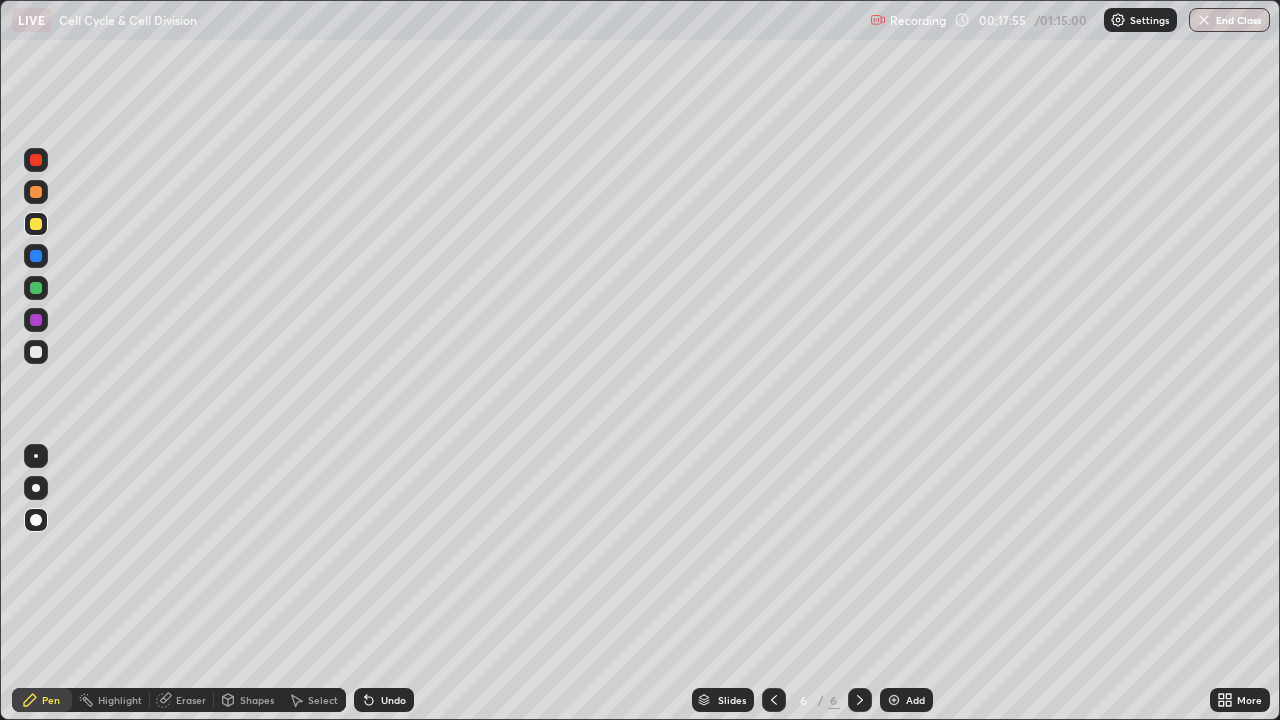 click at bounding box center [36, 352] 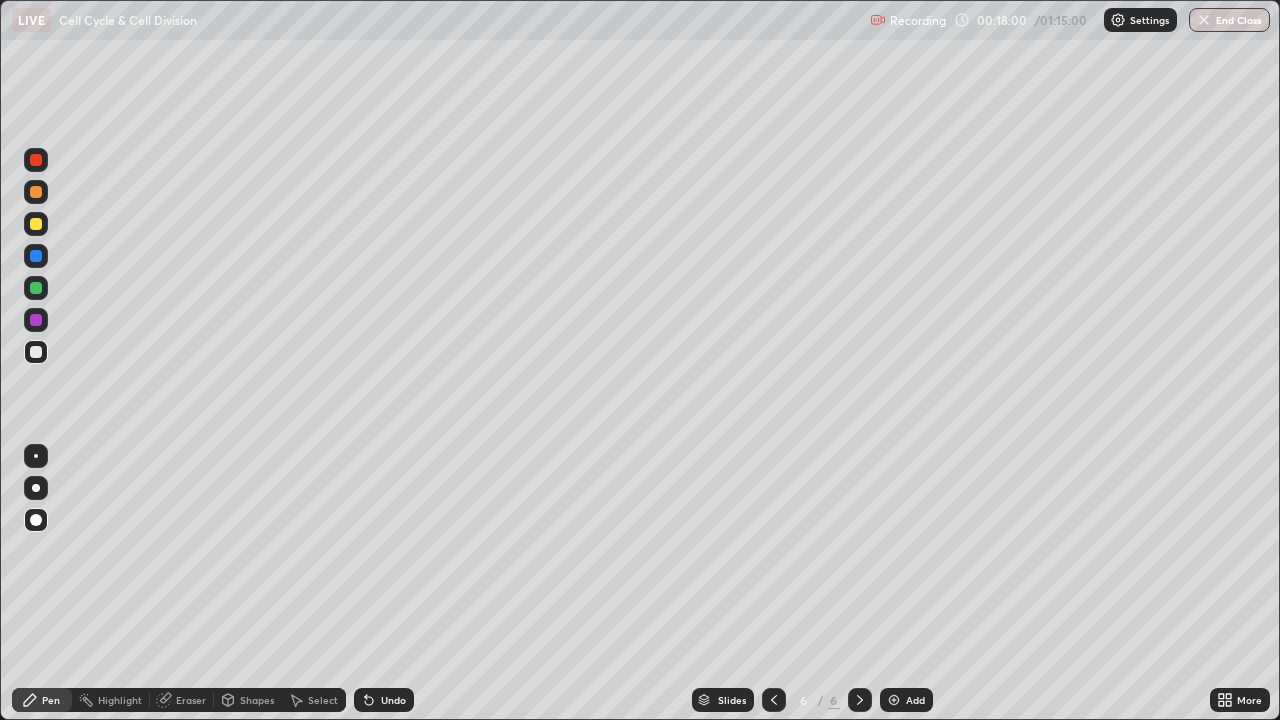 click at bounding box center (36, 256) 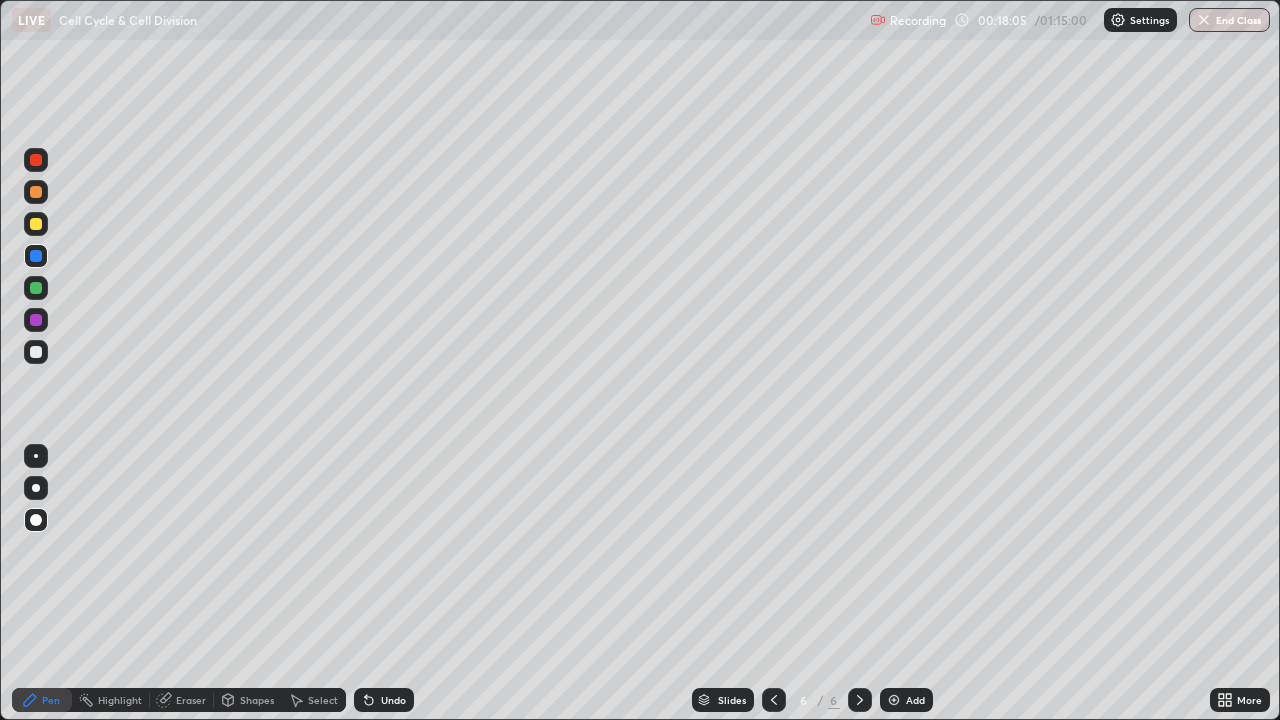 click on "Eraser" at bounding box center [191, 700] 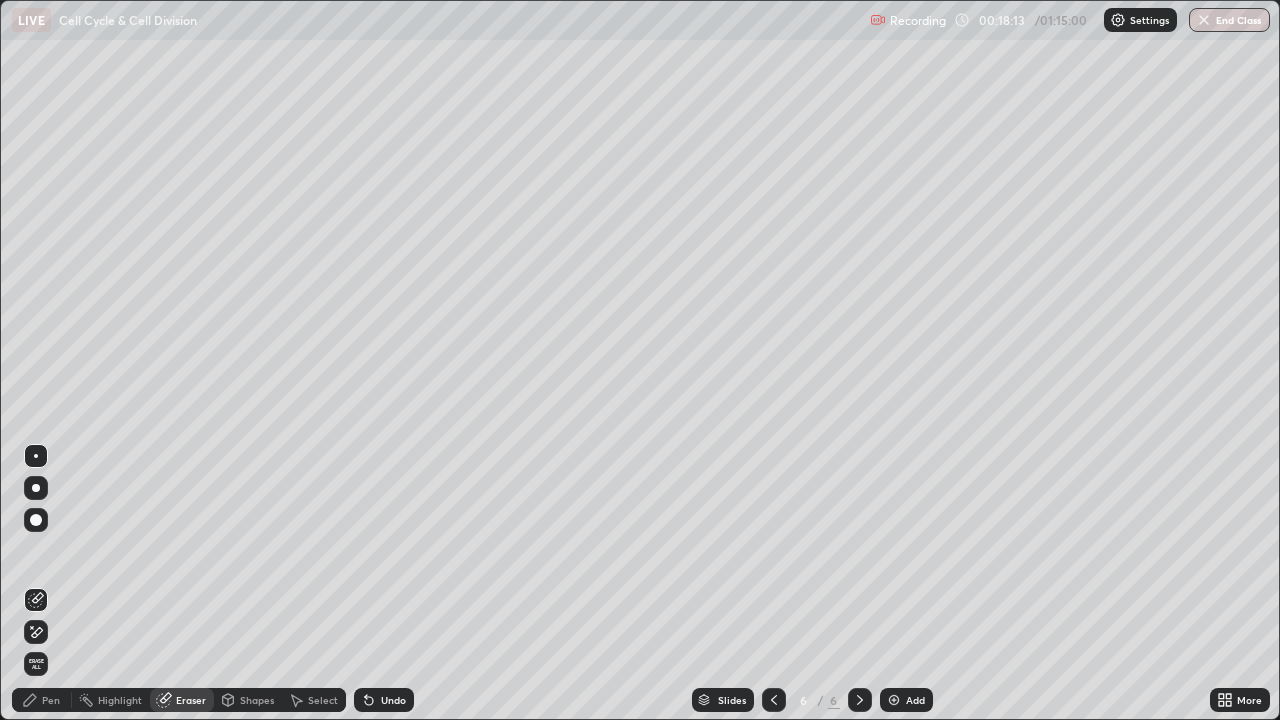 click 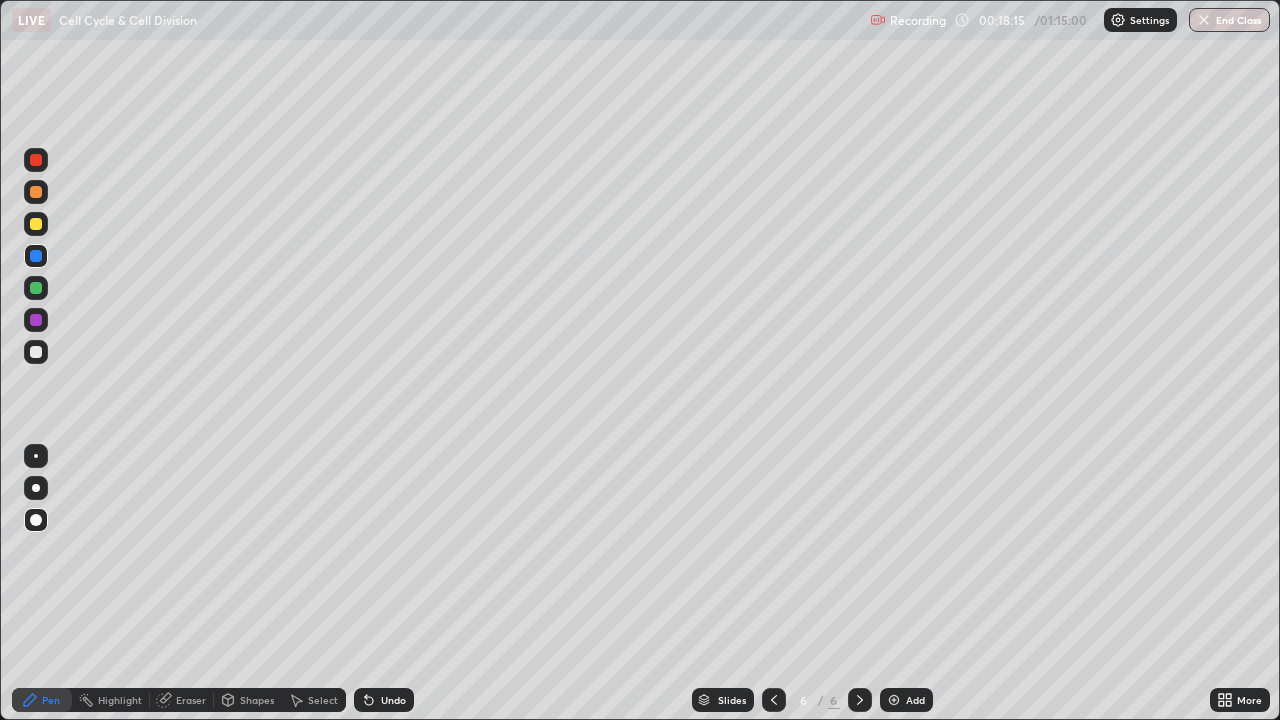 click at bounding box center [36, 352] 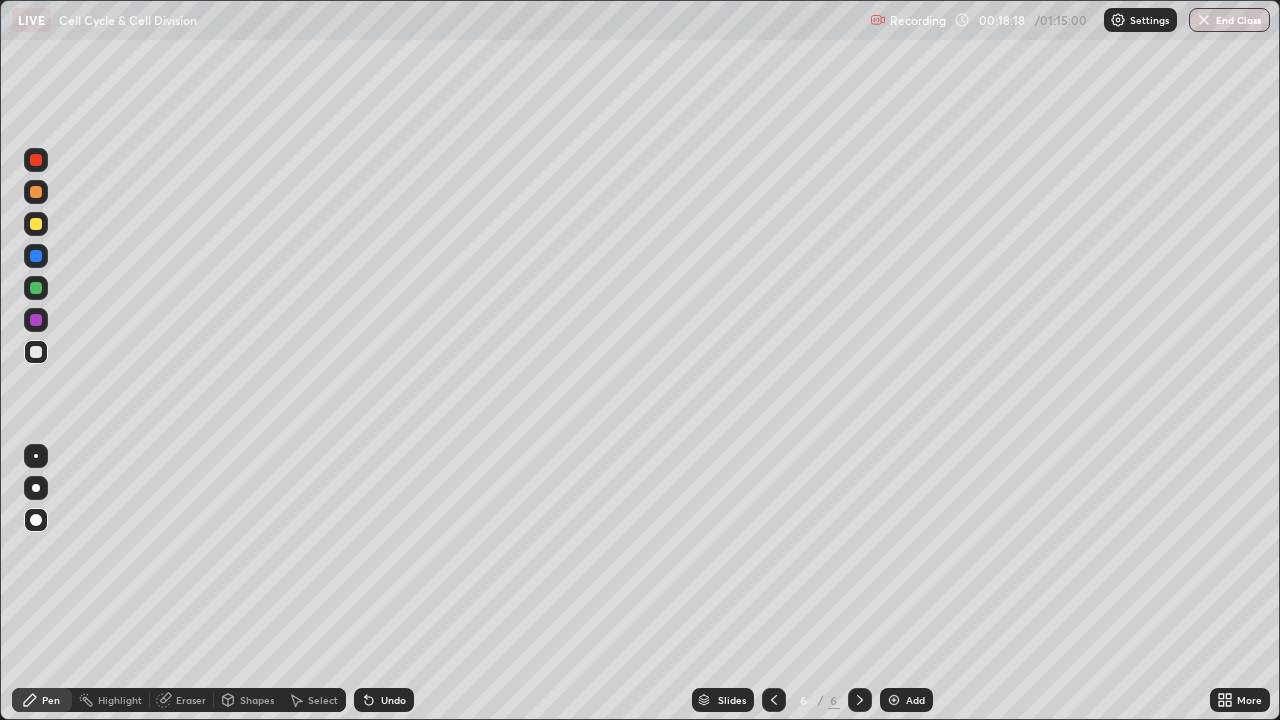 click at bounding box center [36, 224] 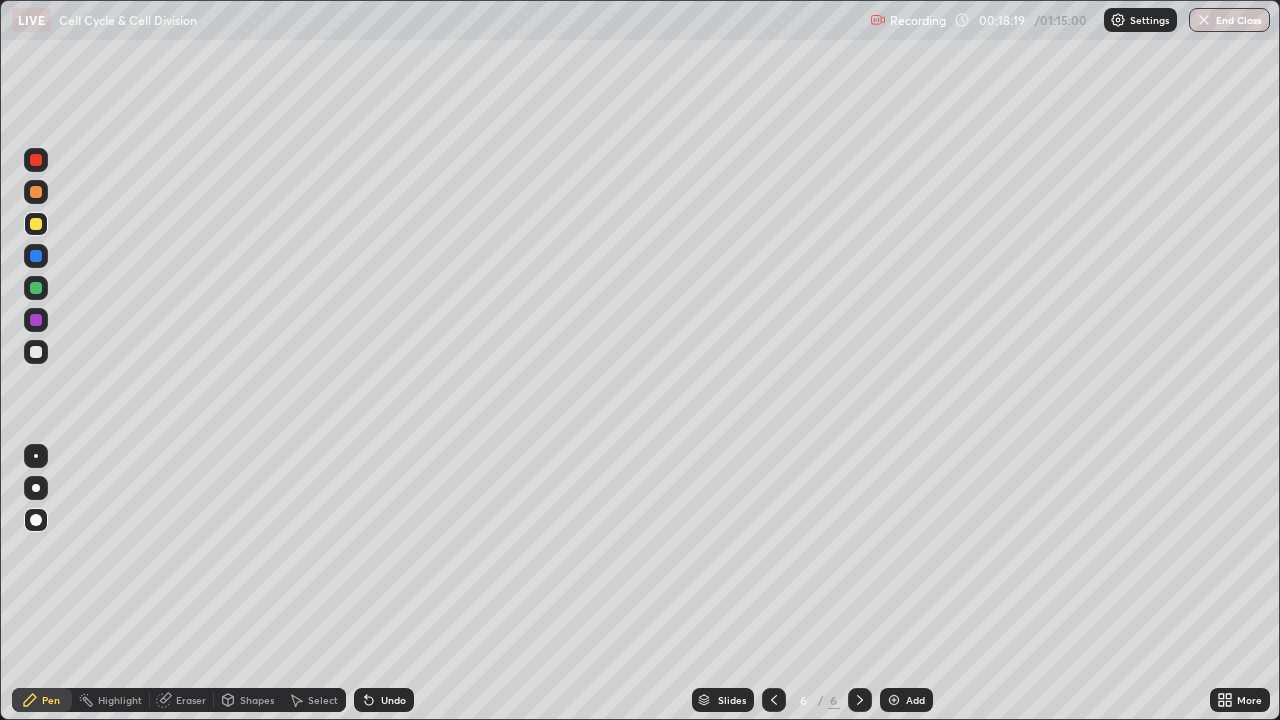 click 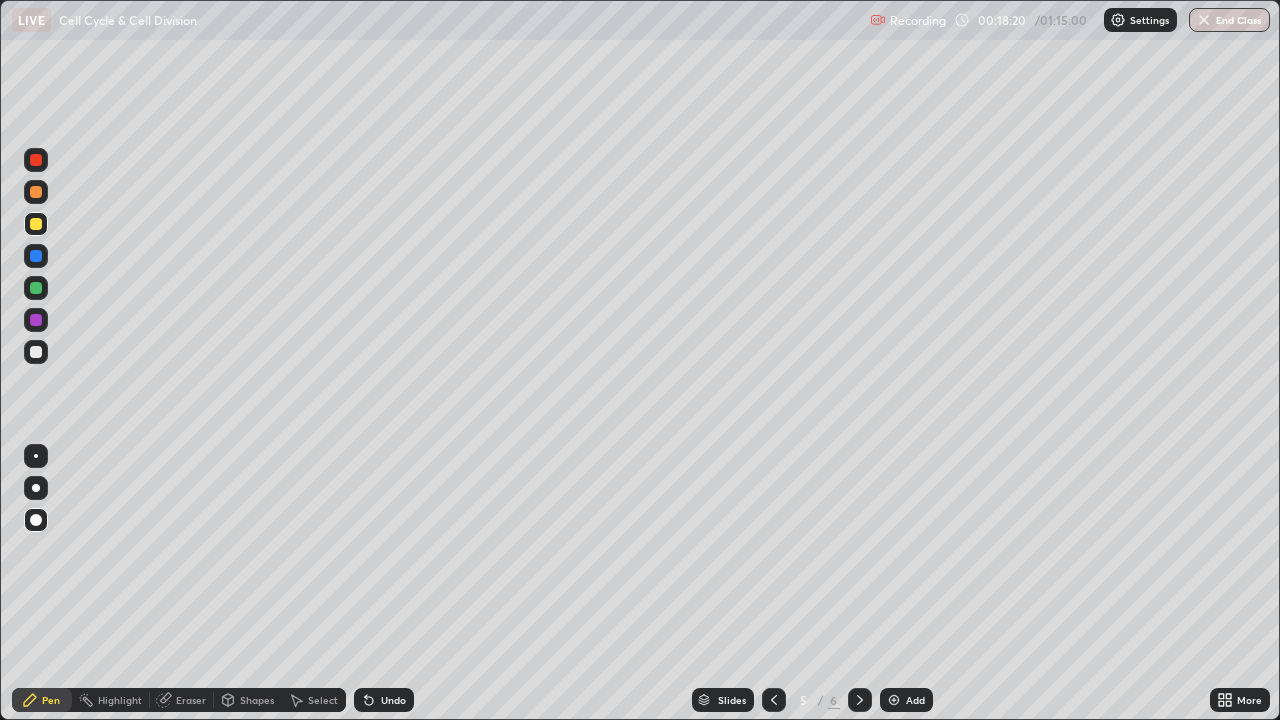 click at bounding box center [774, 700] 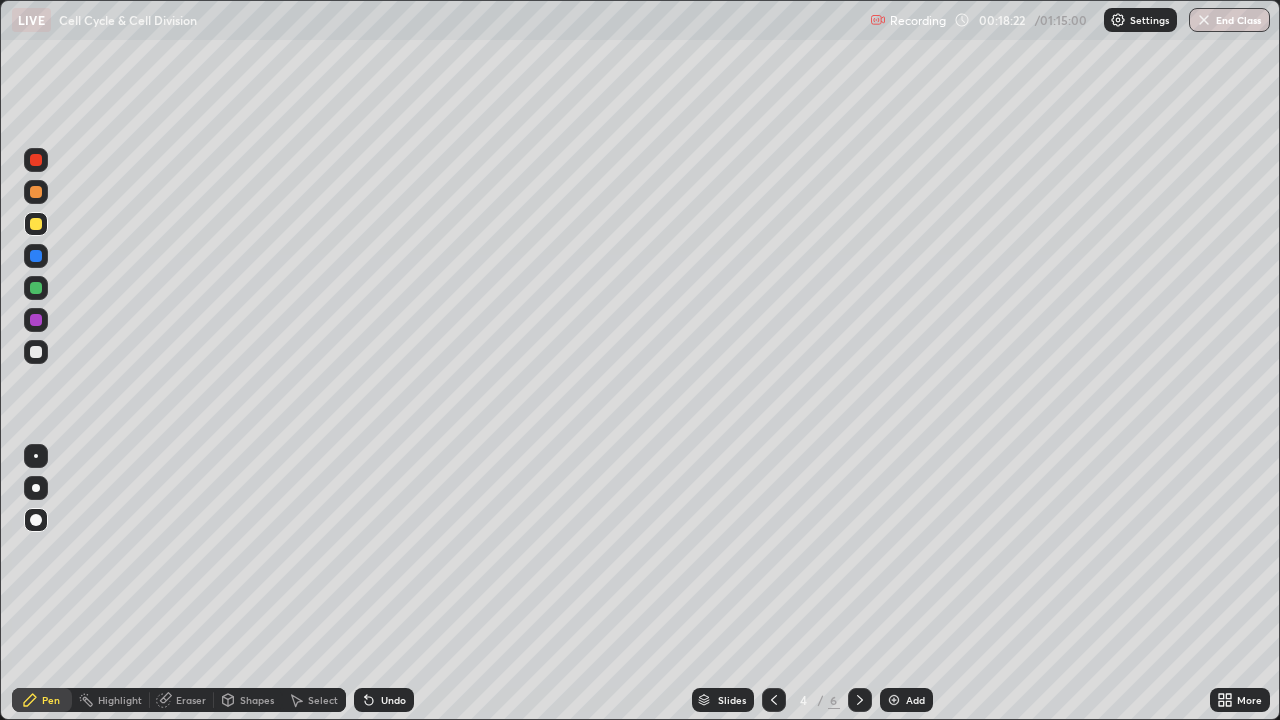 click 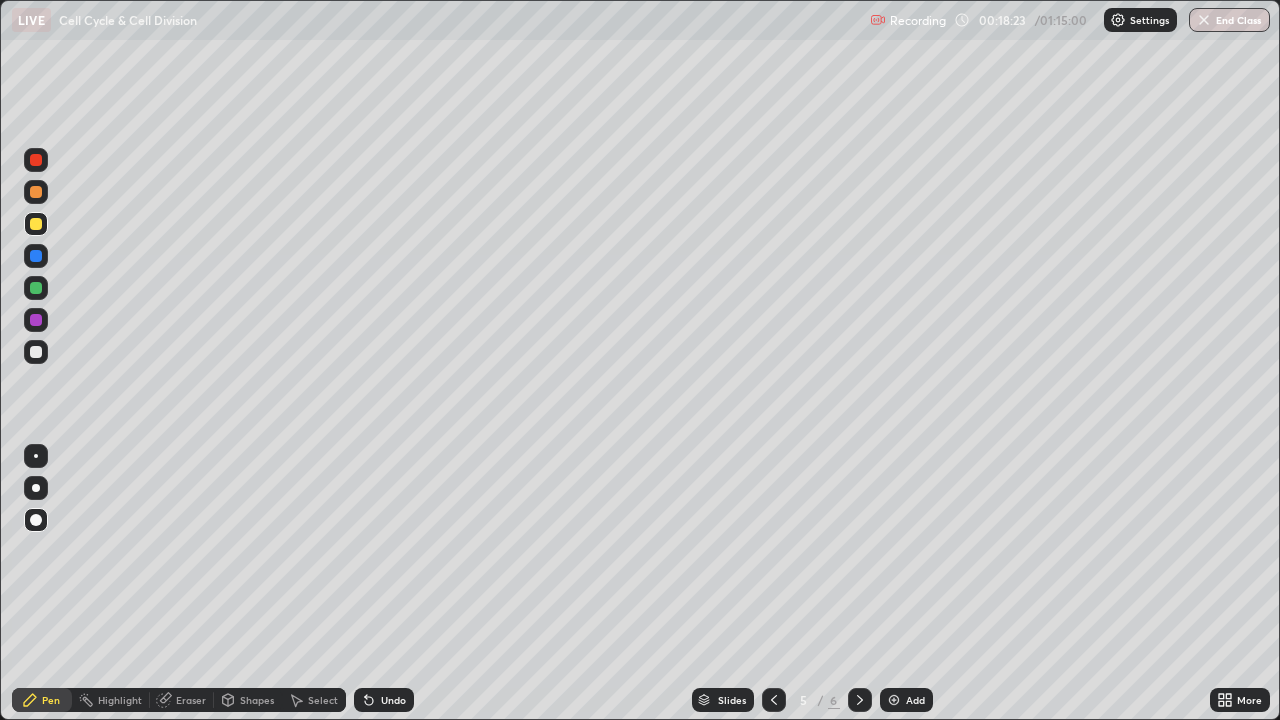 click 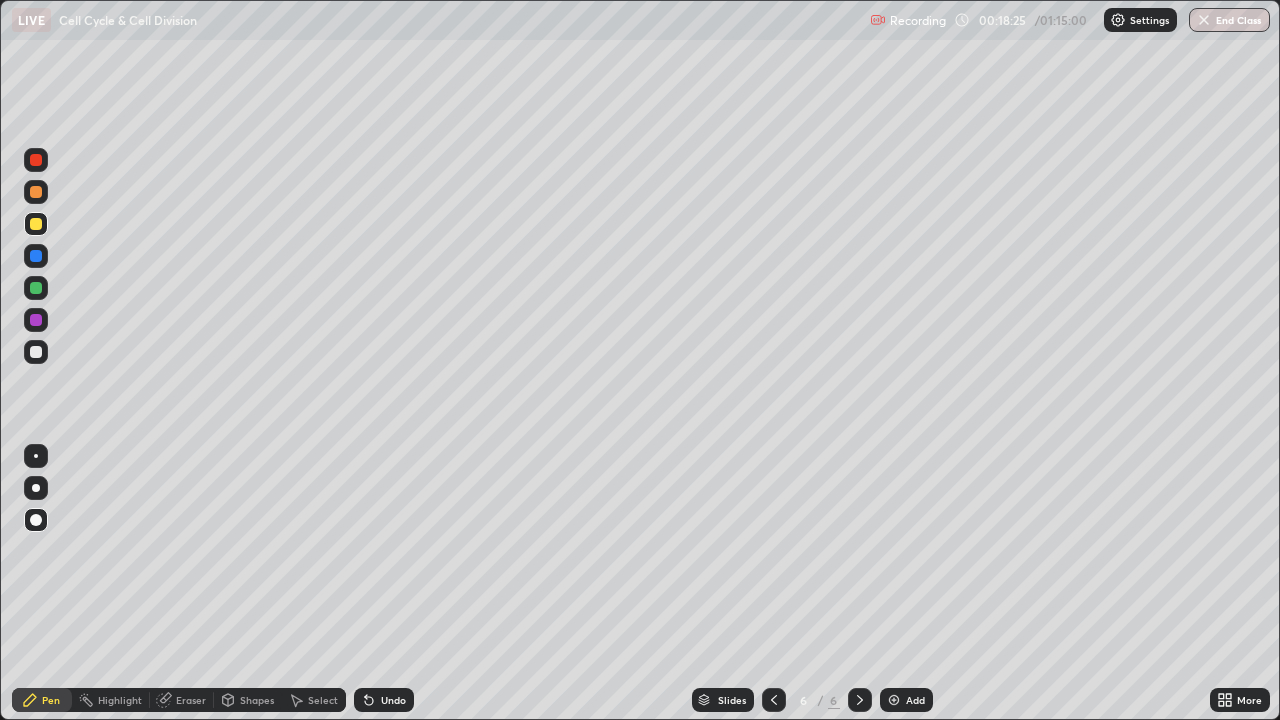 click at bounding box center [36, 224] 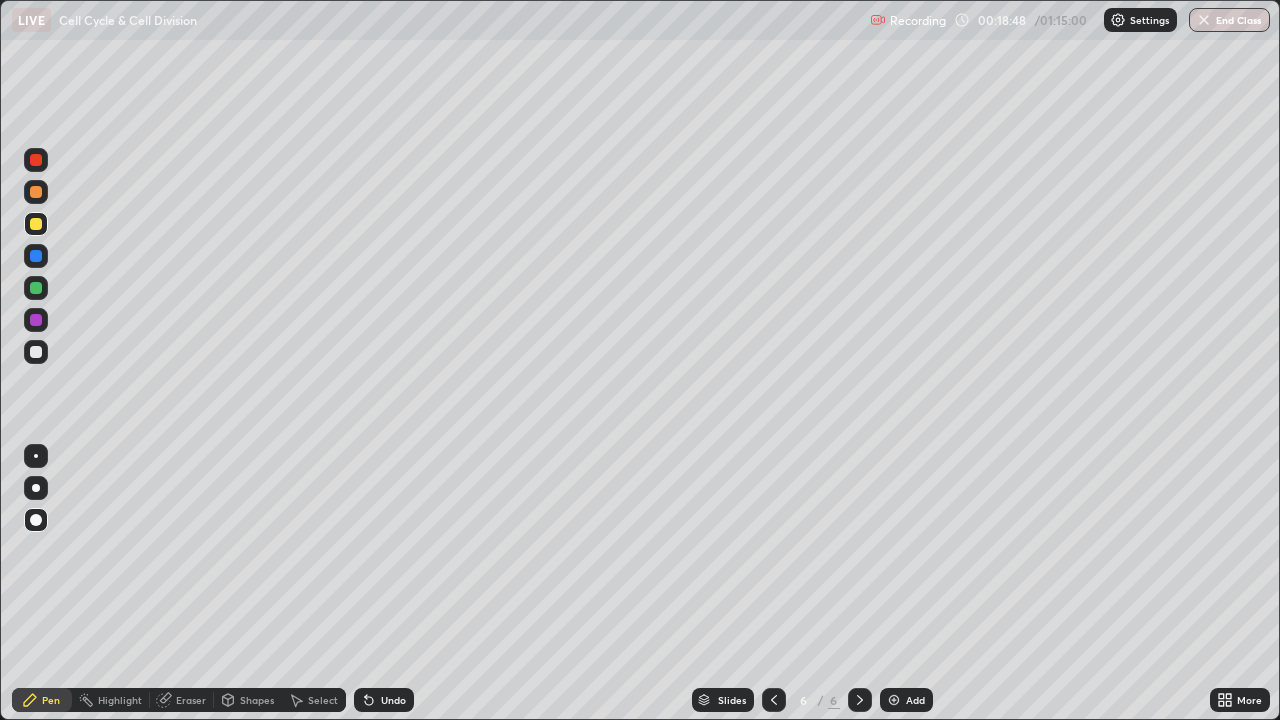 click at bounding box center [36, 160] 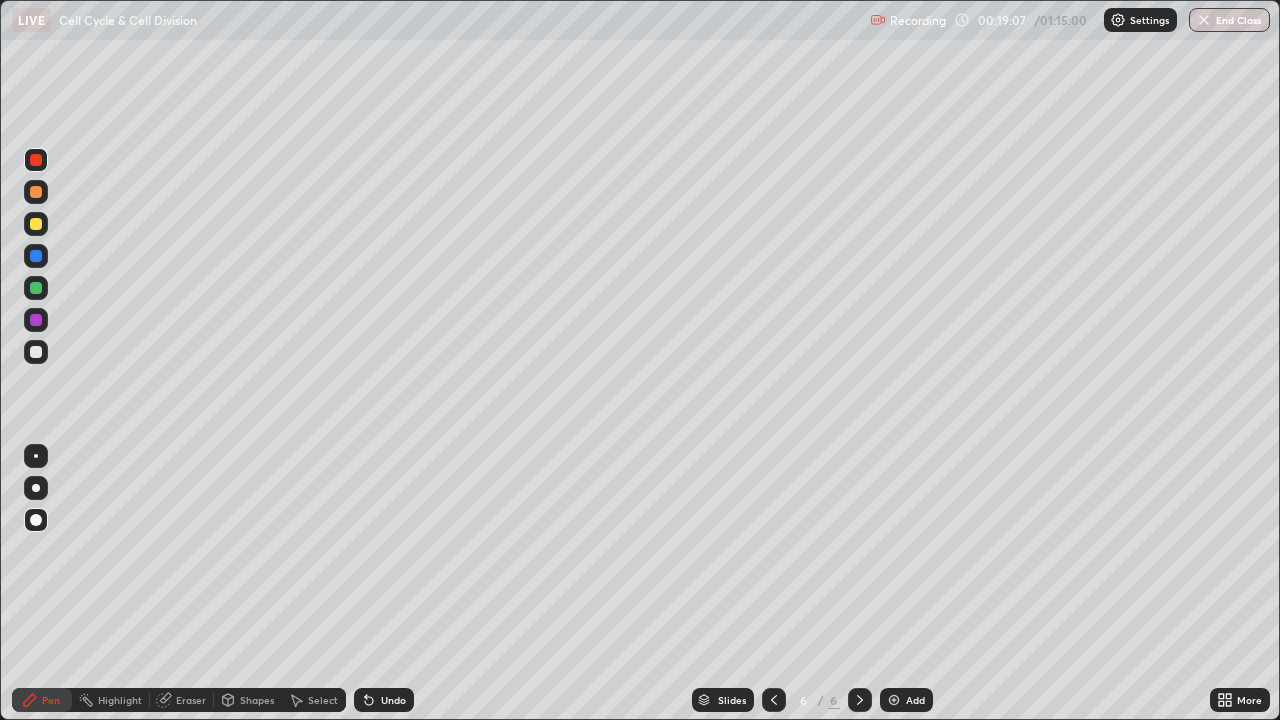 click at bounding box center (36, 352) 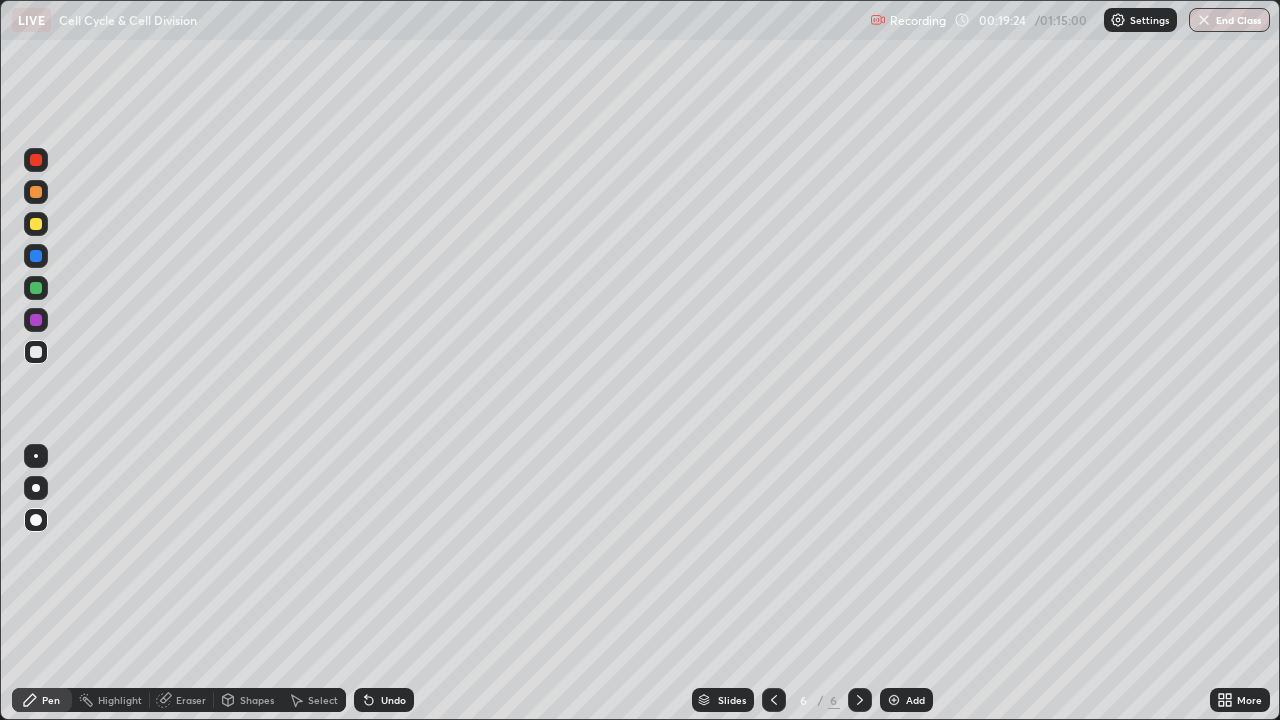 click at bounding box center [36, 160] 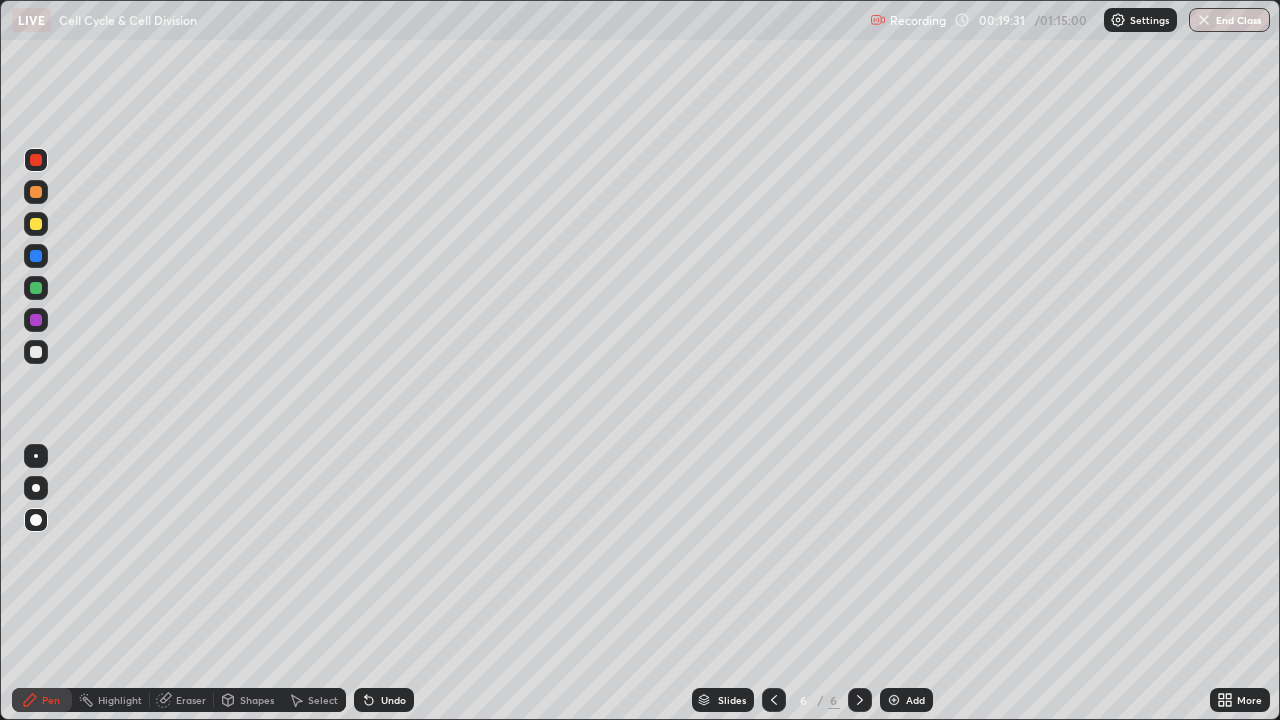 click at bounding box center (36, 256) 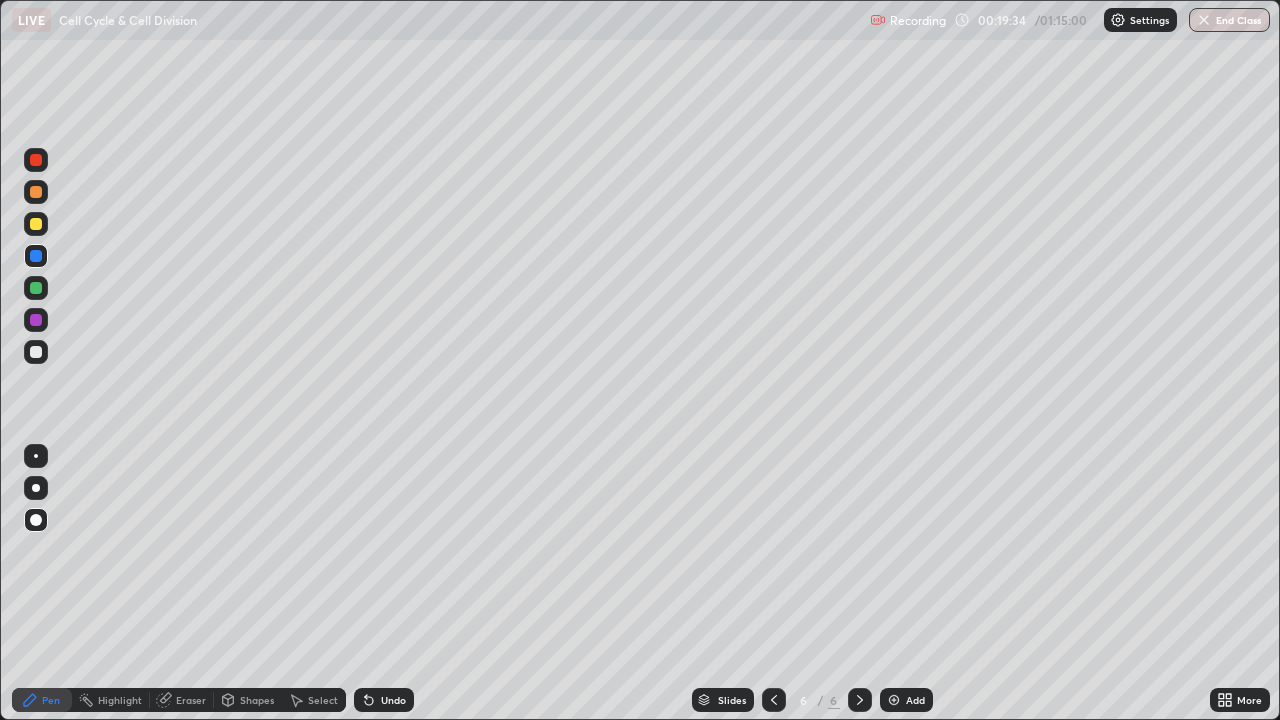 click at bounding box center [36, 320] 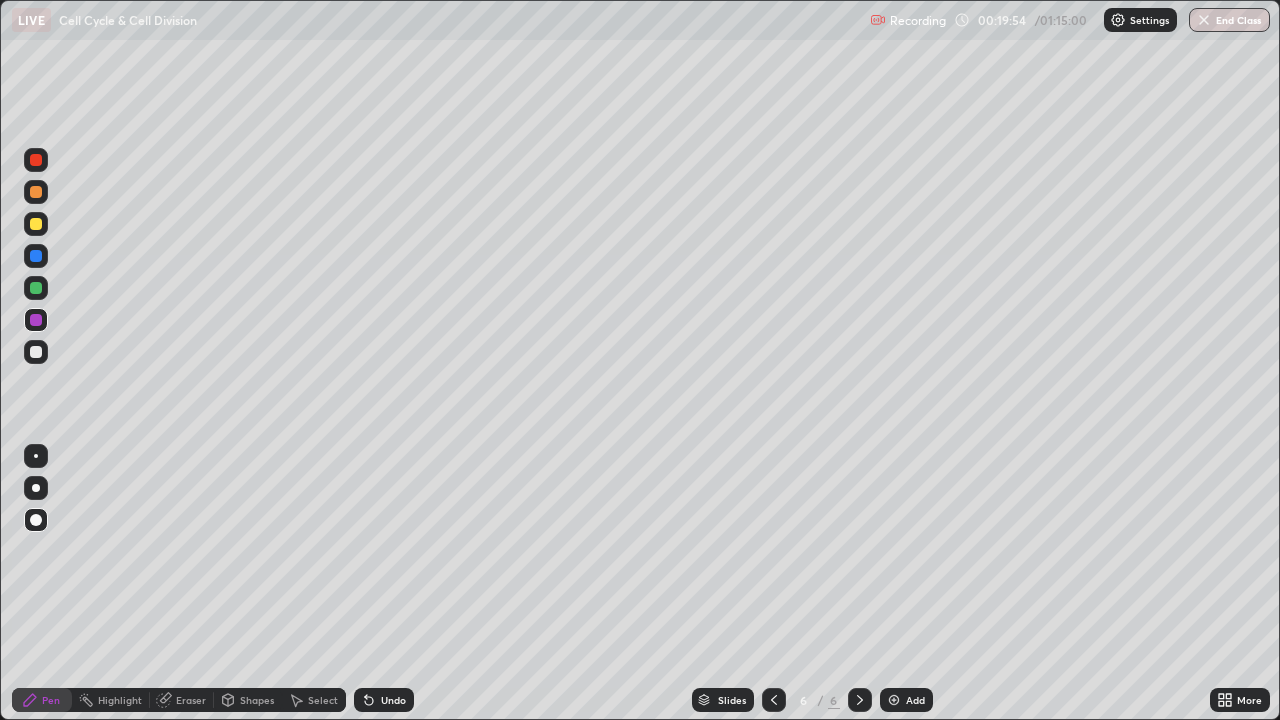 click at bounding box center (36, 352) 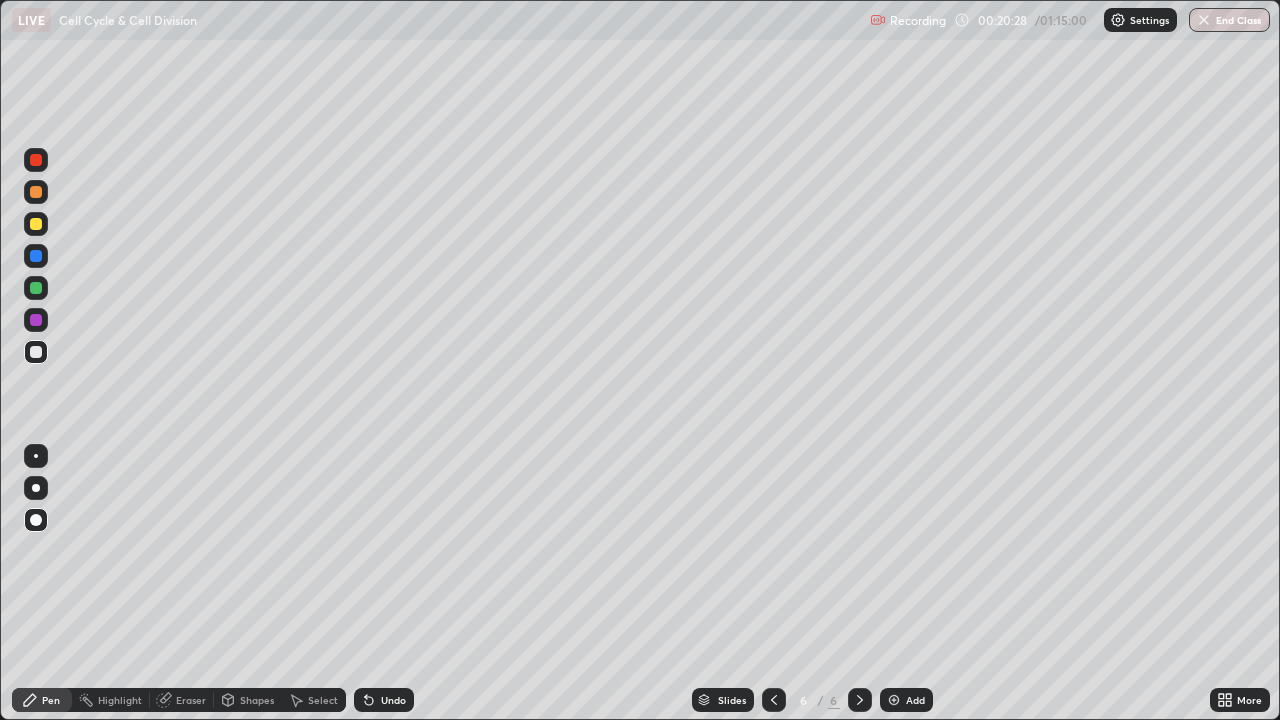 click at bounding box center [894, 700] 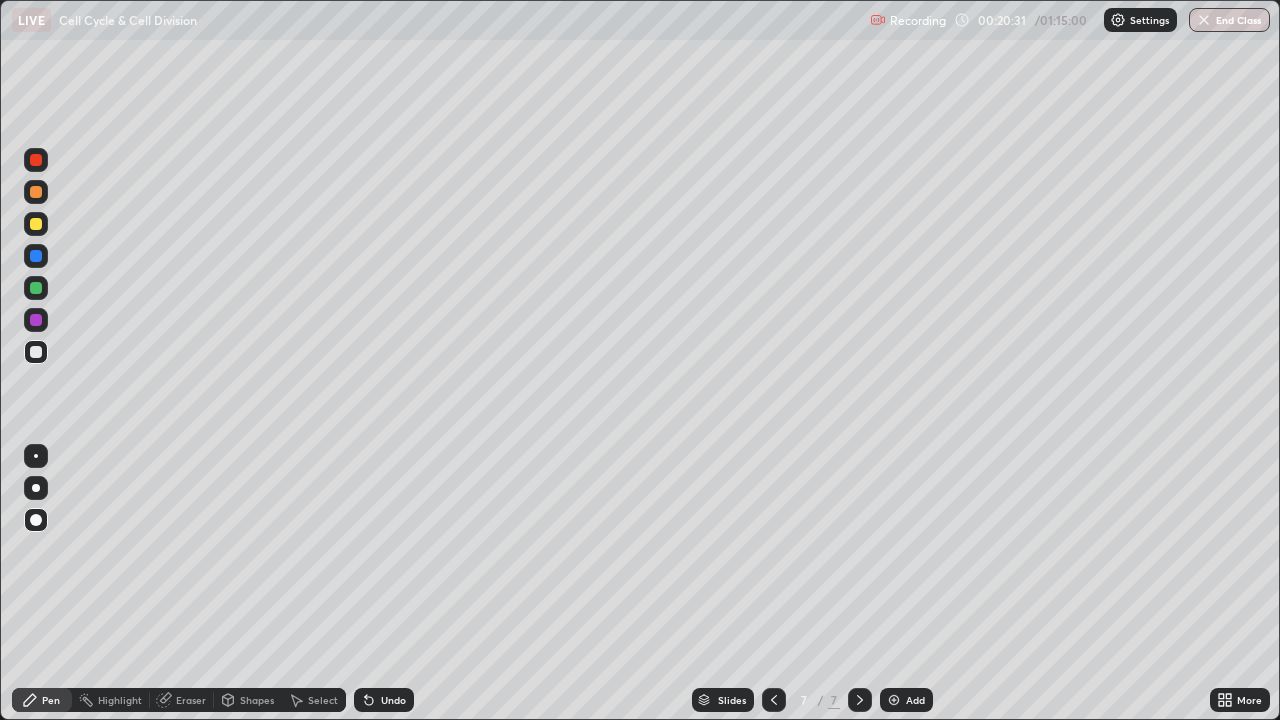 click at bounding box center [36, 352] 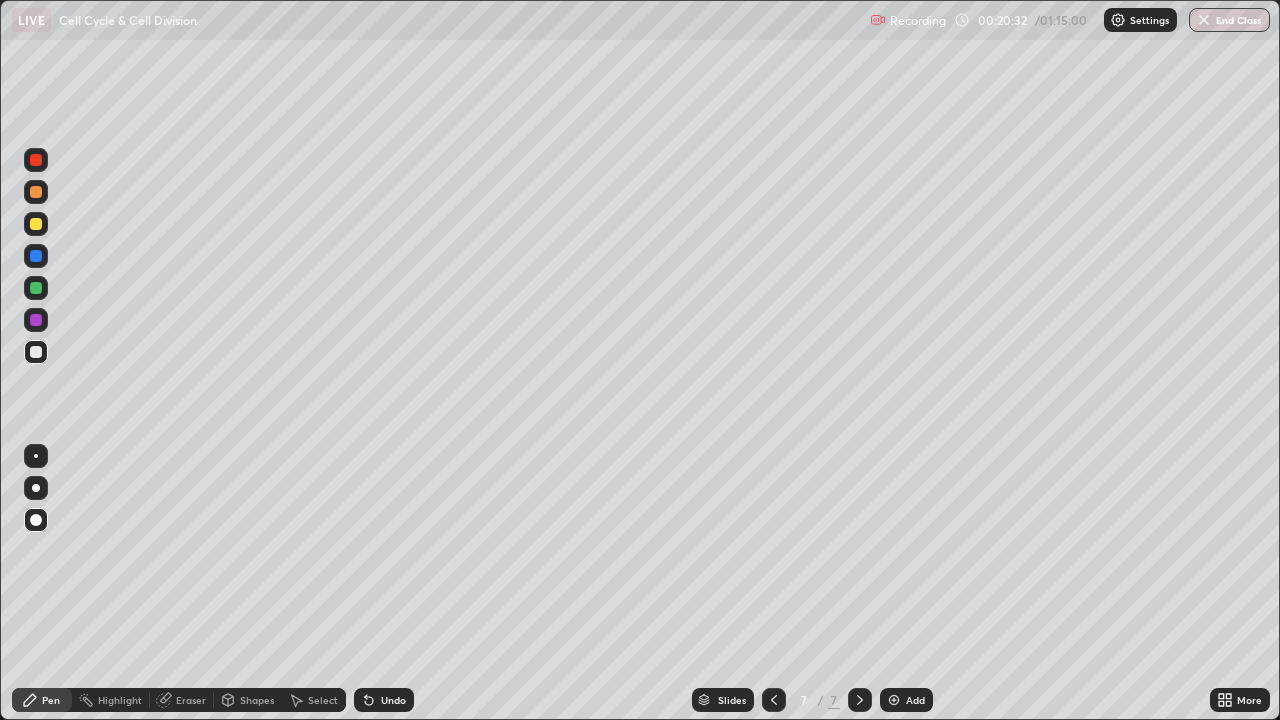 click at bounding box center [36, 224] 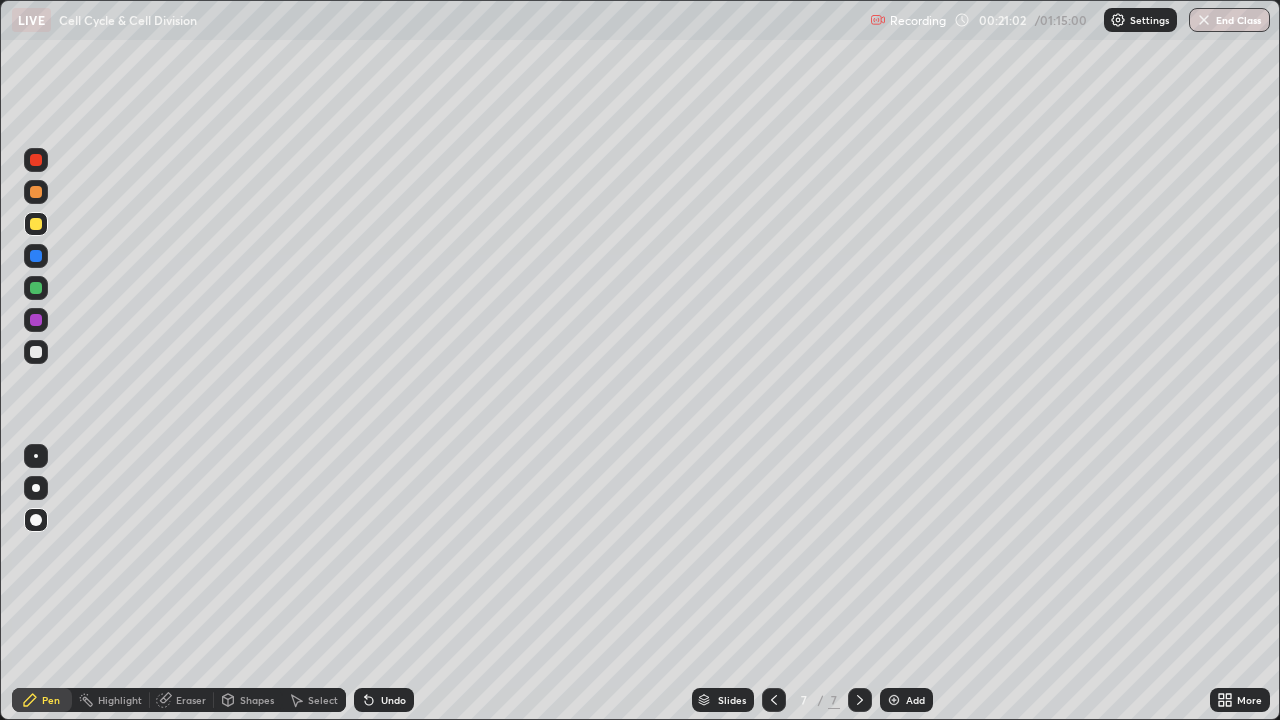 click at bounding box center (36, 352) 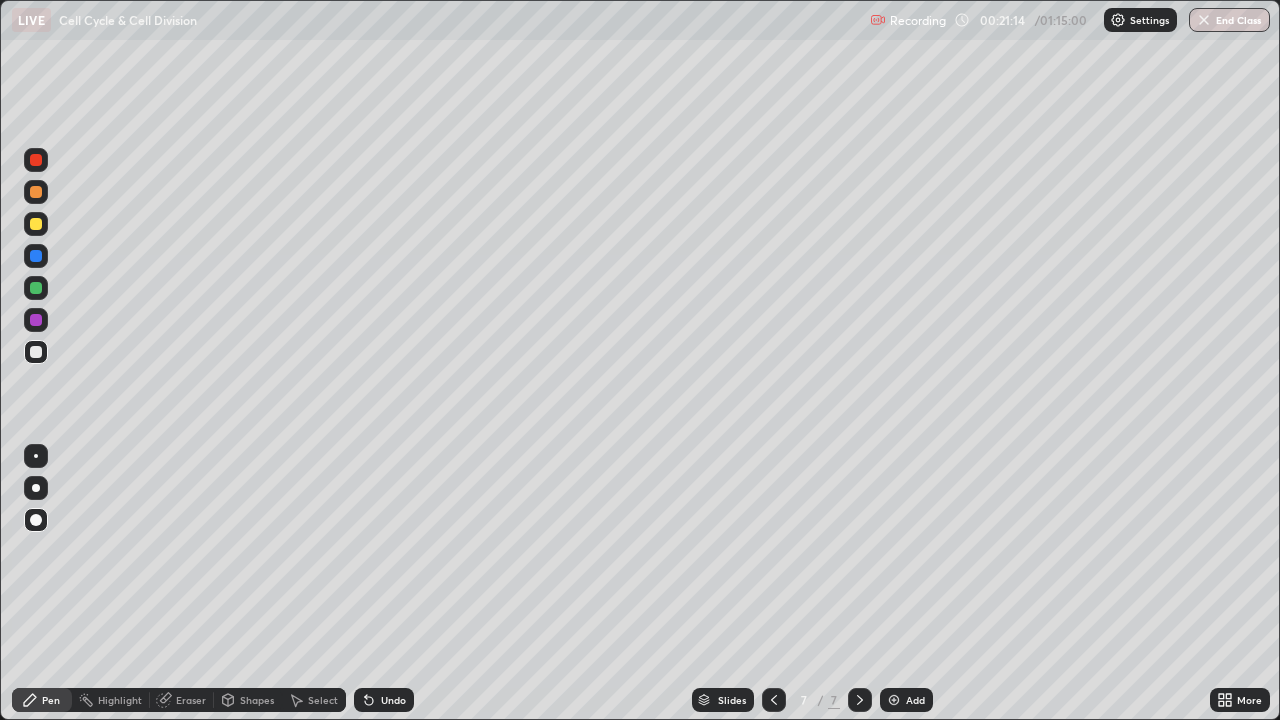 click 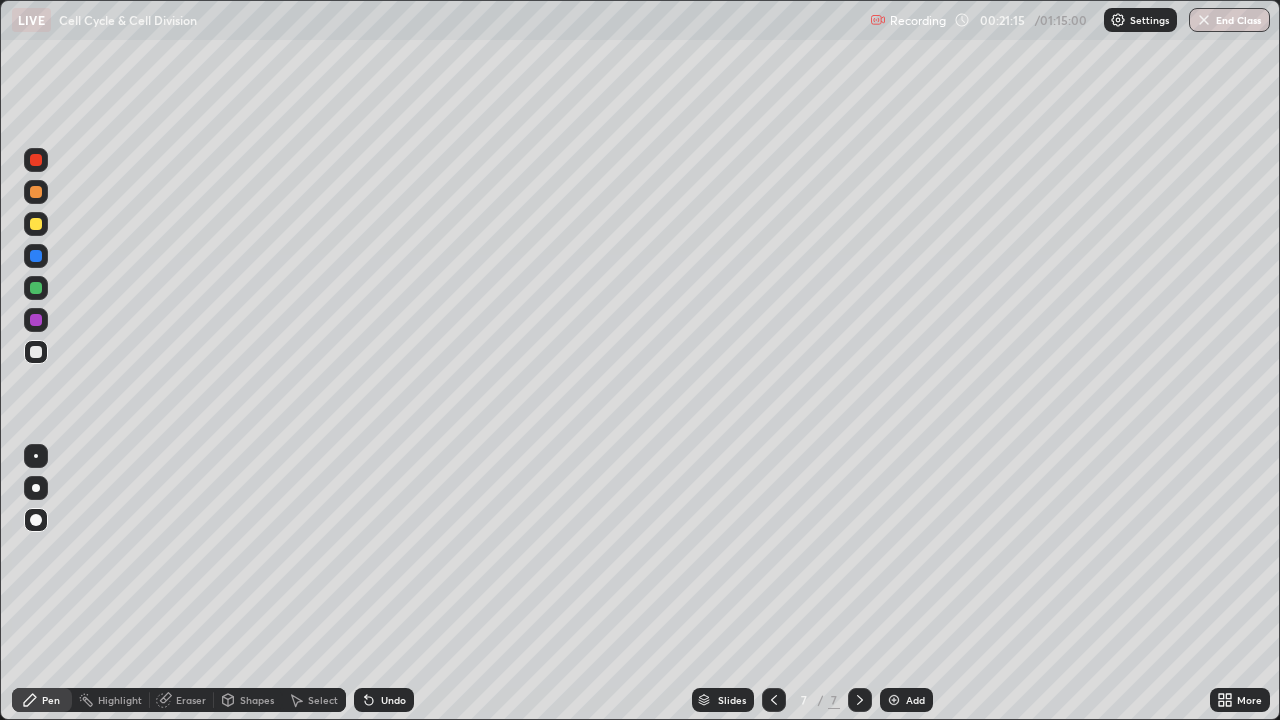 click 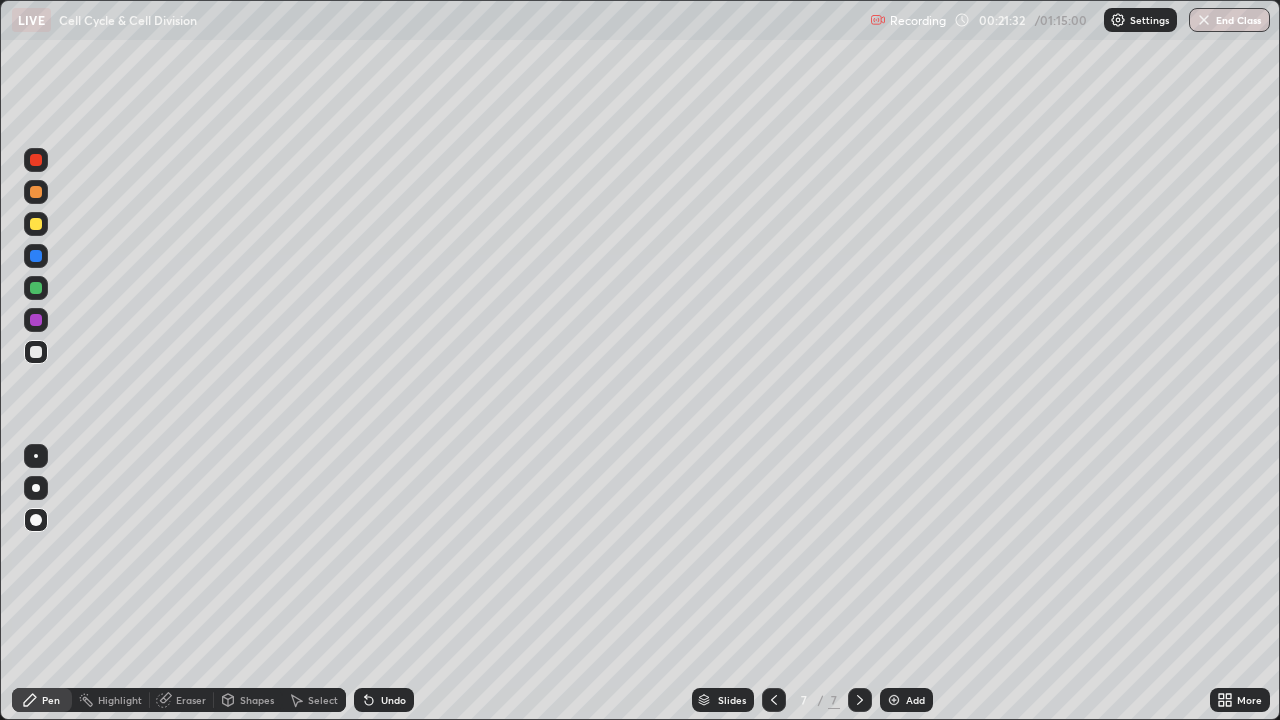 click at bounding box center [36, 160] 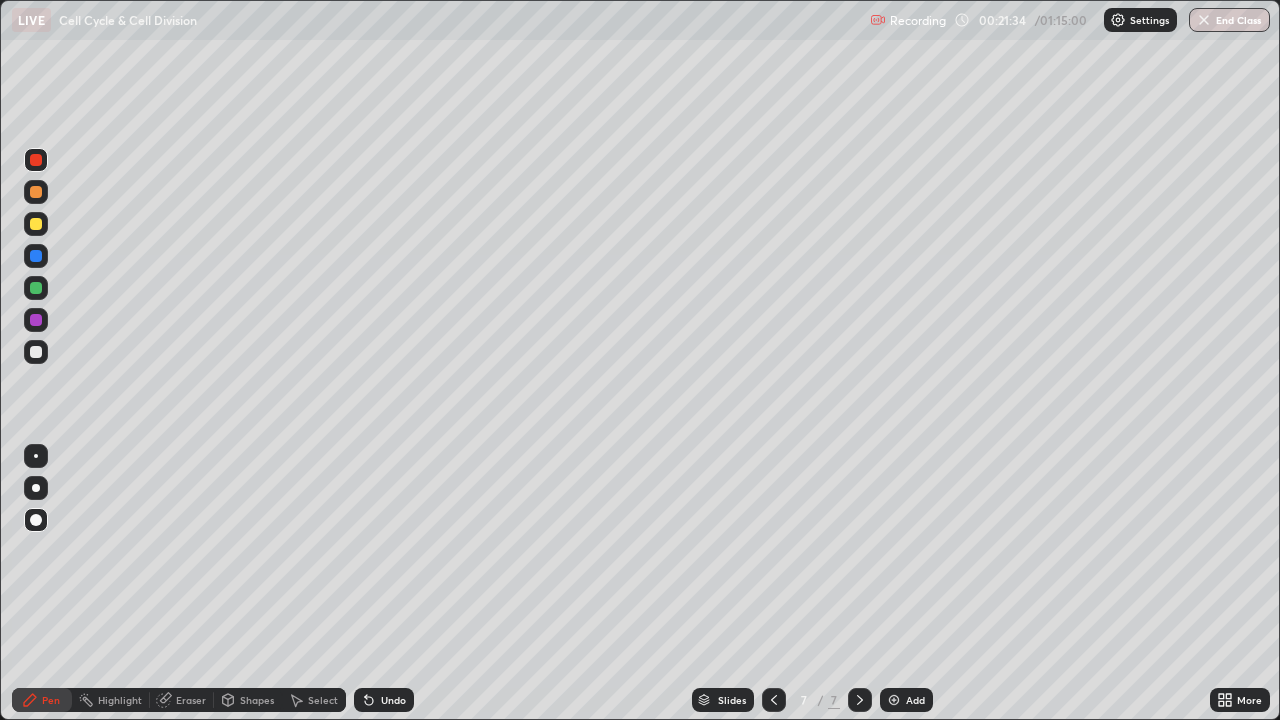 click at bounding box center (36, 320) 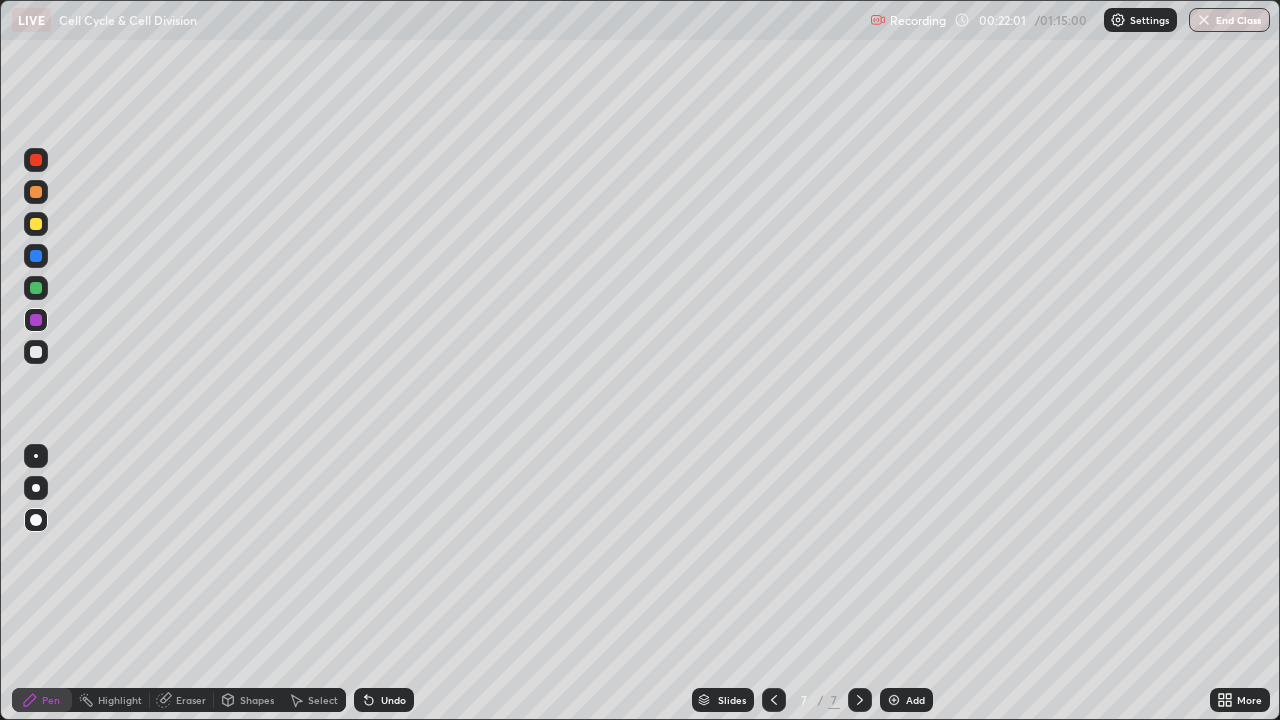 click at bounding box center [36, 256] 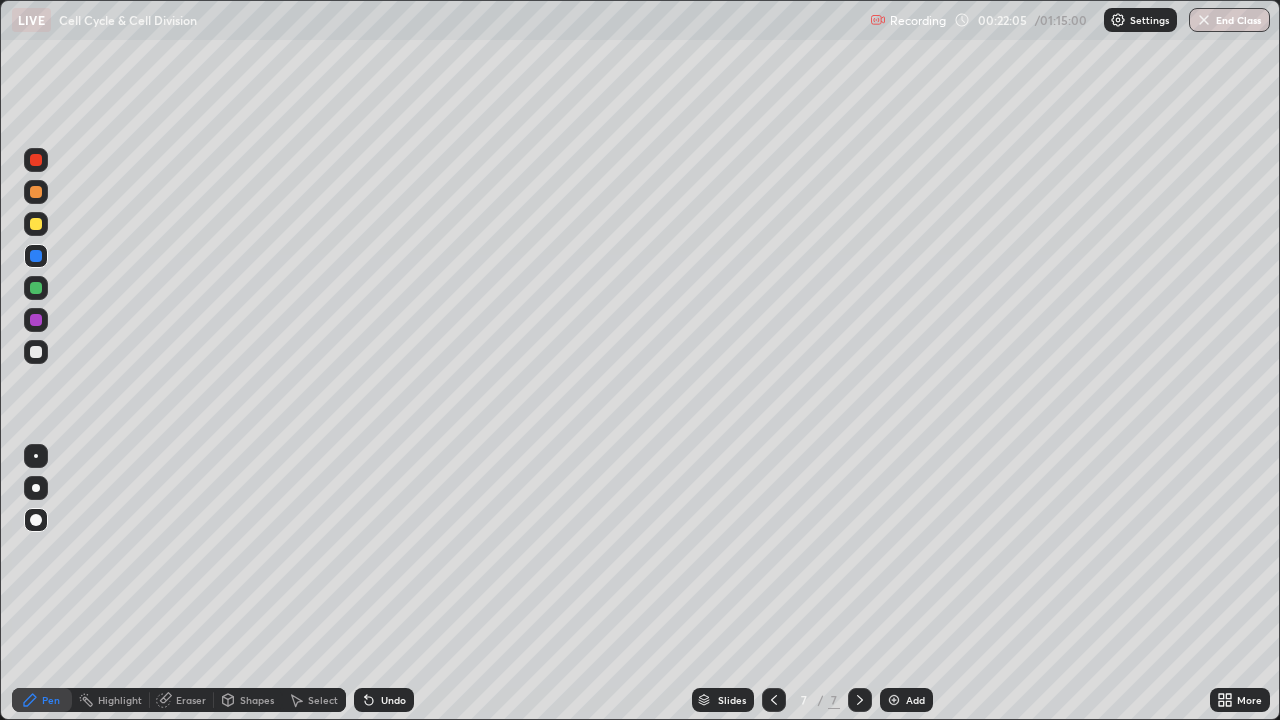 click at bounding box center [36, 160] 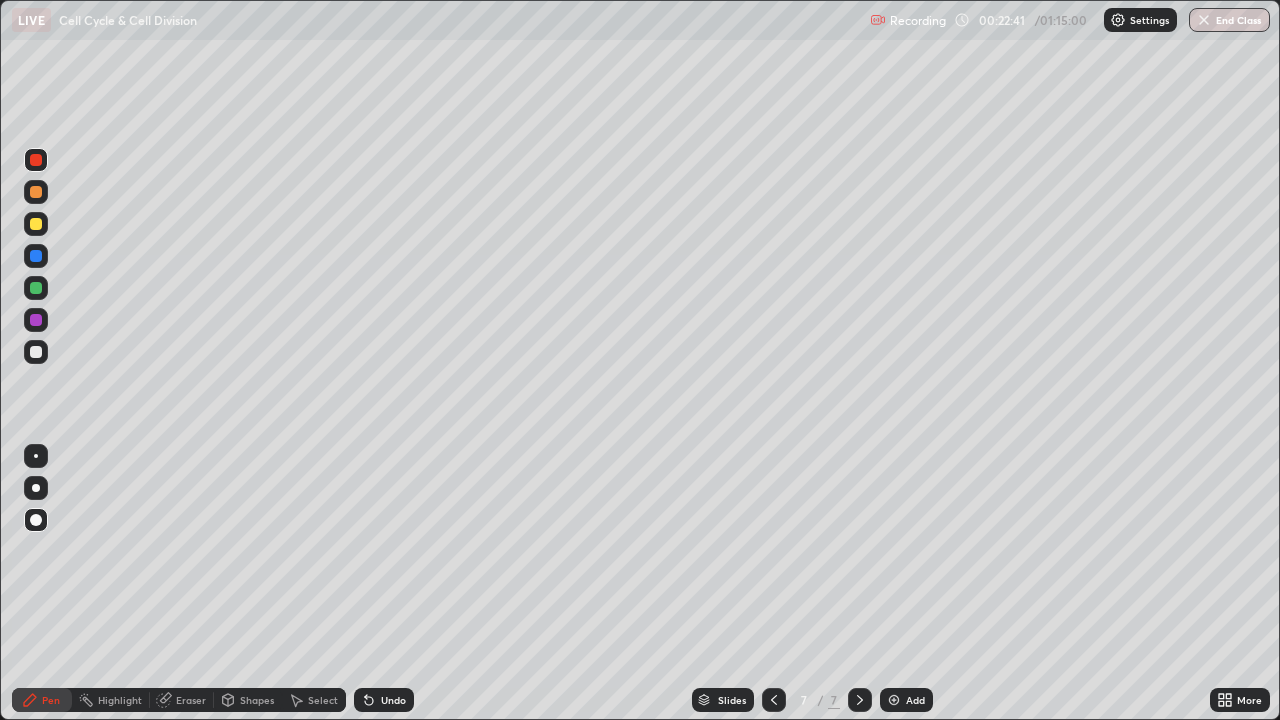 click 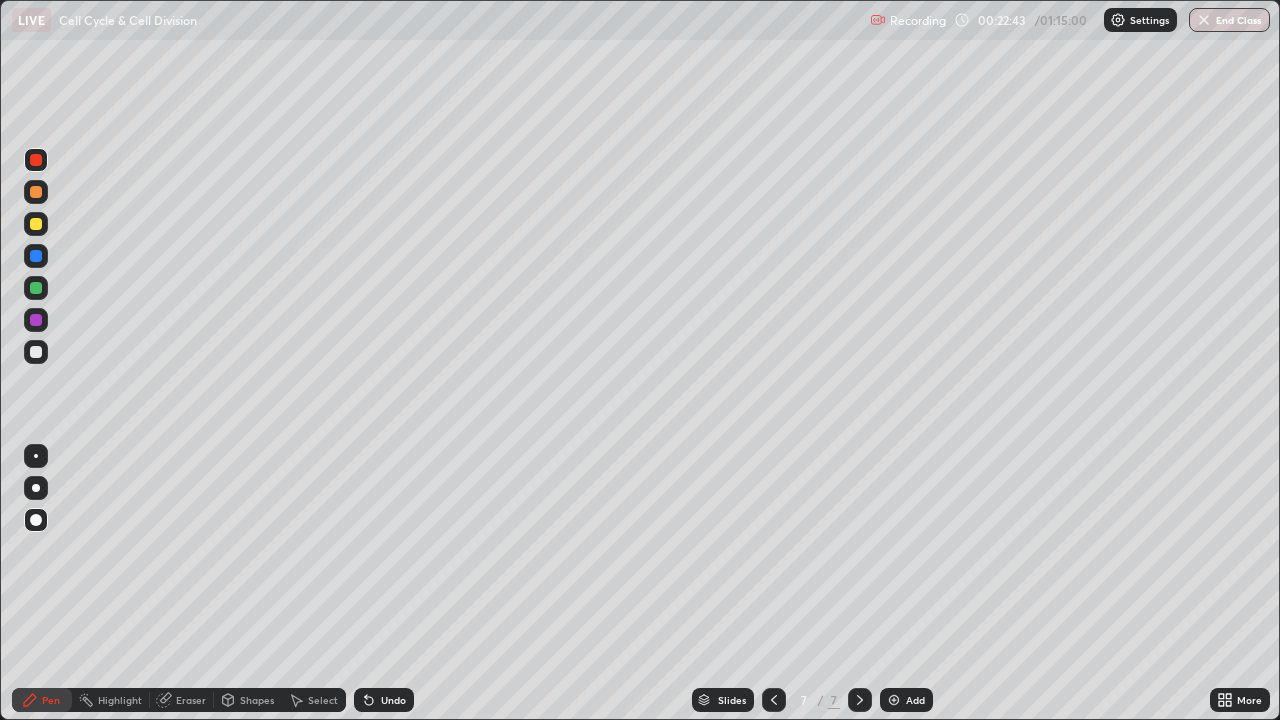 click 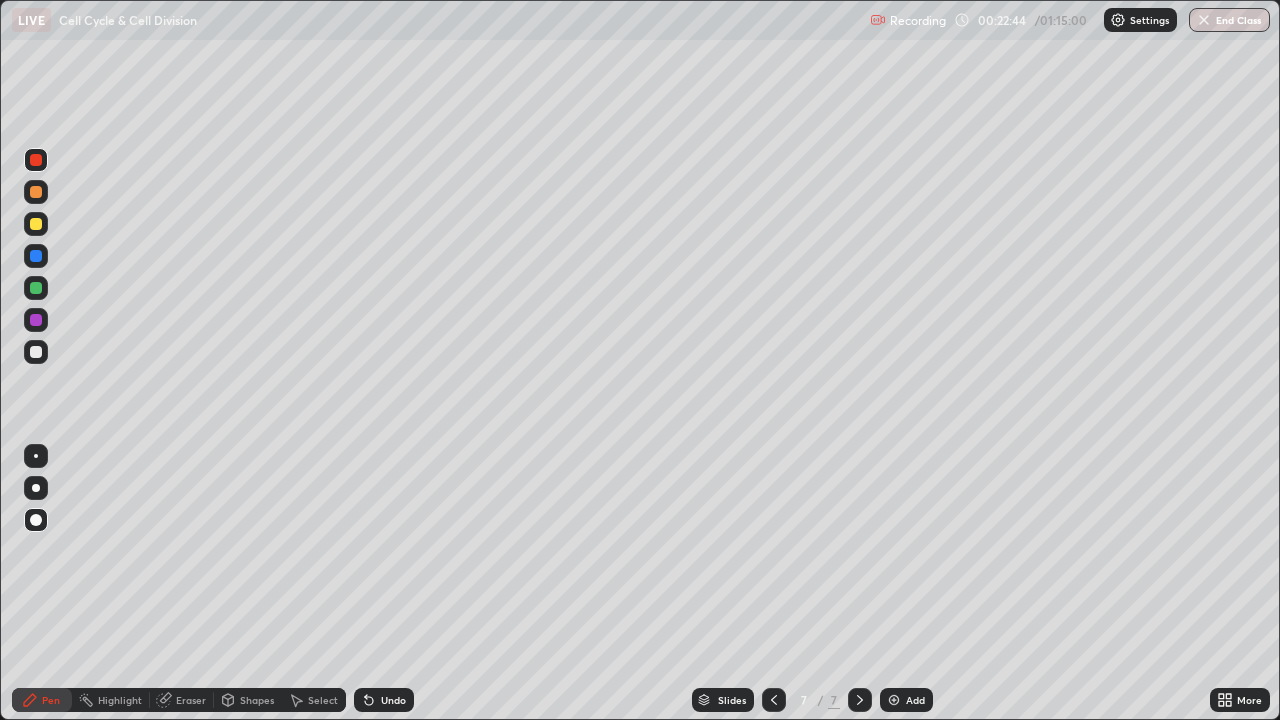 click 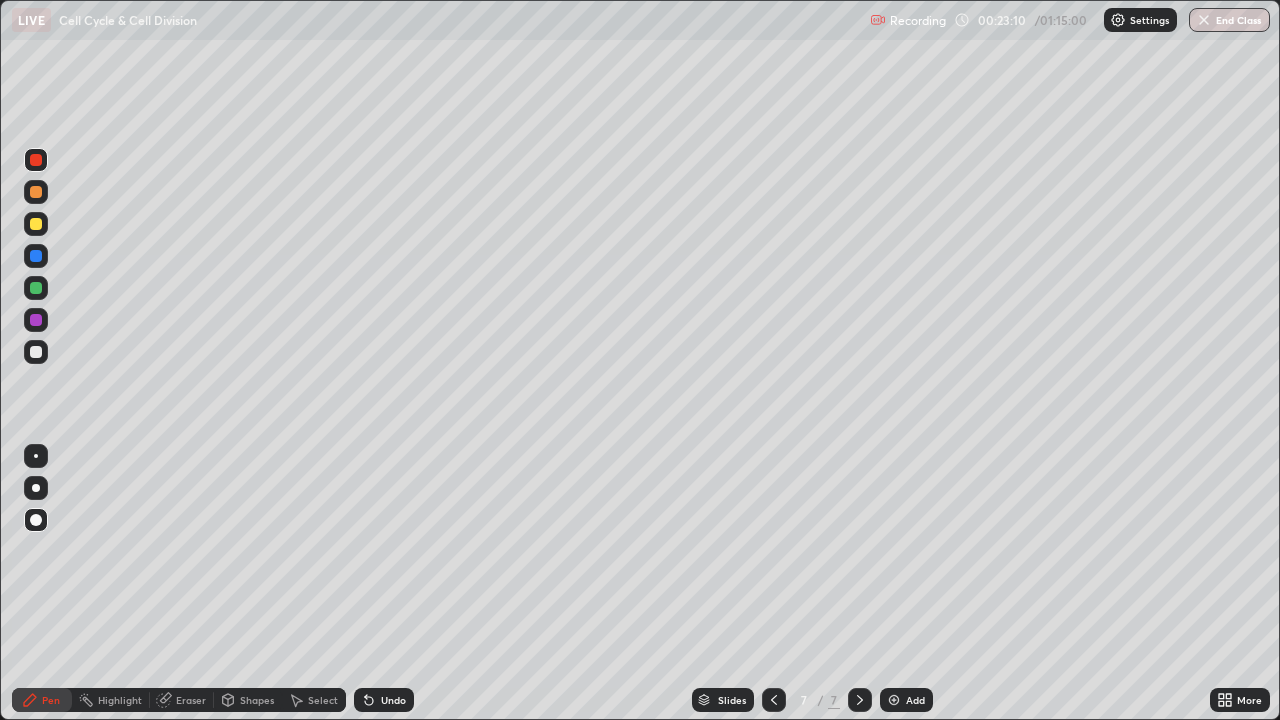 click at bounding box center [36, 352] 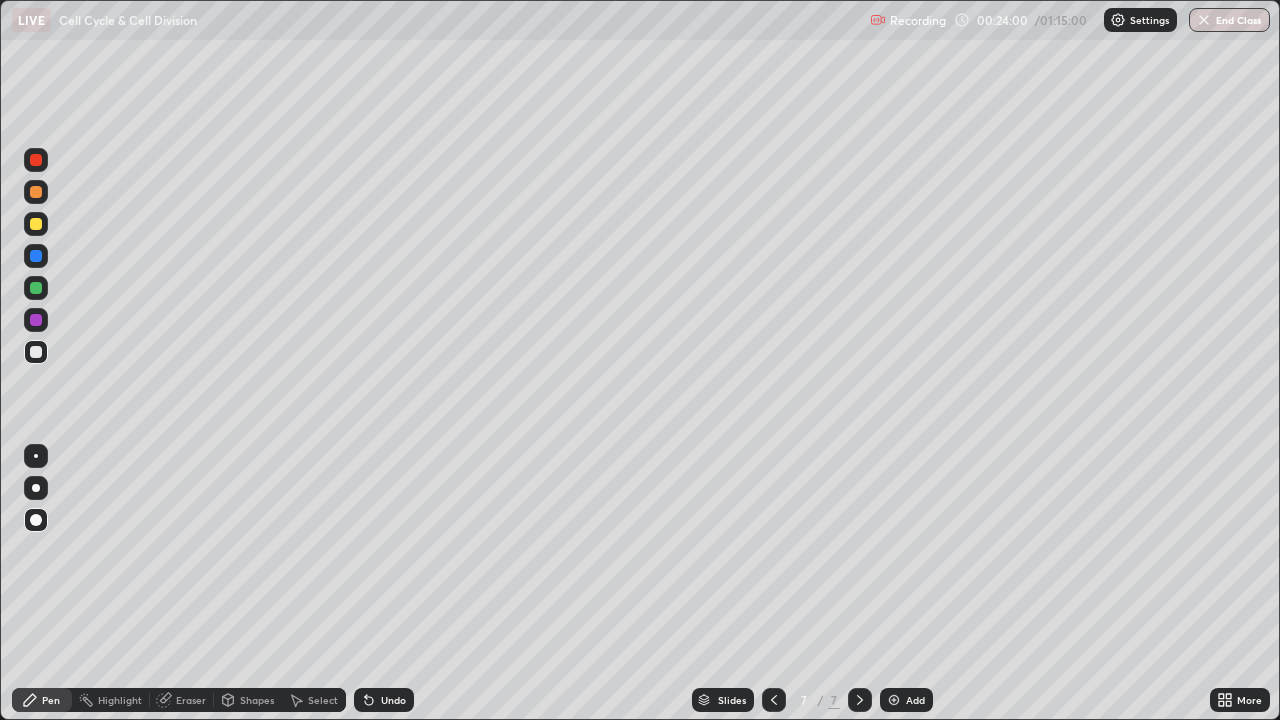 click at bounding box center [36, 320] 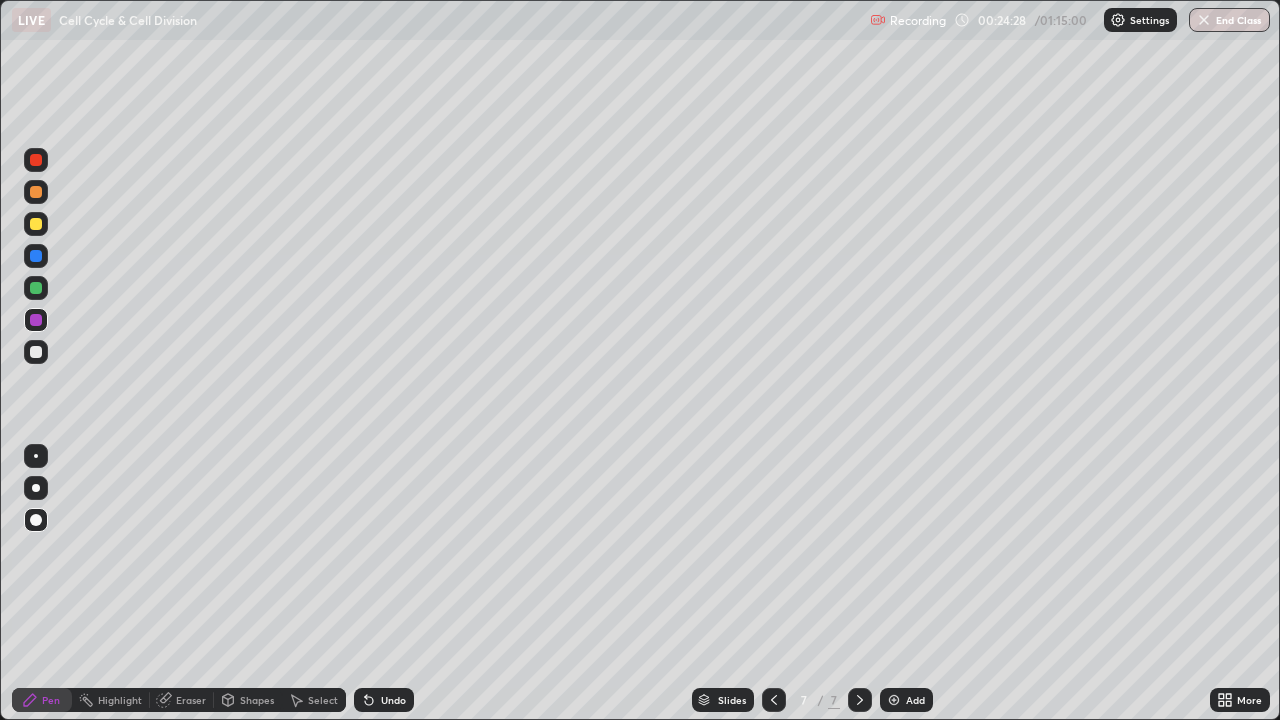 click 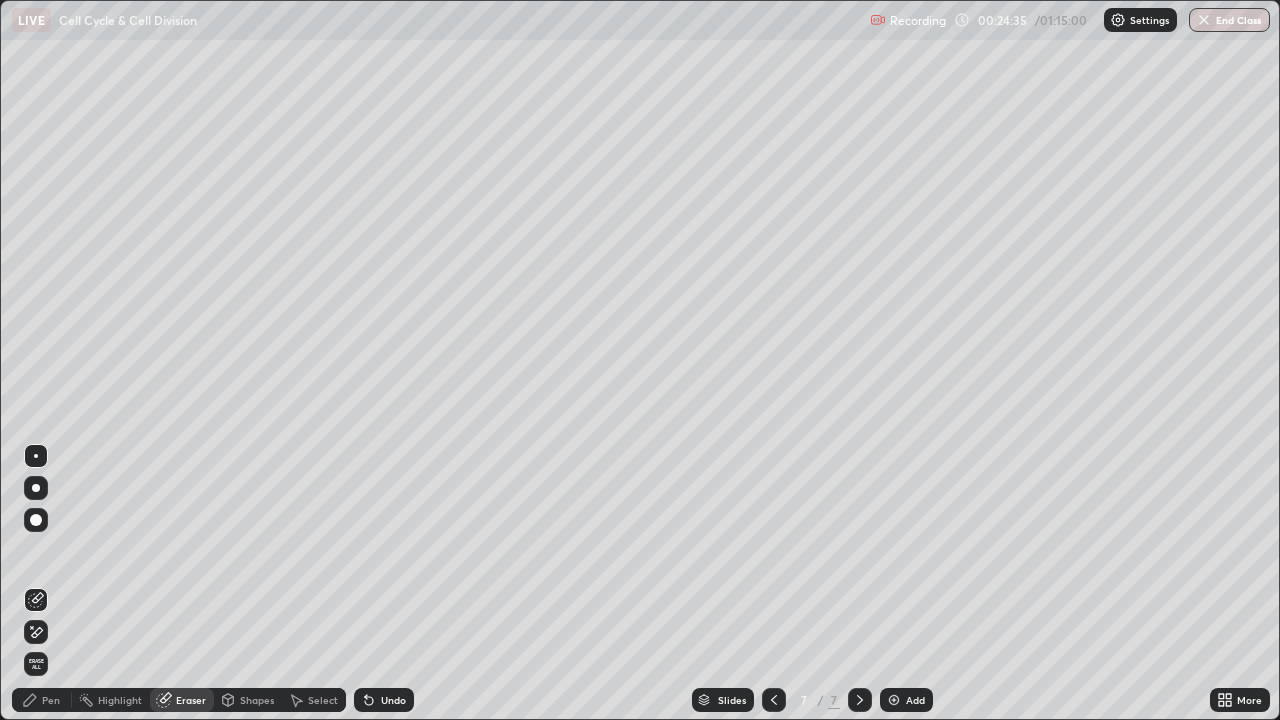 click 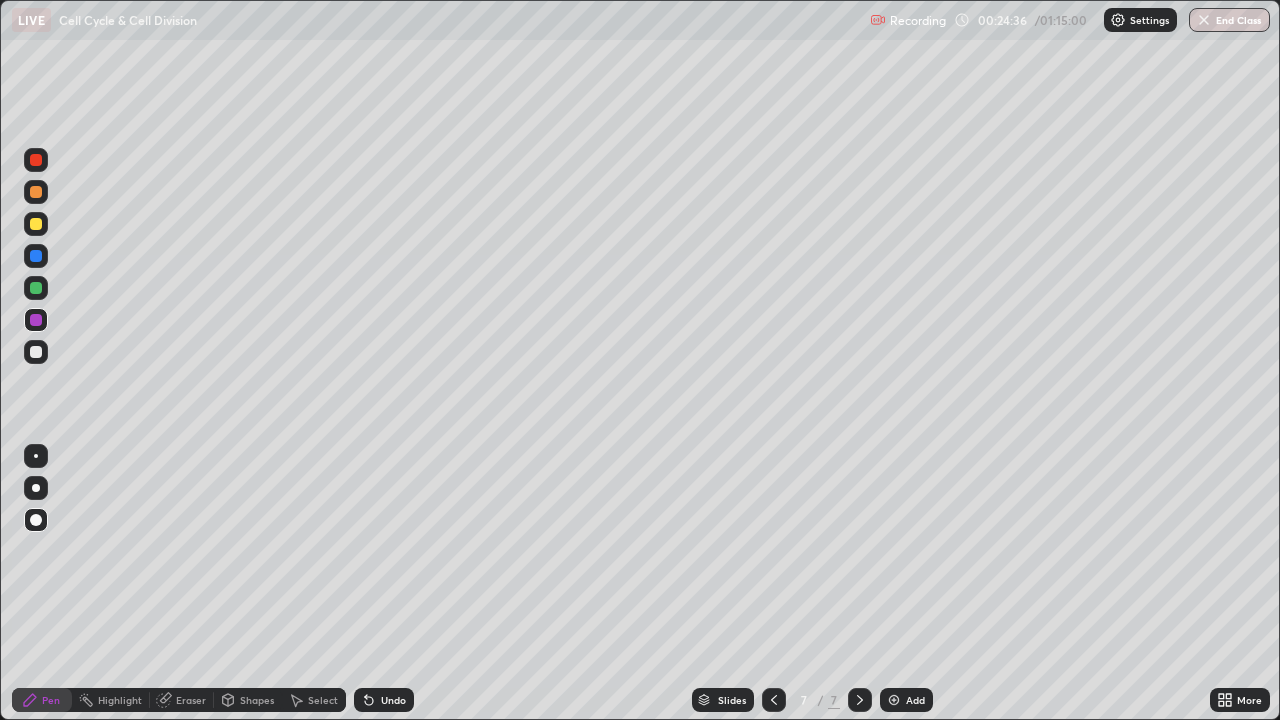 click at bounding box center (36, 352) 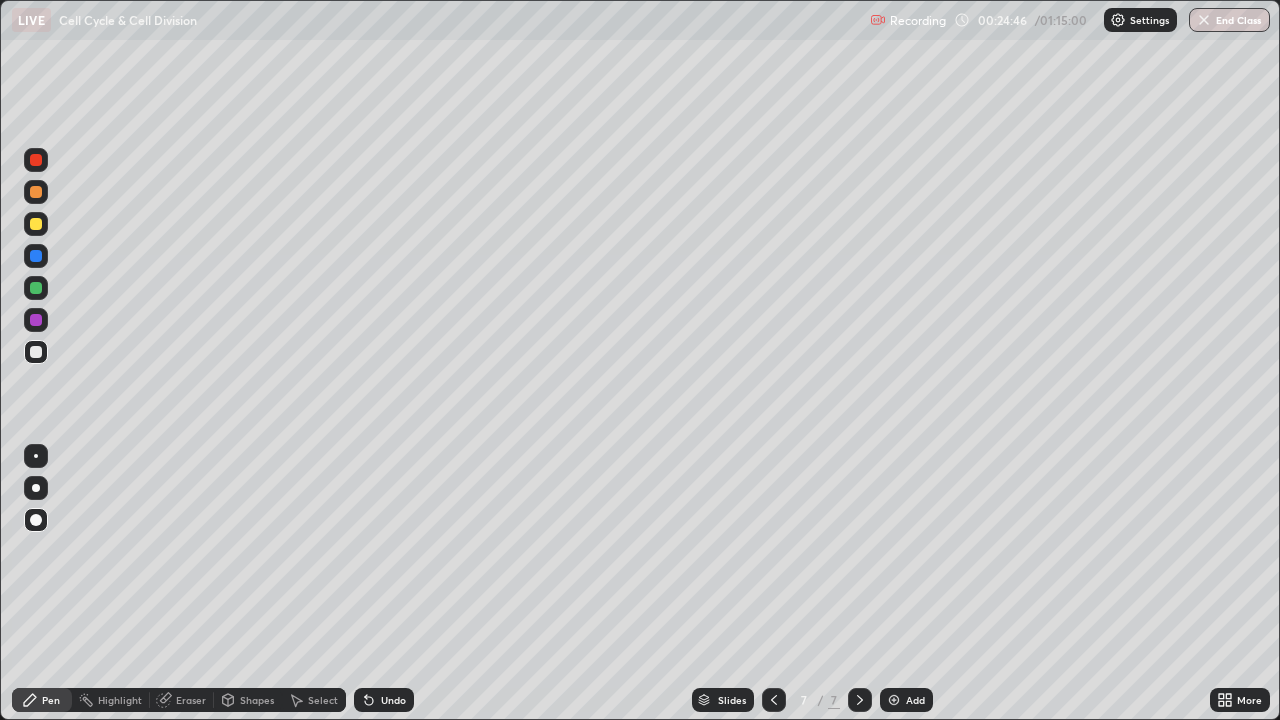 click at bounding box center [36, 224] 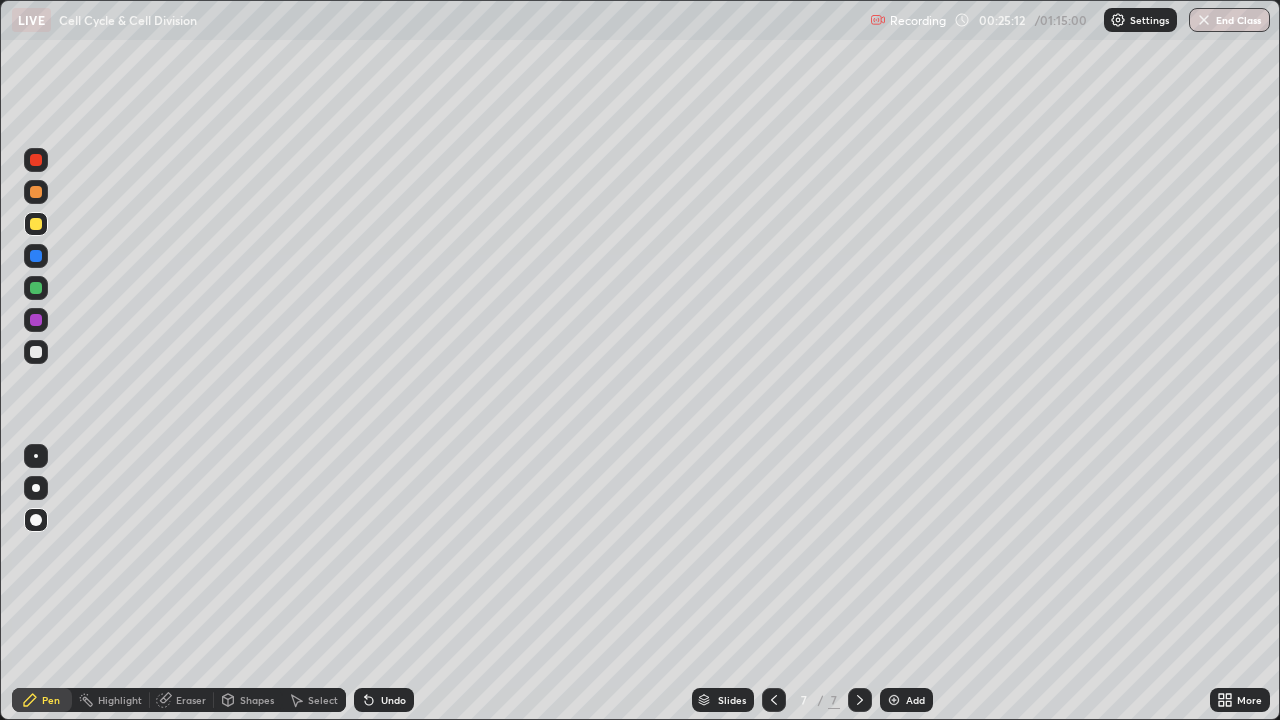 click at bounding box center (36, 224) 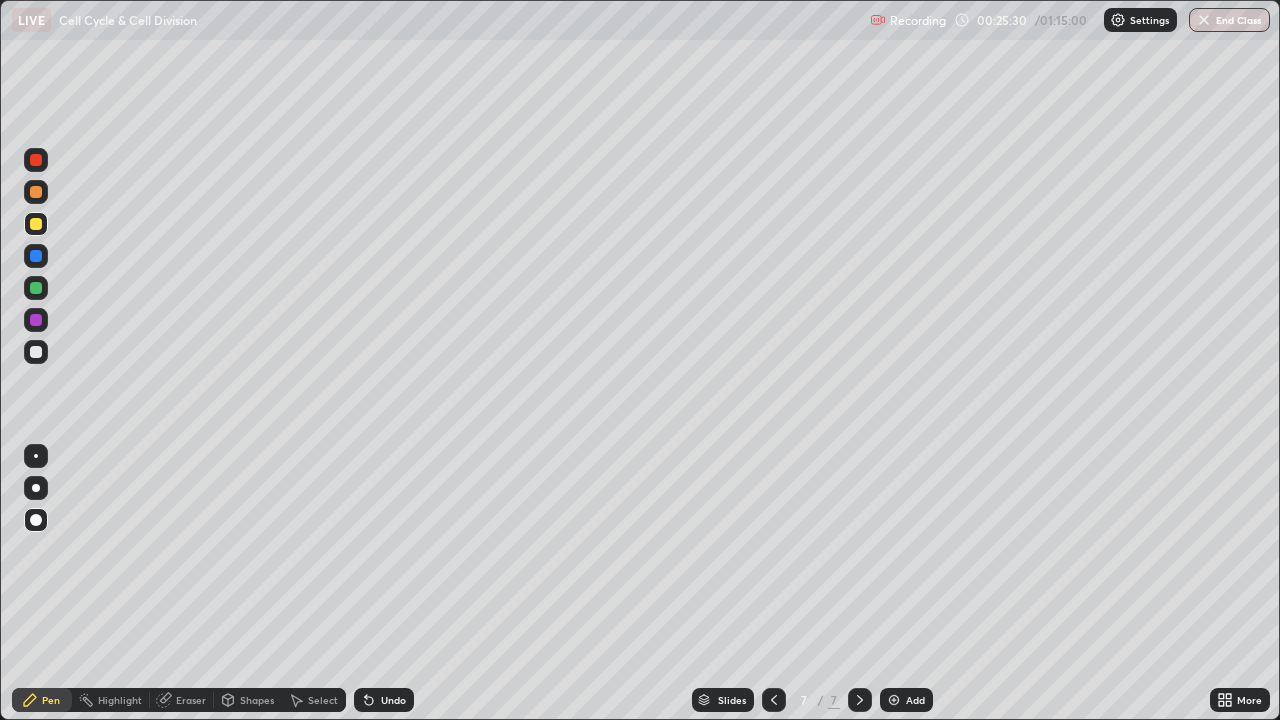 click at bounding box center (36, 224) 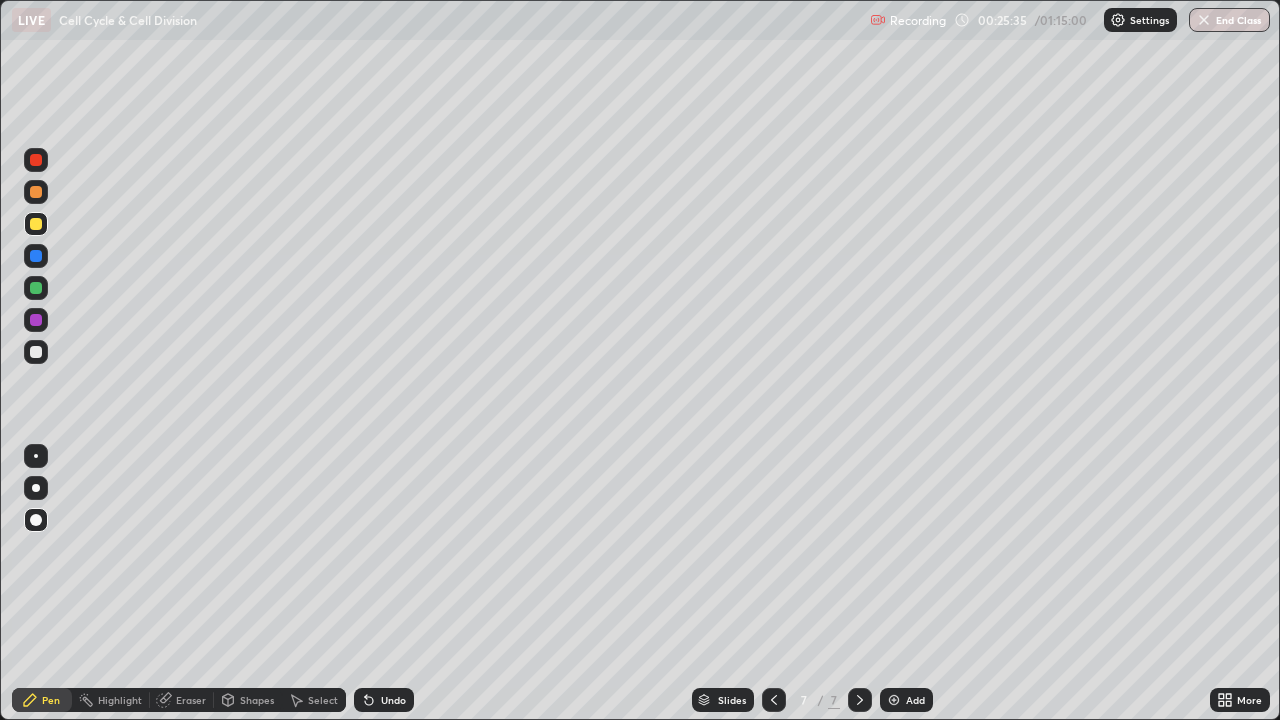 click at bounding box center (36, 352) 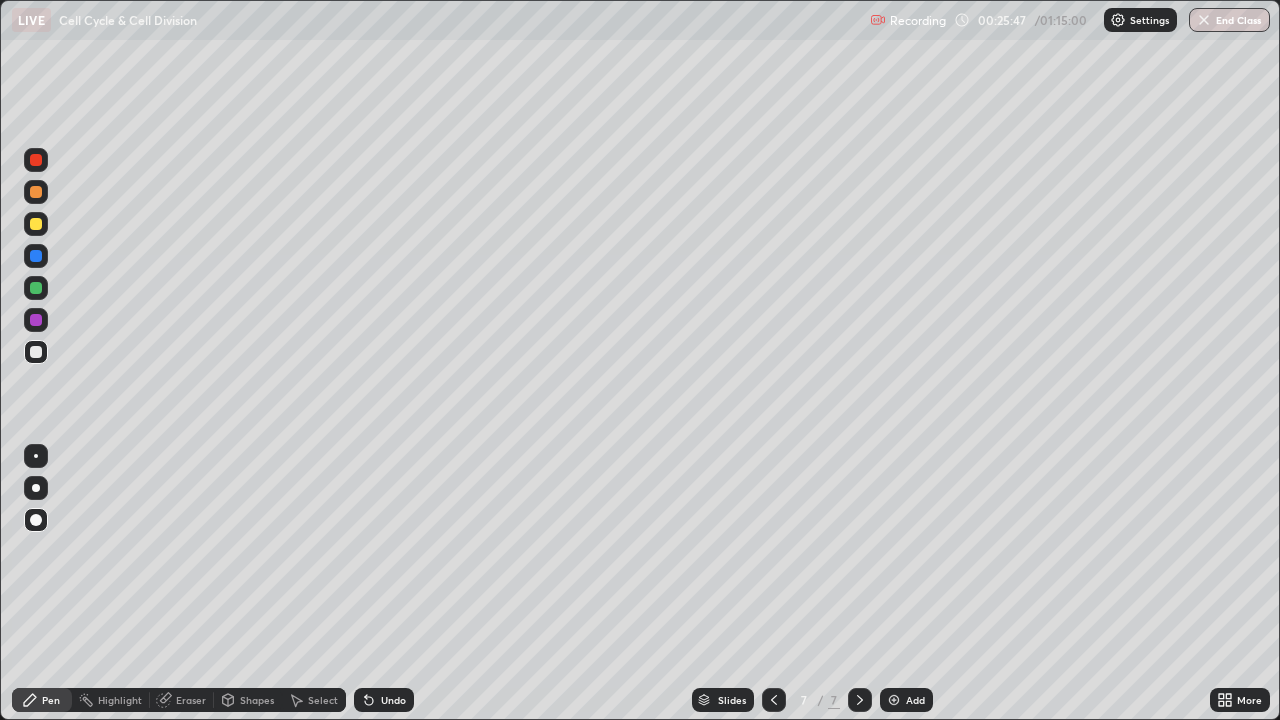 click at bounding box center (36, 160) 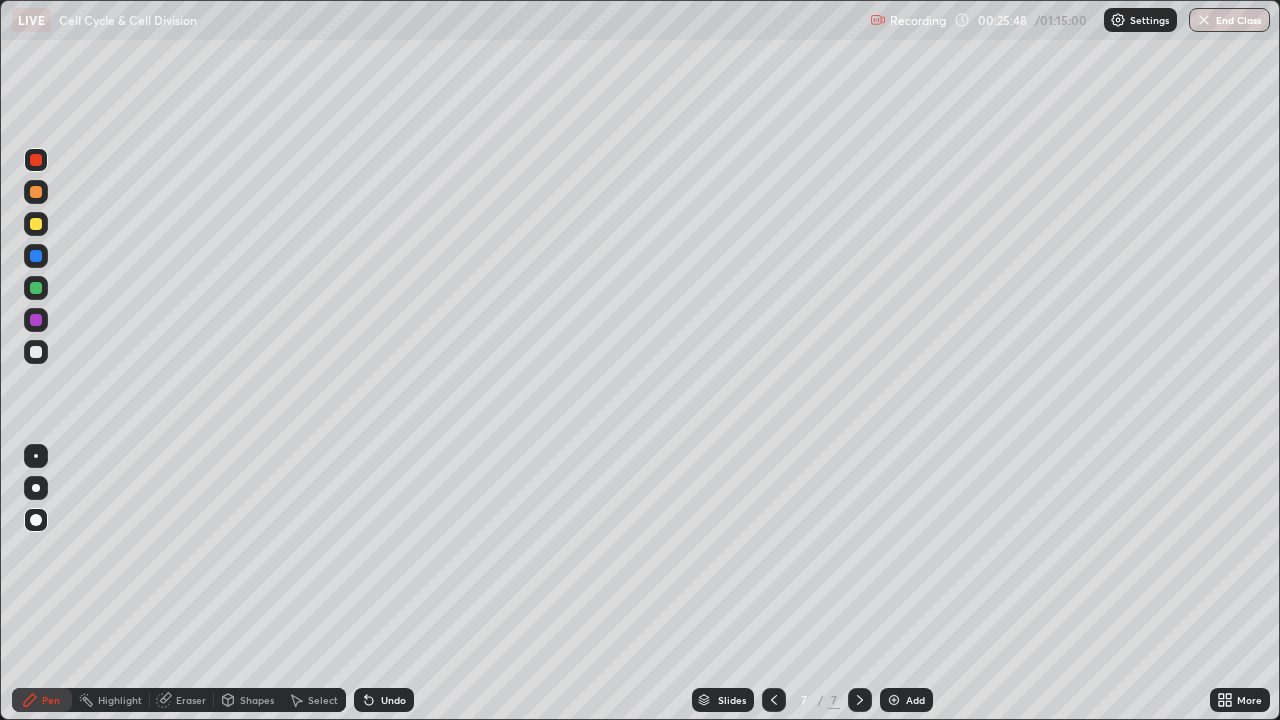 click at bounding box center [36, 488] 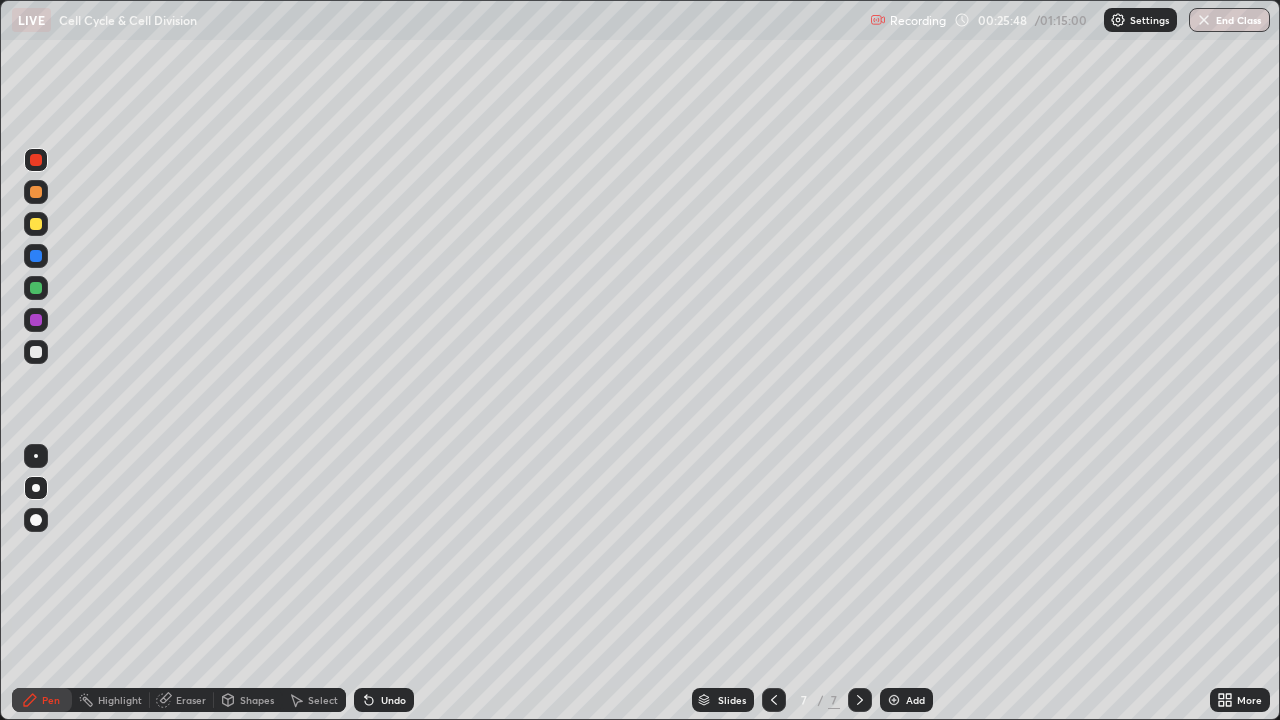 click at bounding box center (36, 352) 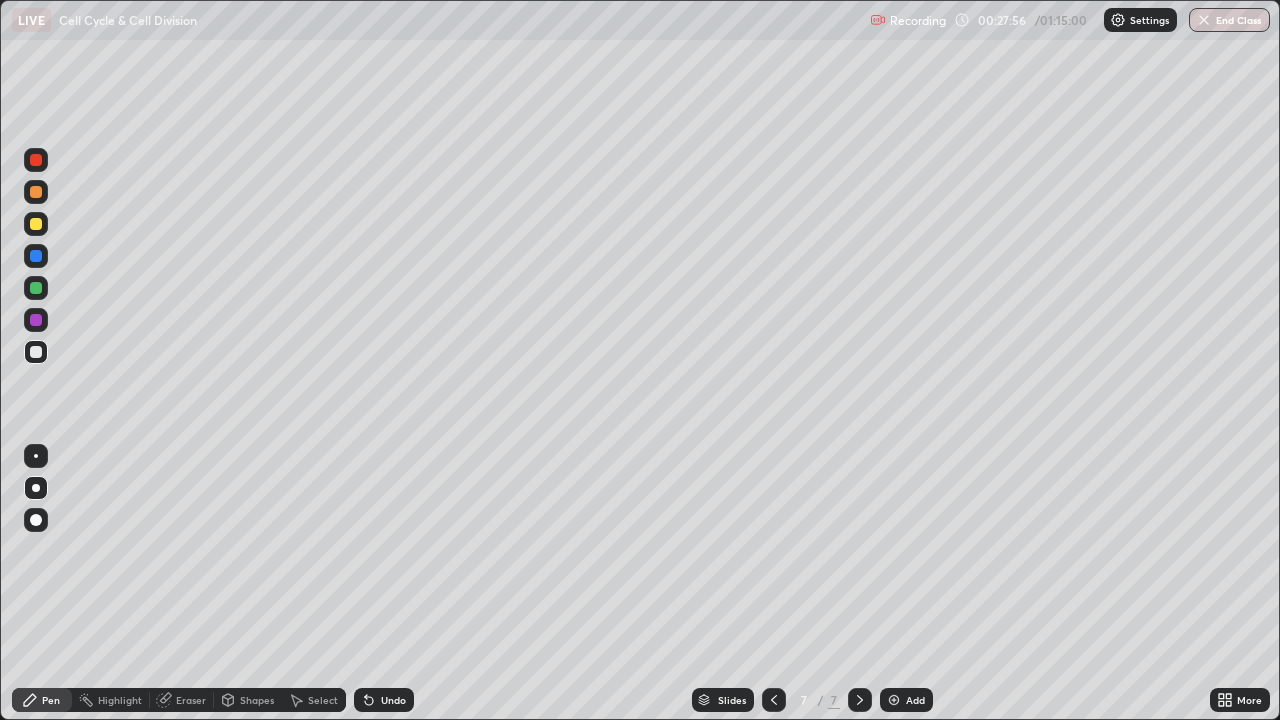 click at bounding box center (36, 224) 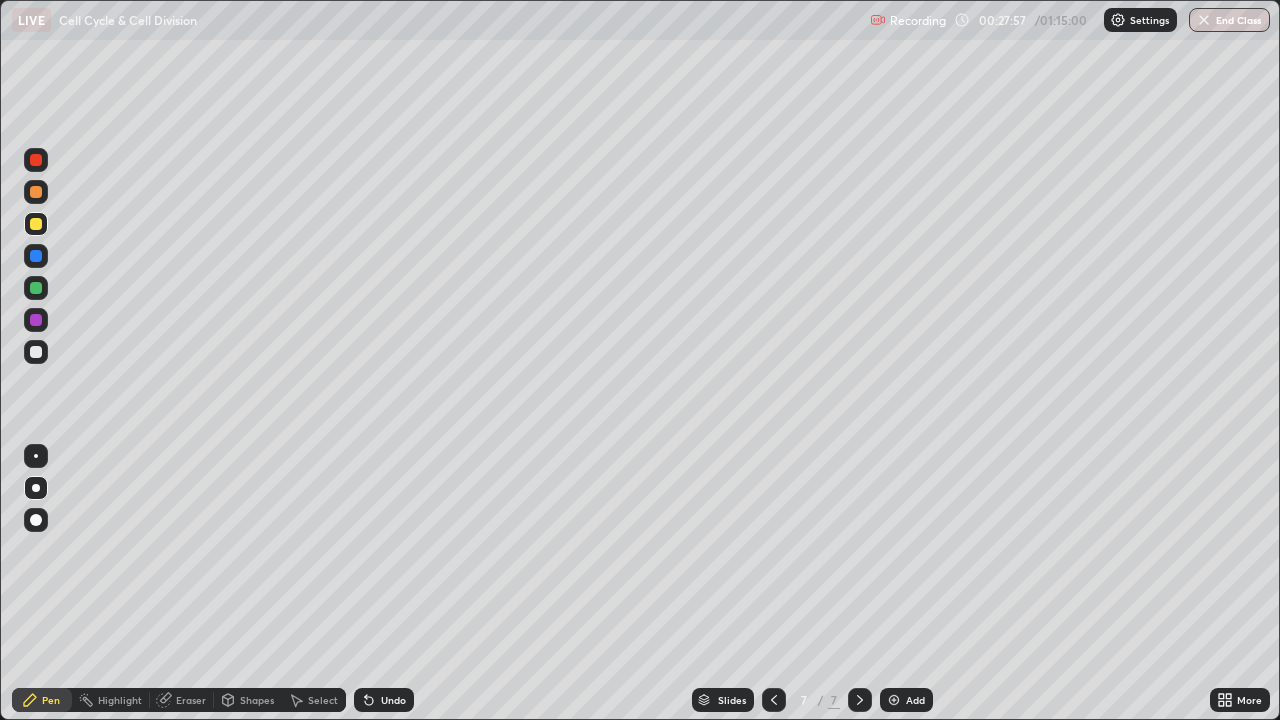 click at bounding box center [36, 160] 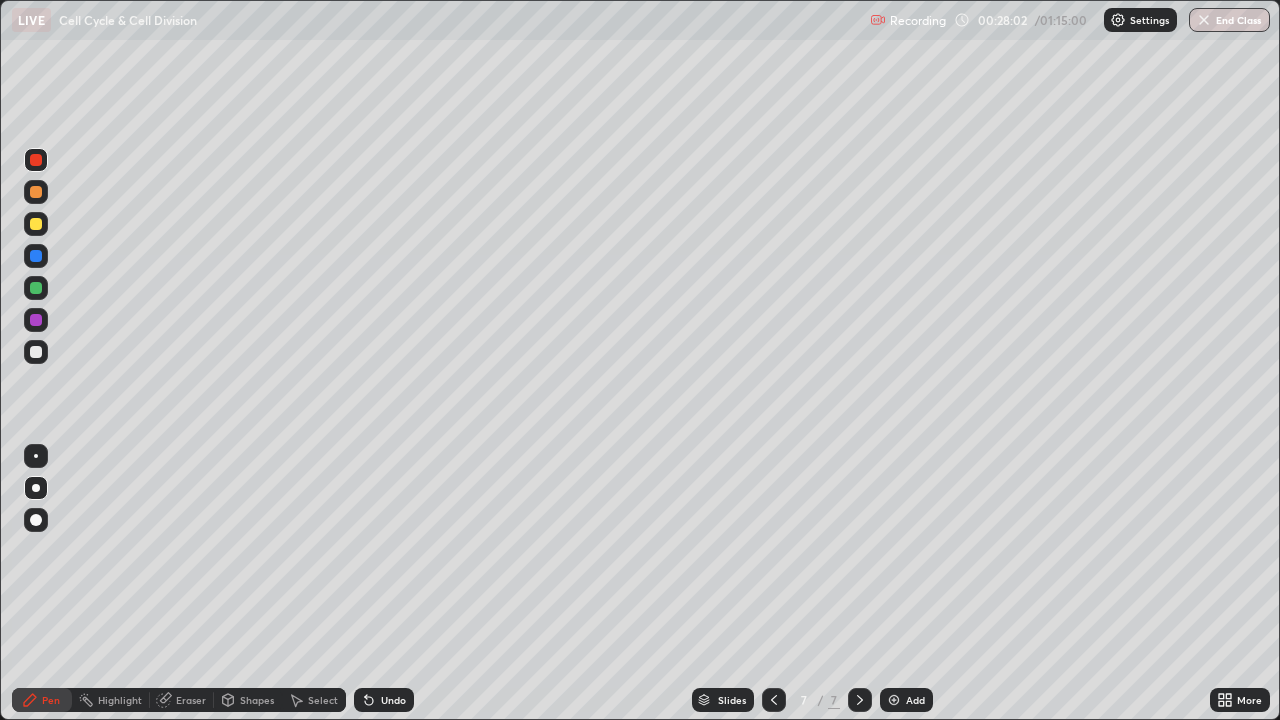 click at bounding box center (36, 160) 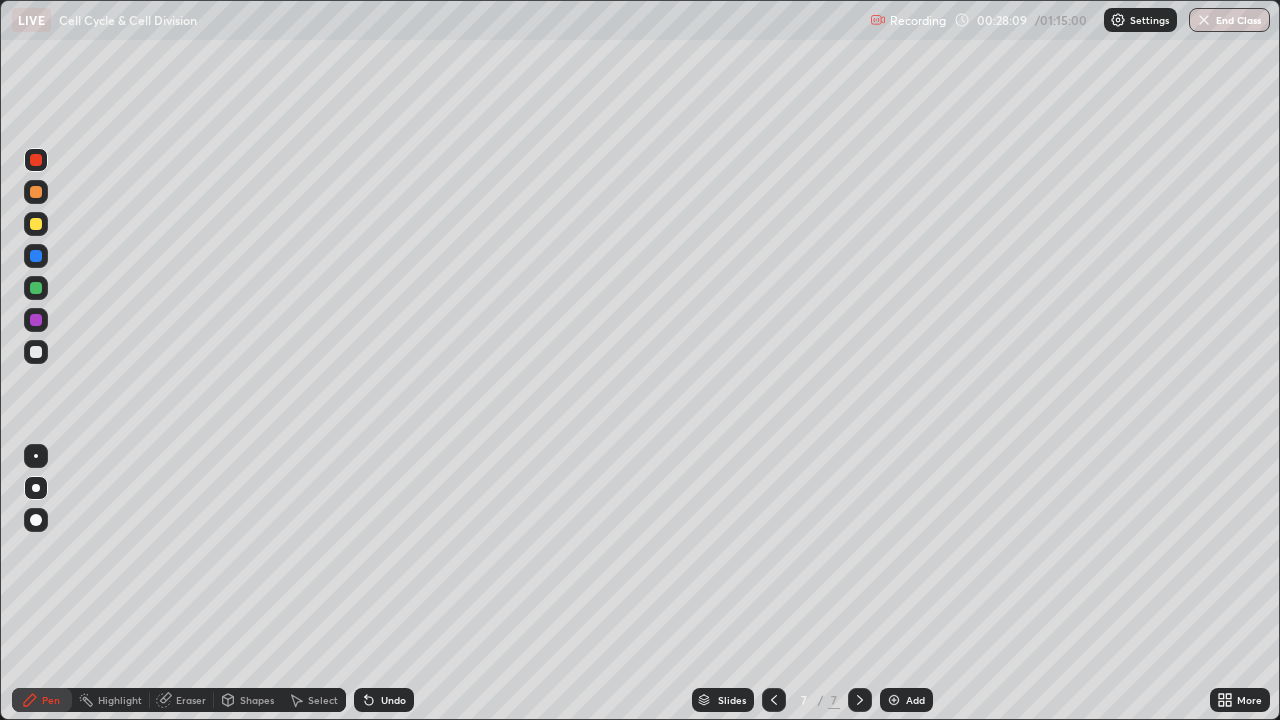click at bounding box center [36, 352] 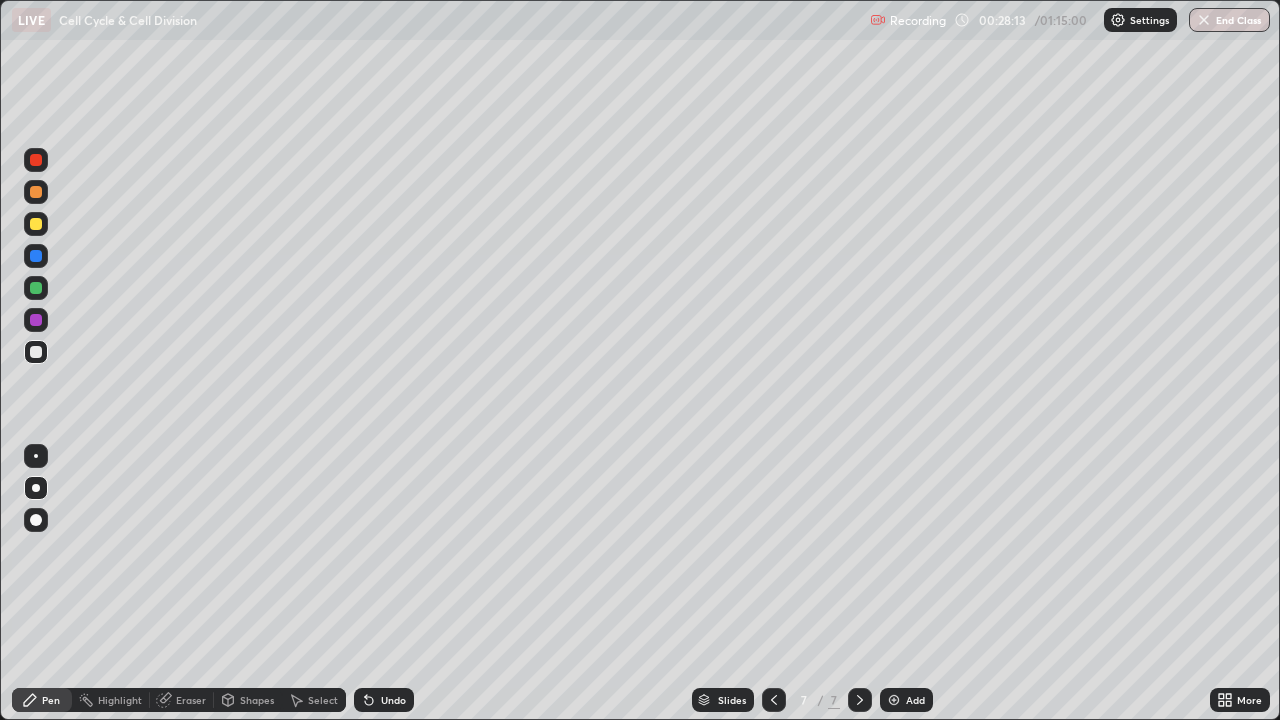 click at bounding box center (36, 456) 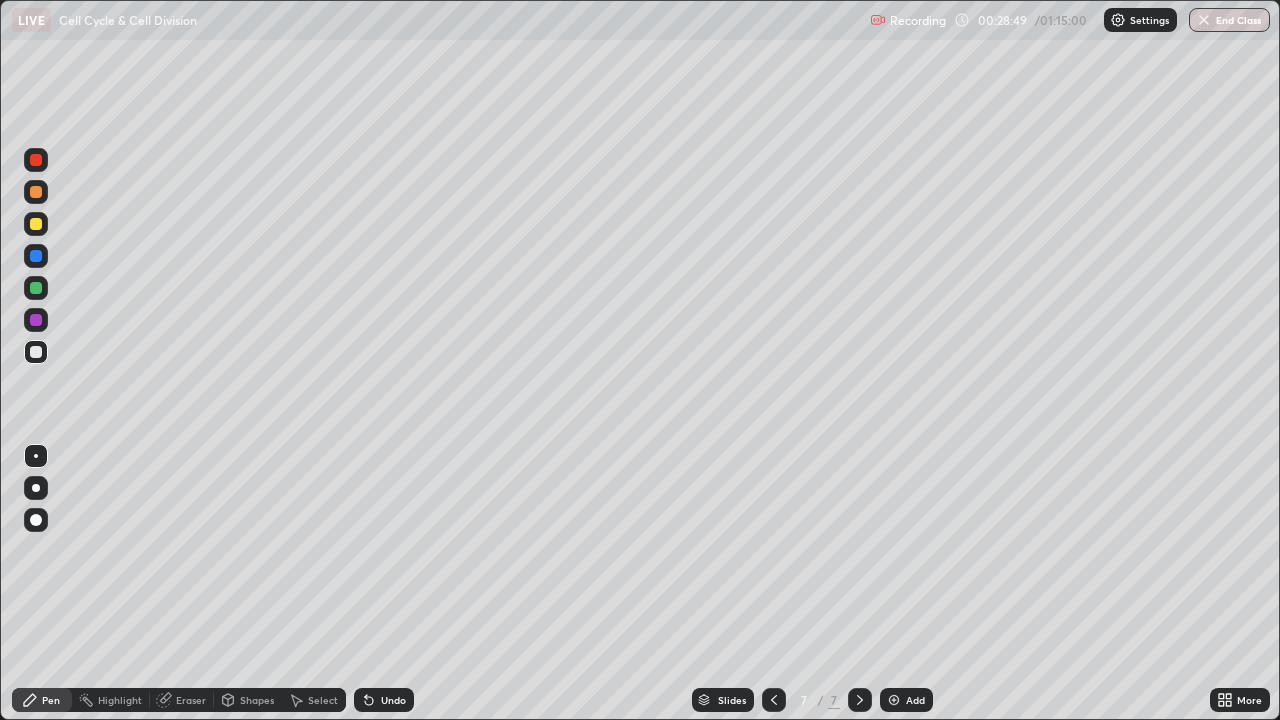 click 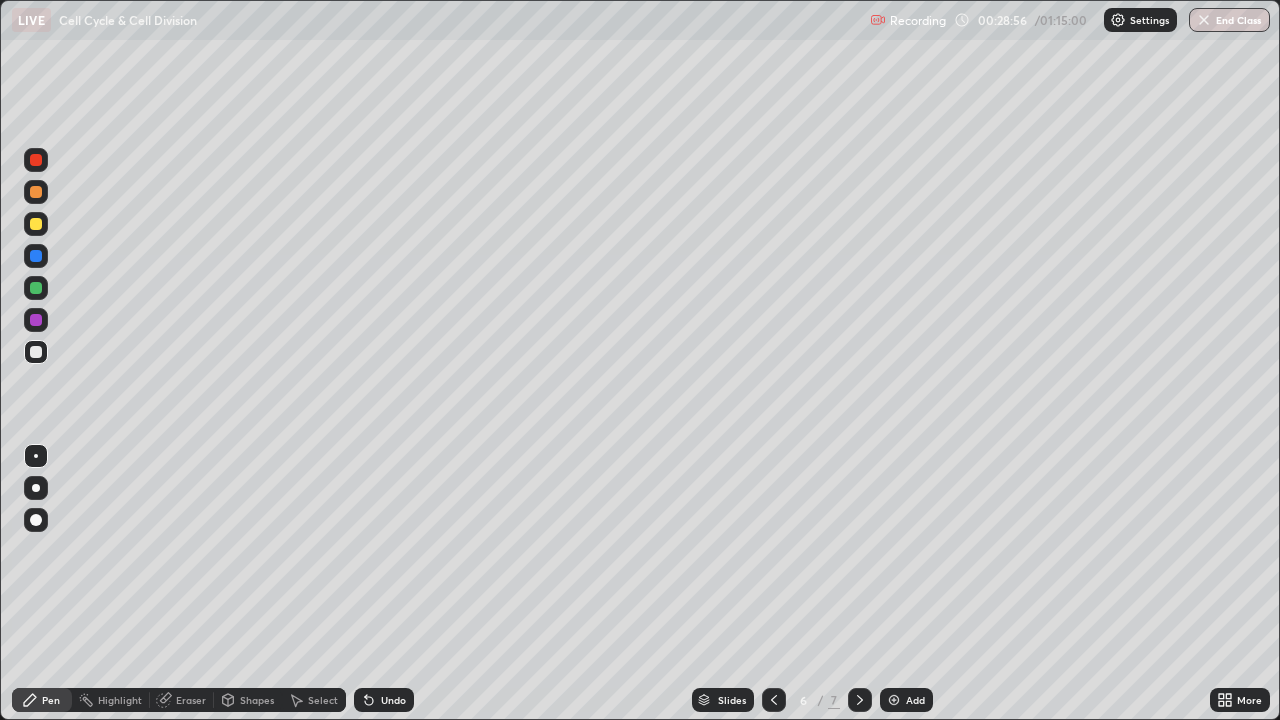 click 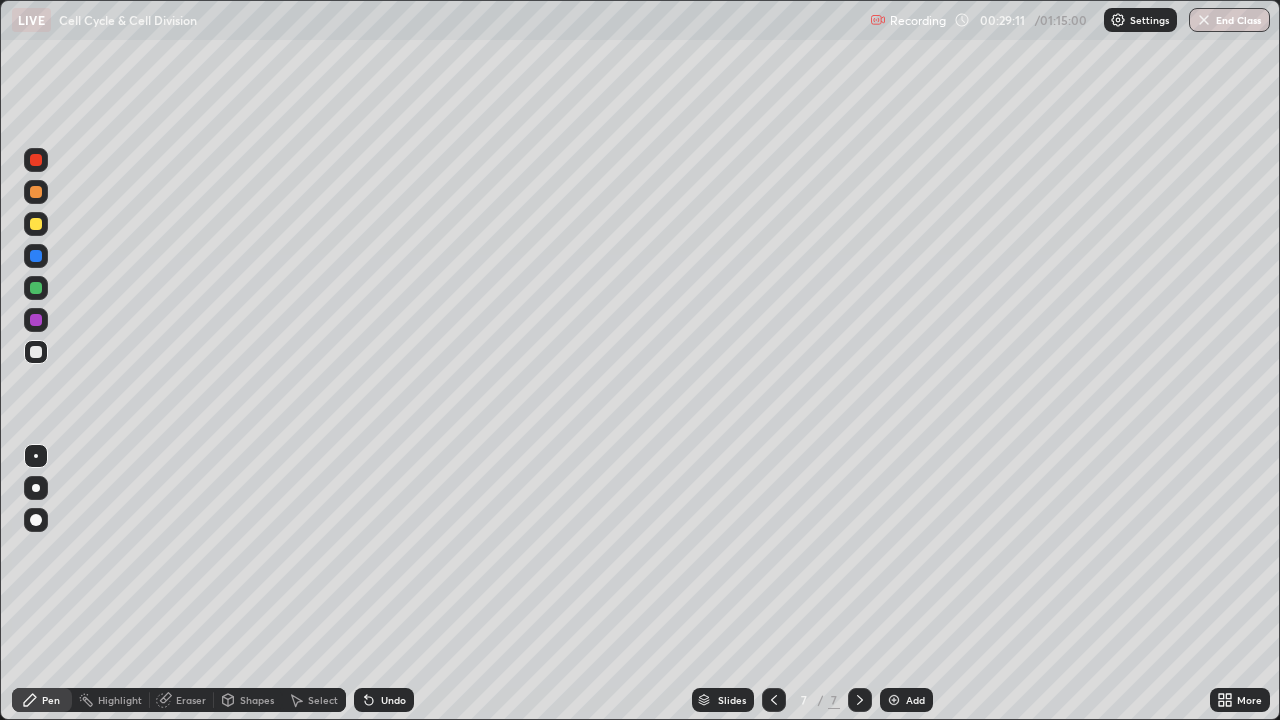 click at bounding box center [894, 700] 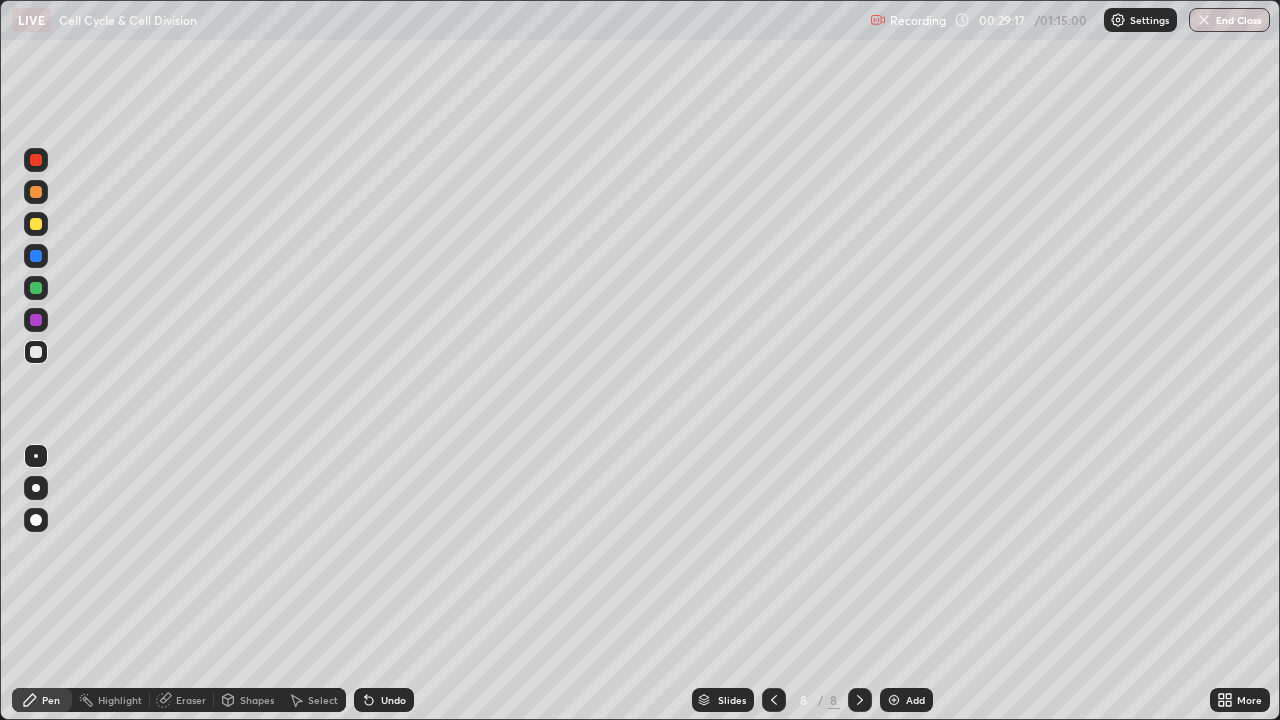 click at bounding box center (36, 488) 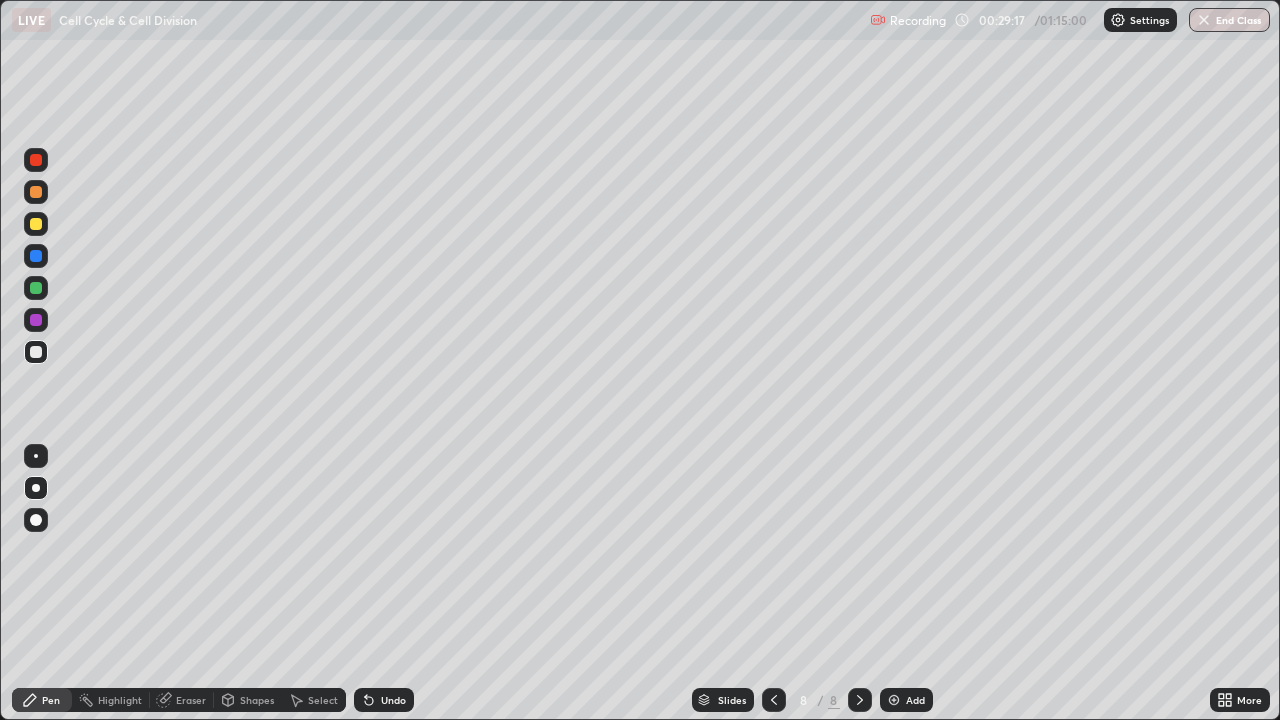 click at bounding box center (36, 520) 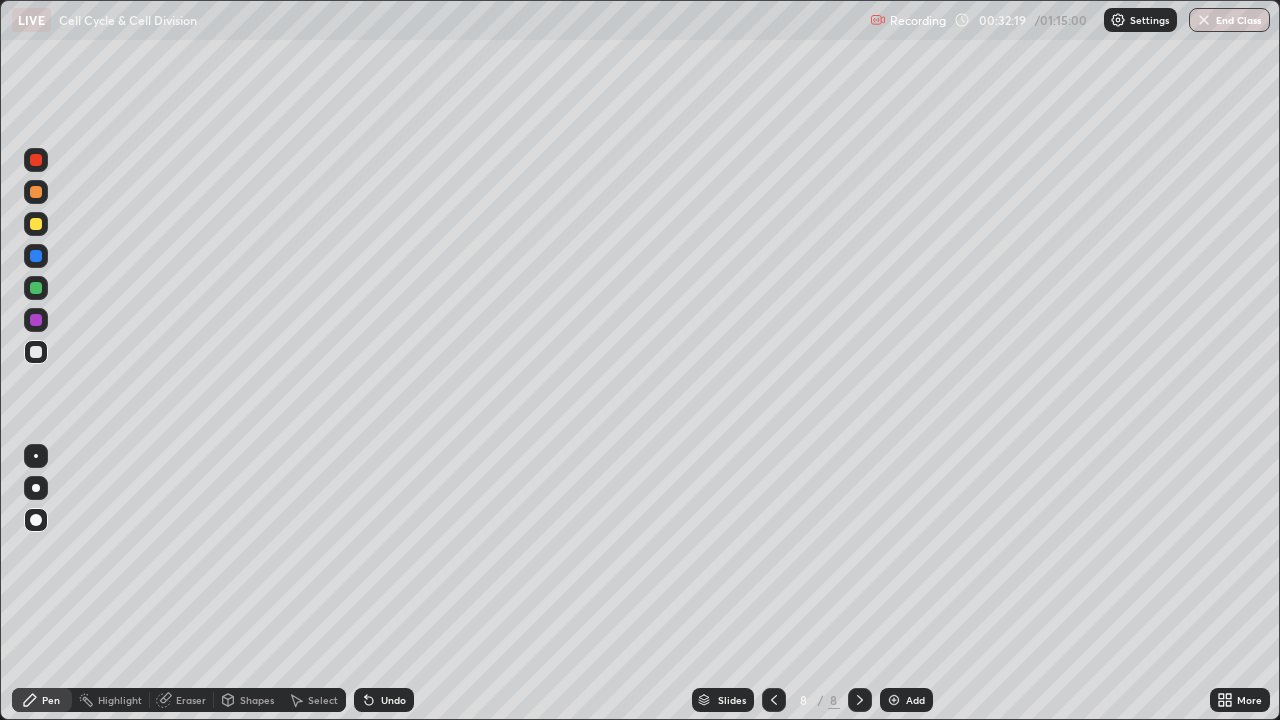 click at bounding box center [36, 352] 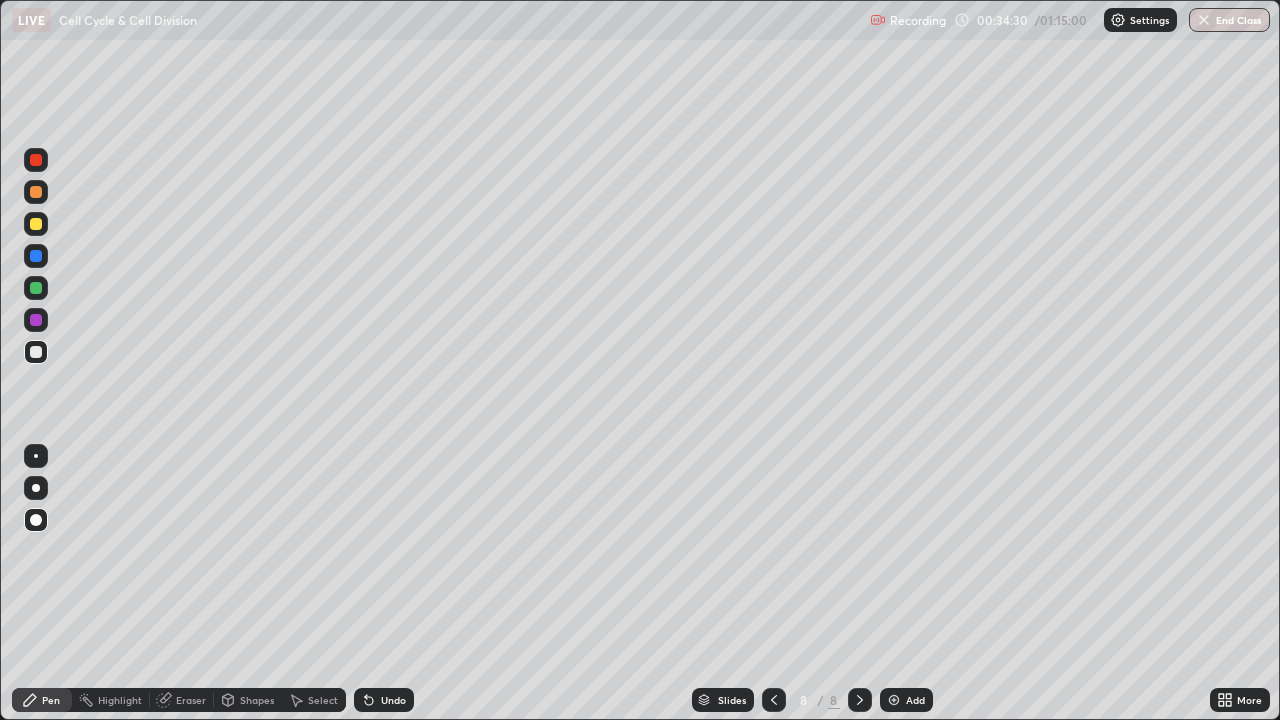 click at bounding box center [36, 256] 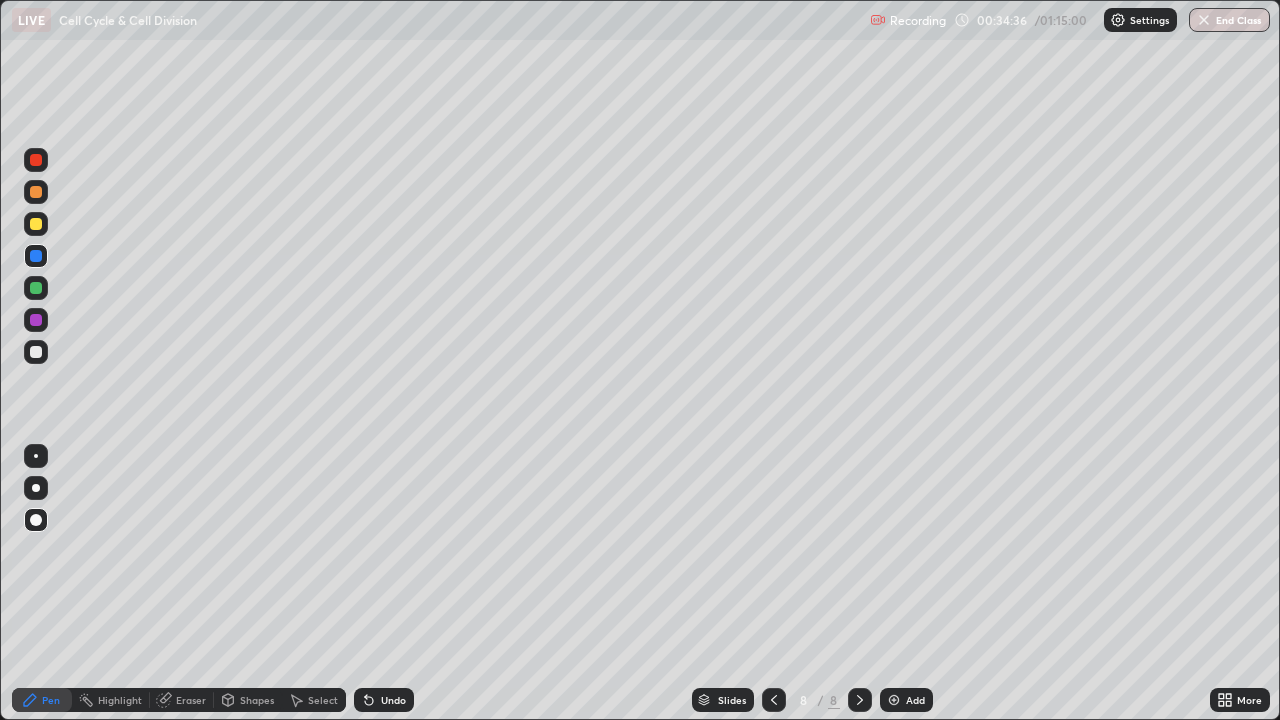 click at bounding box center [36, 352] 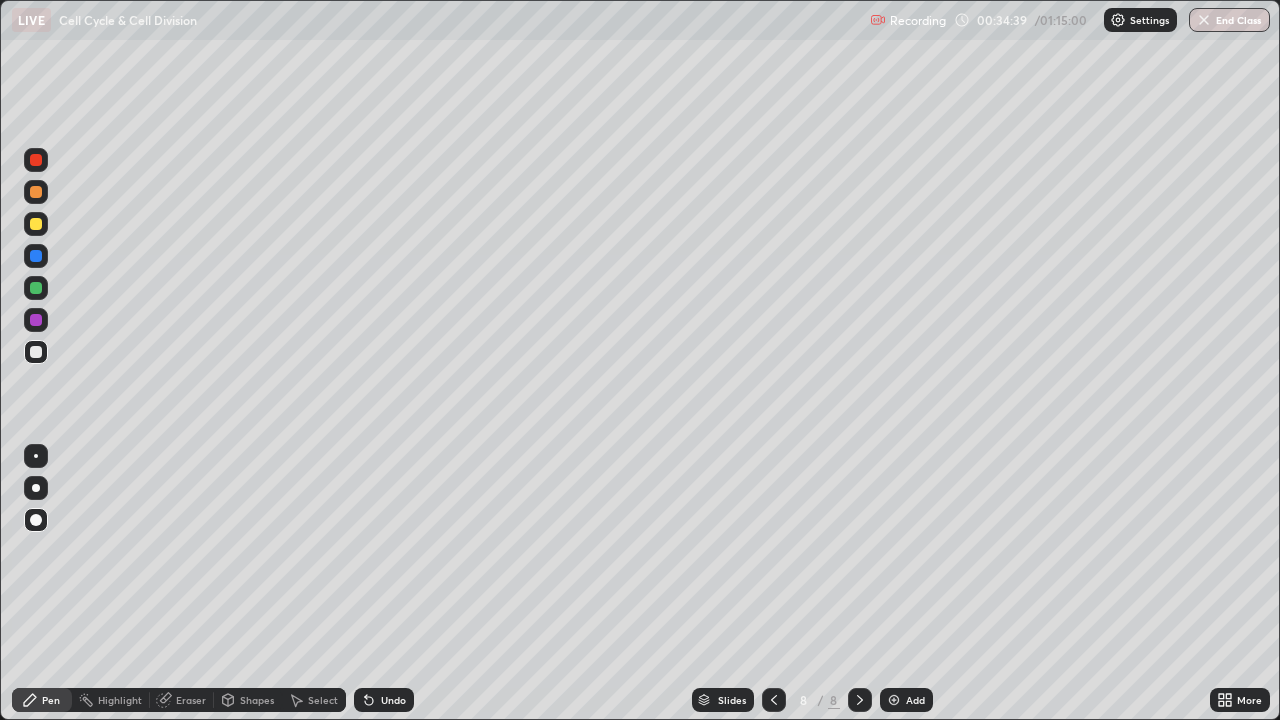 click at bounding box center (36, 224) 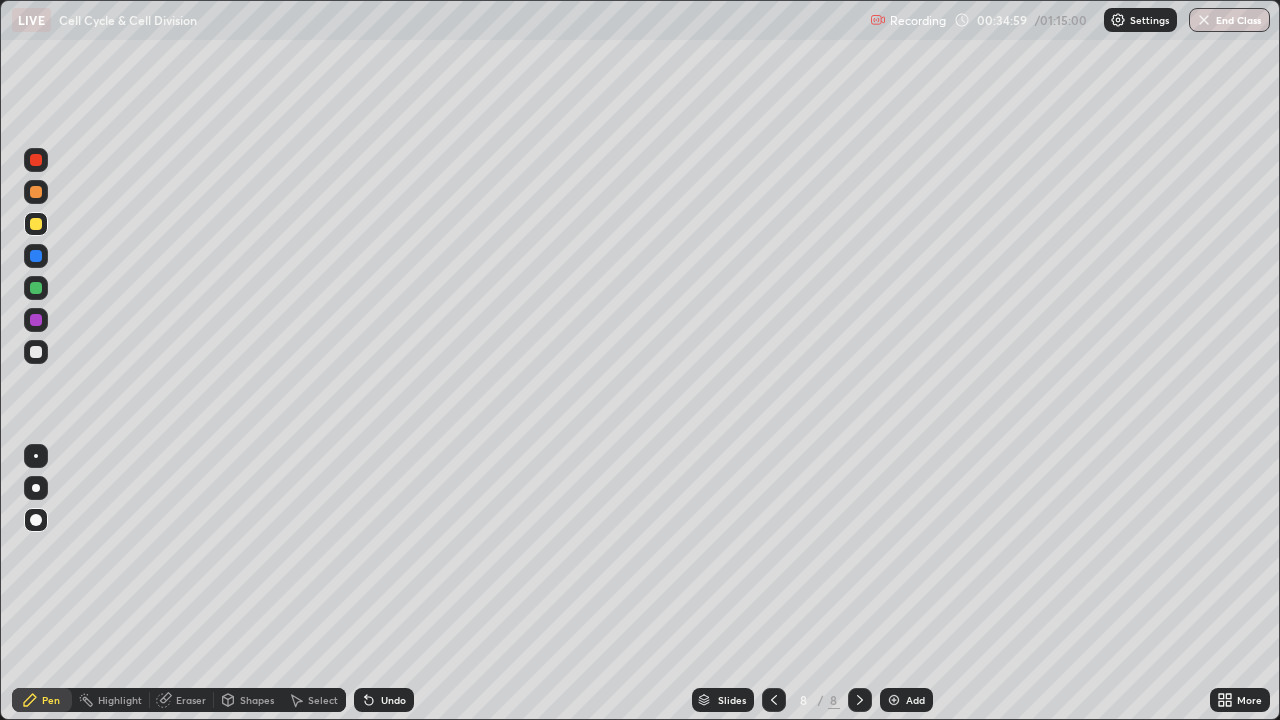 click 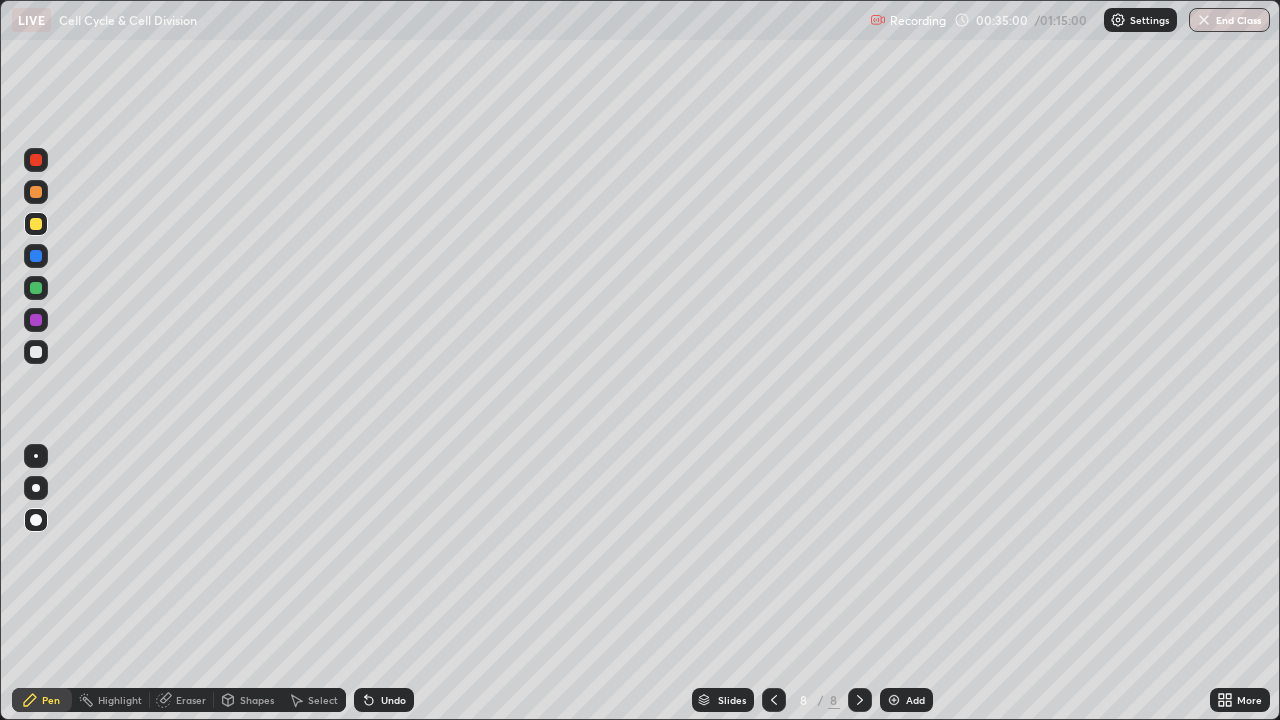 click at bounding box center [36, 352] 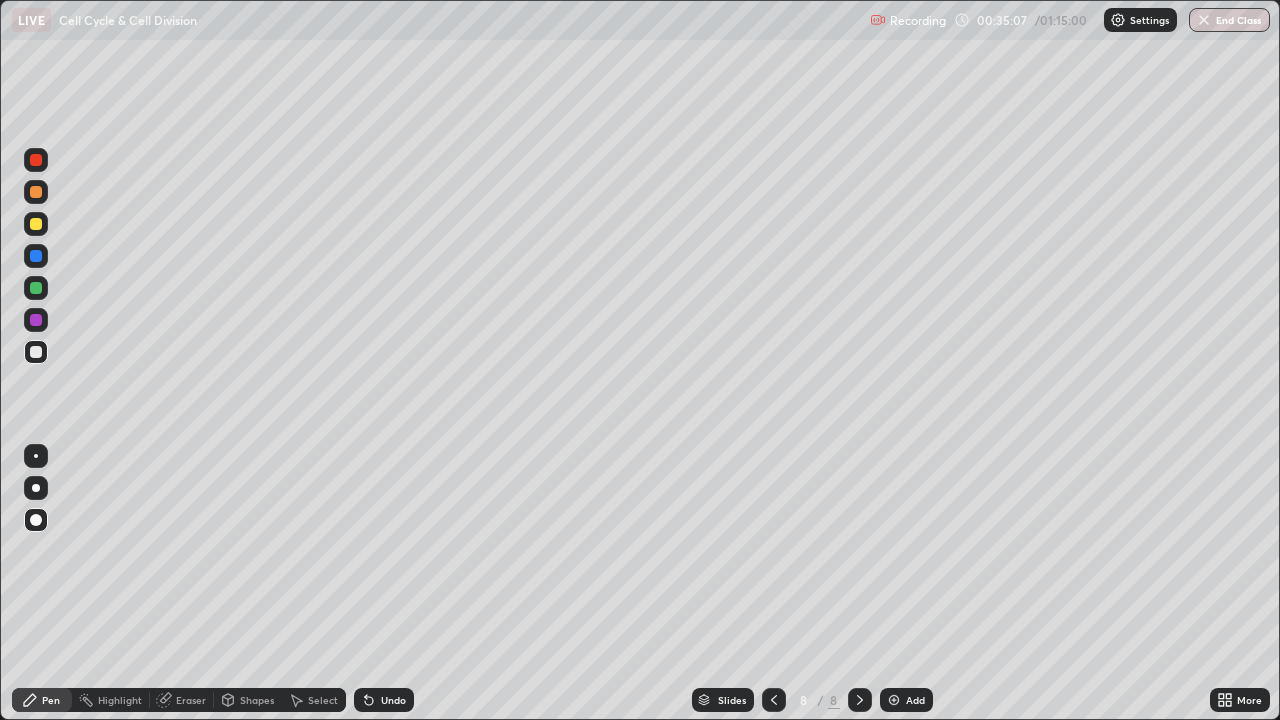 click 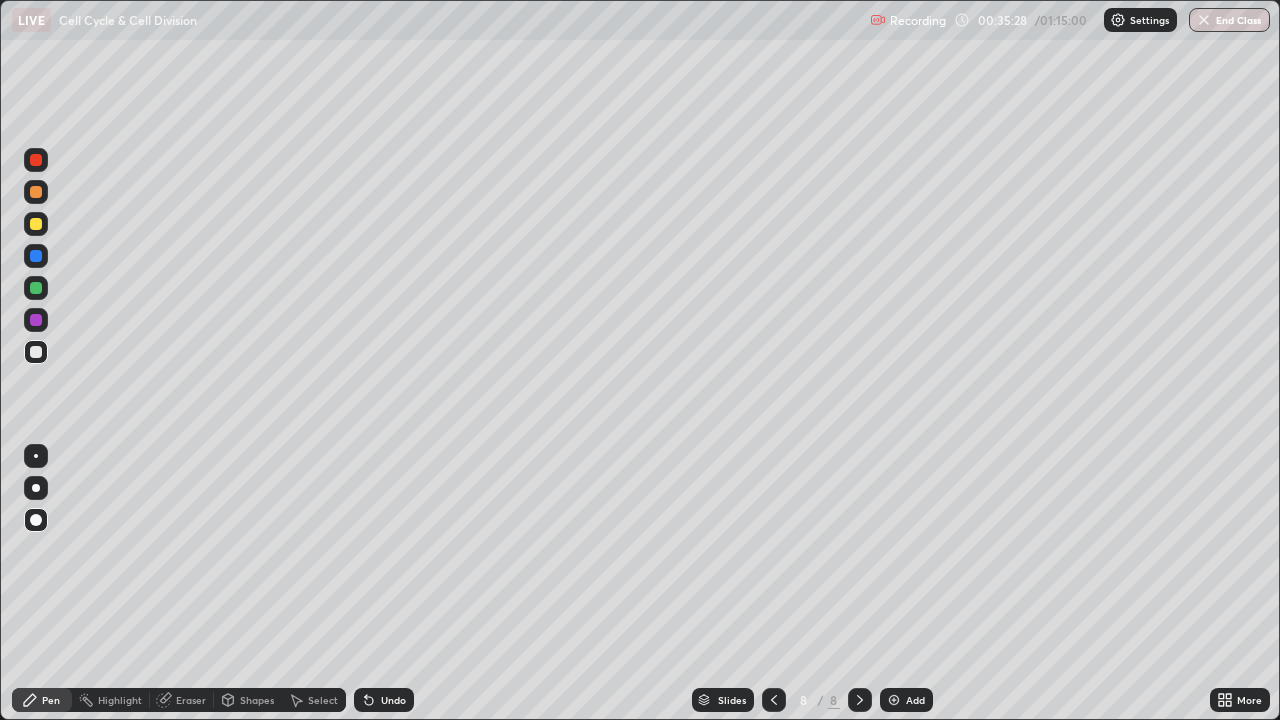 click at bounding box center [36, 256] 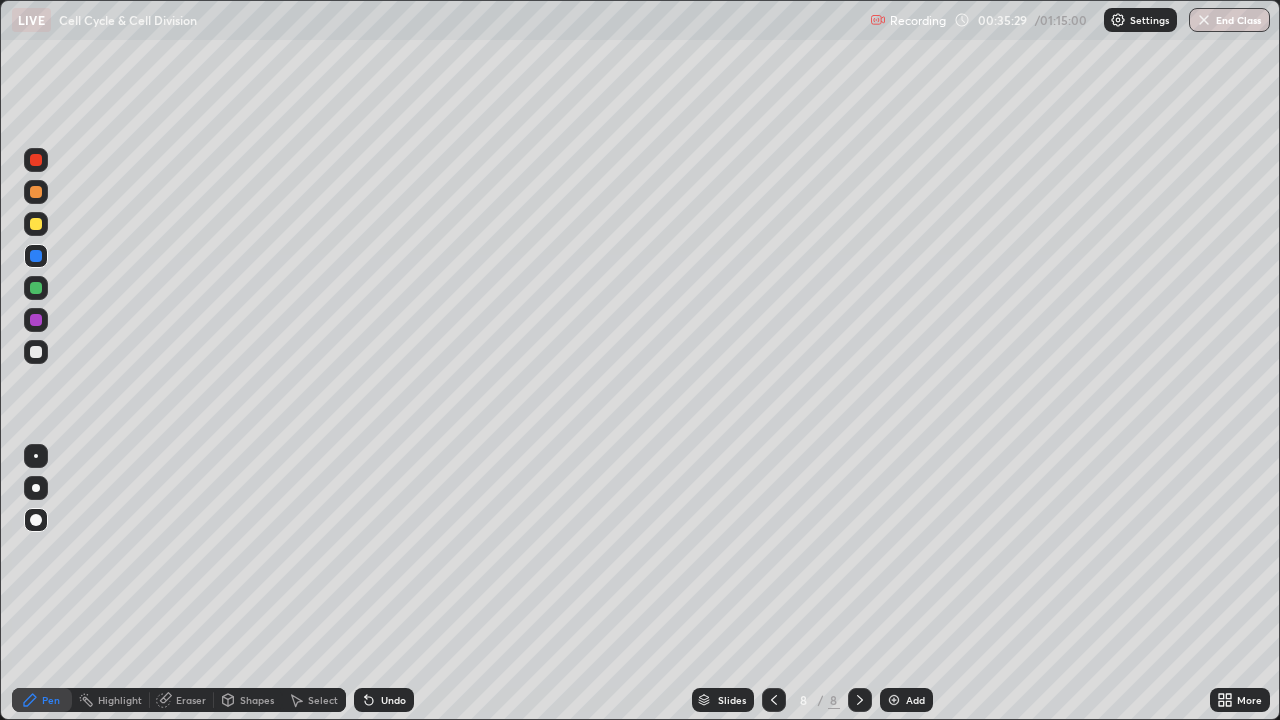 click at bounding box center [36, 352] 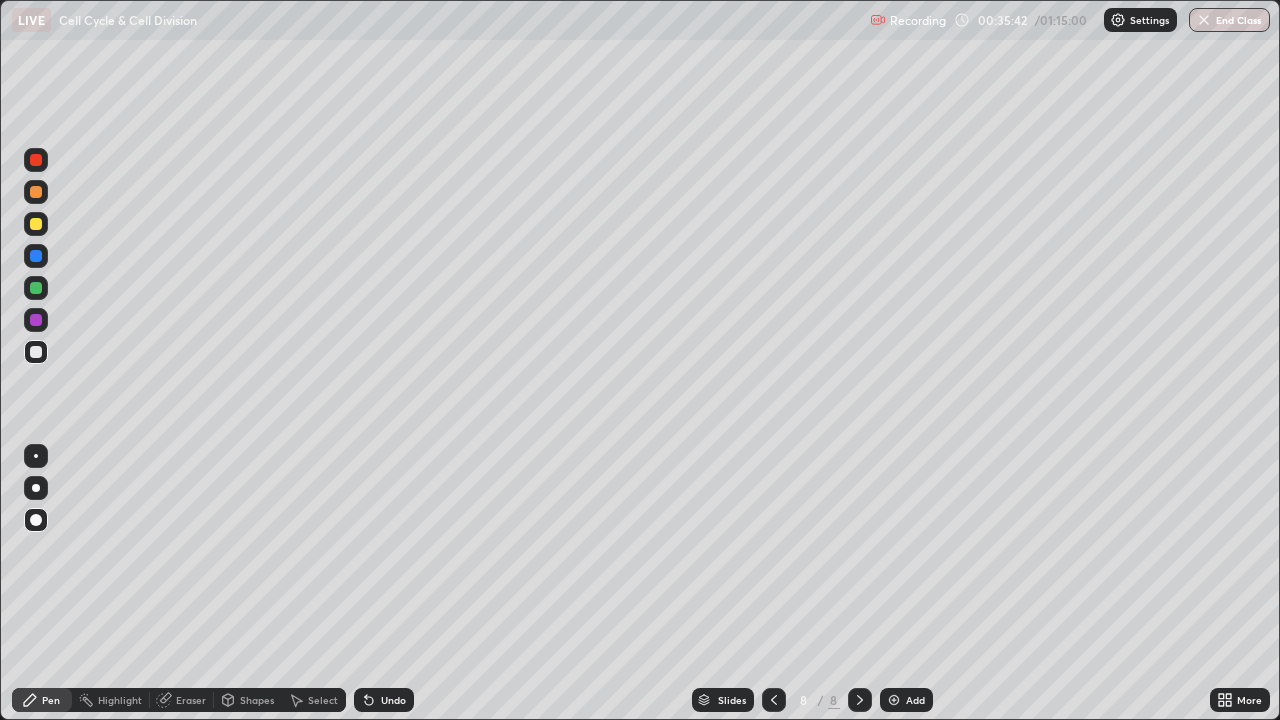 click at bounding box center [36, 320] 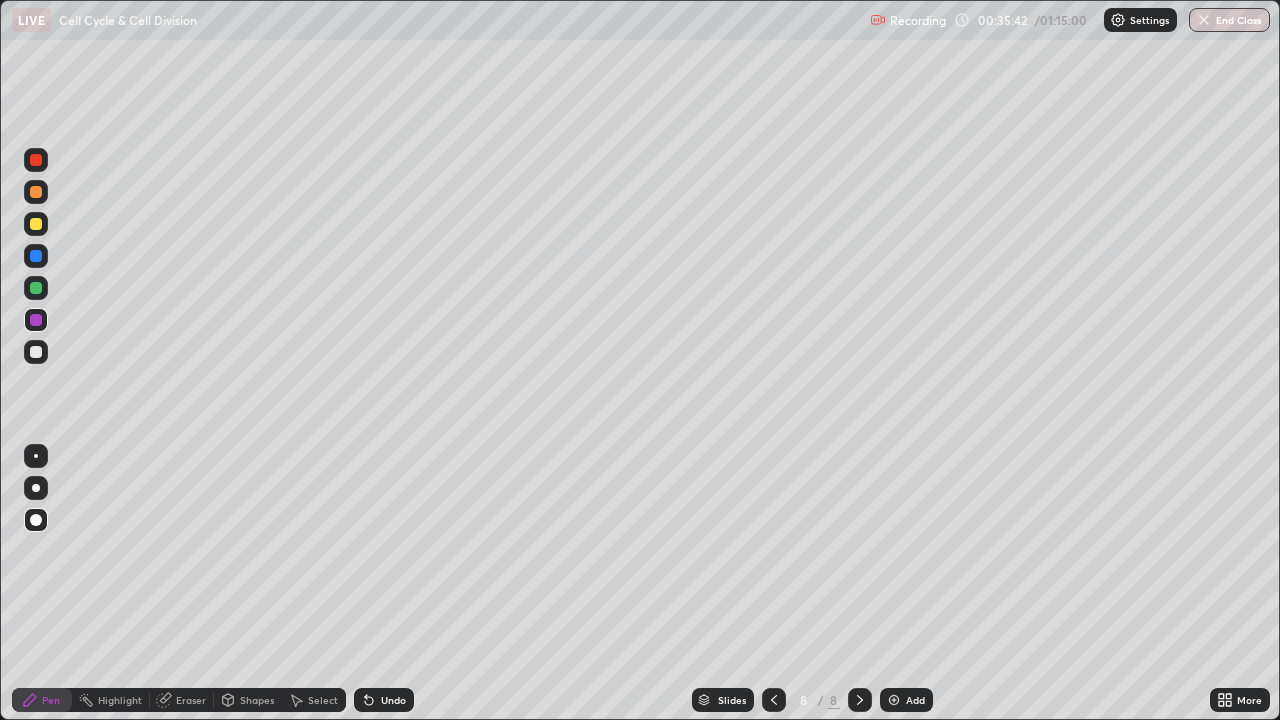 click at bounding box center [36, 352] 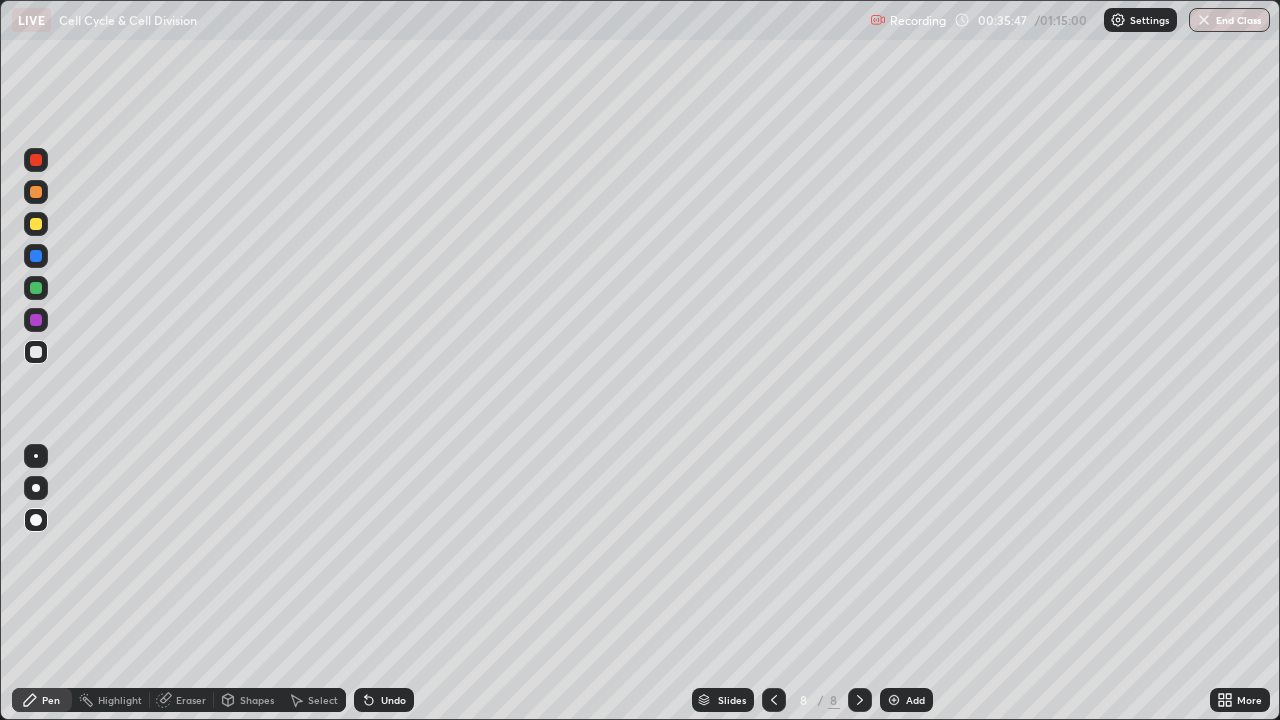 click at bounding box center (36, 352) 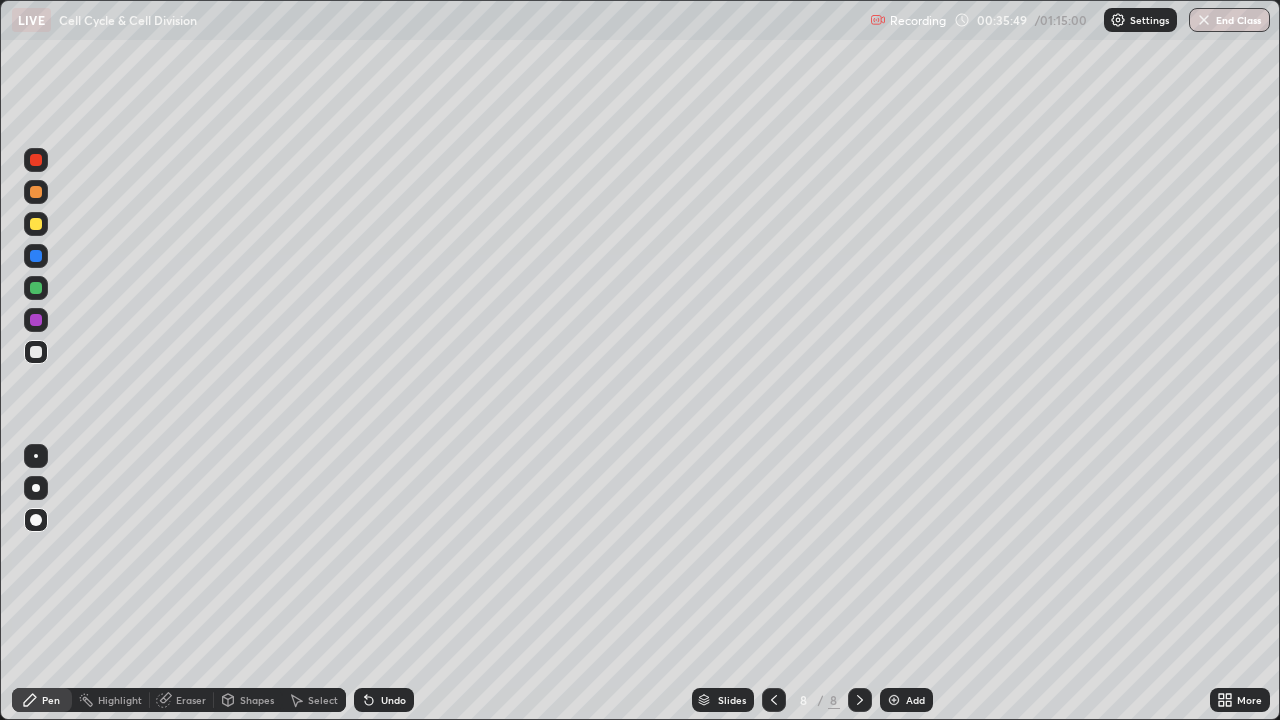 click at bounding box center [36, 288] 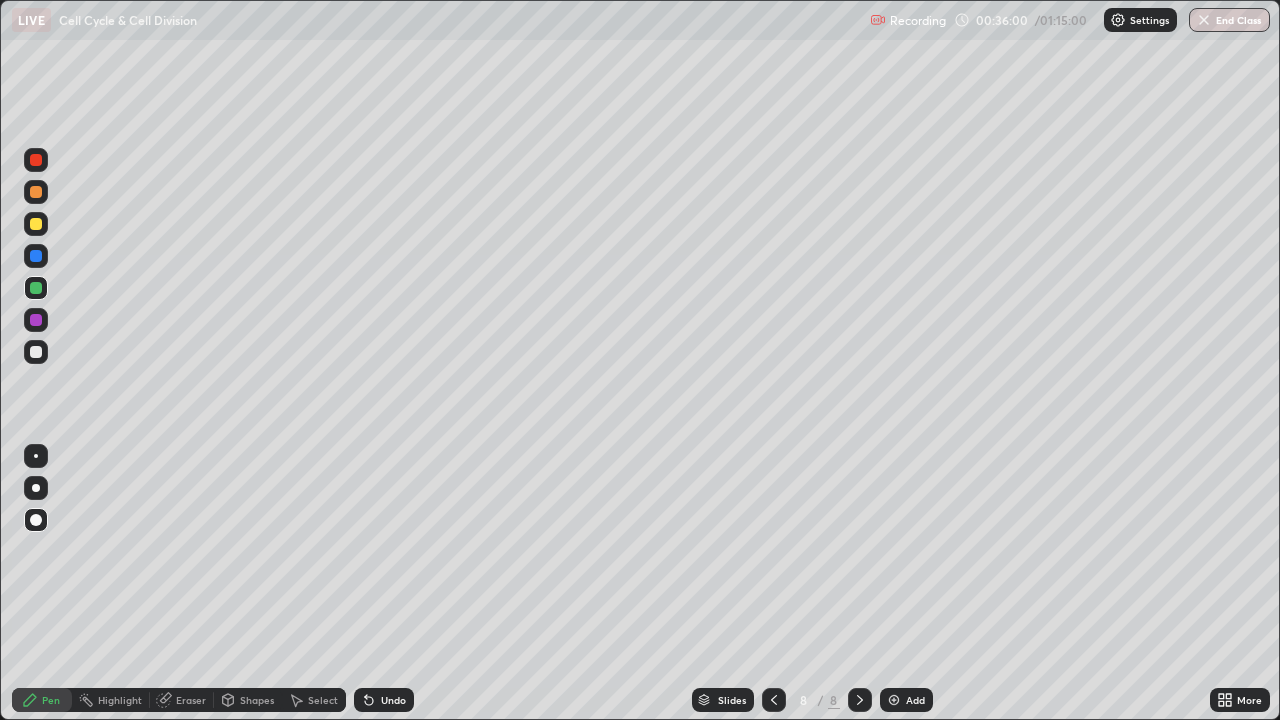 click at bounding box center (36, 160) 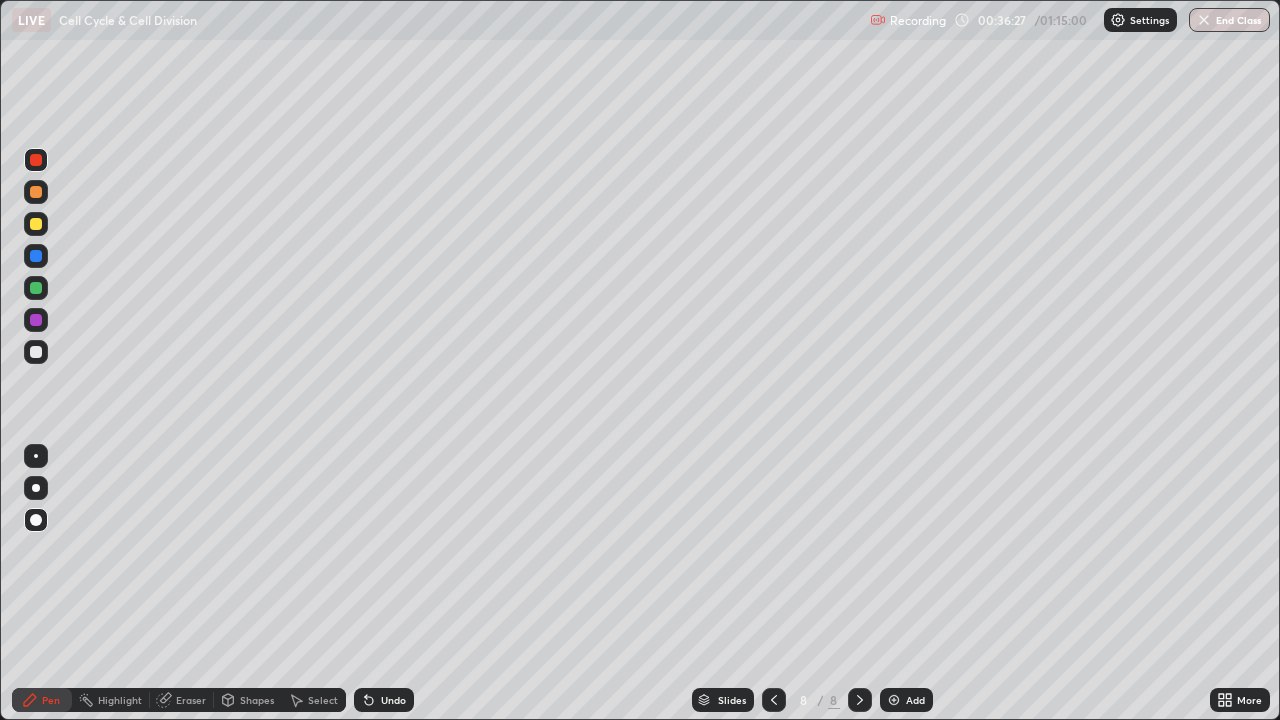 click at bounding box center (36, 352) 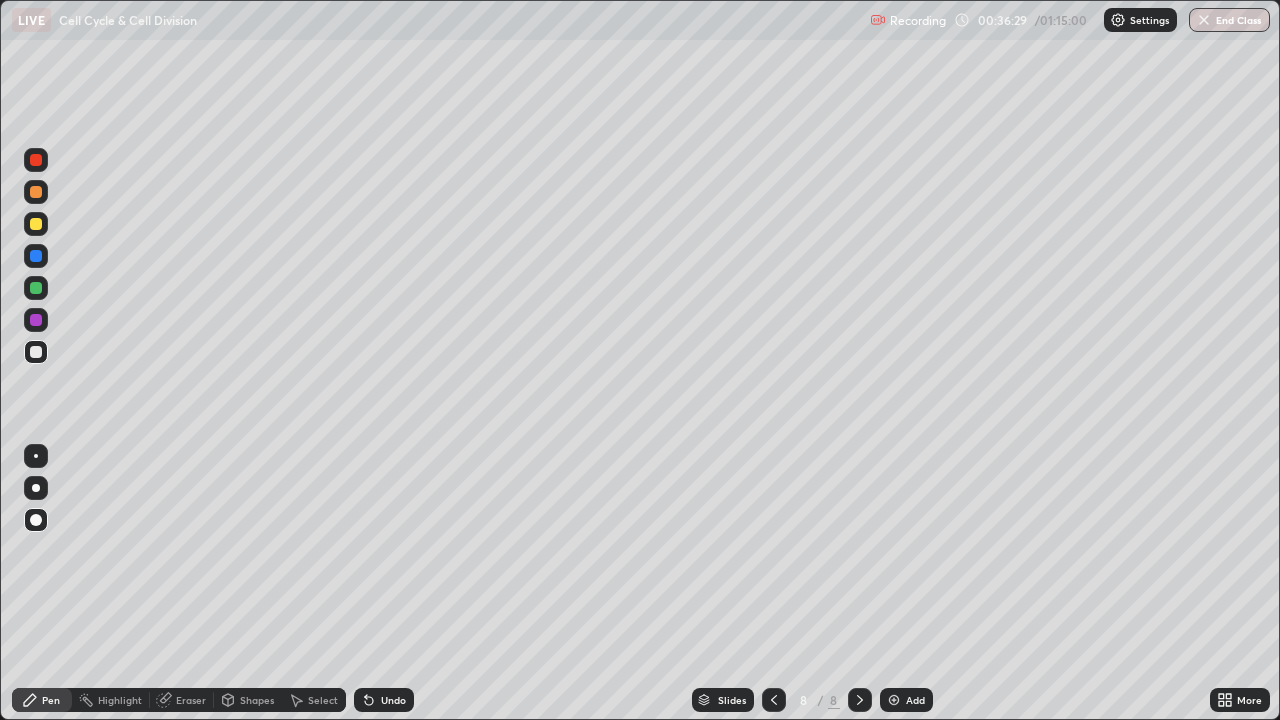 click at bounding box center [36, 224] 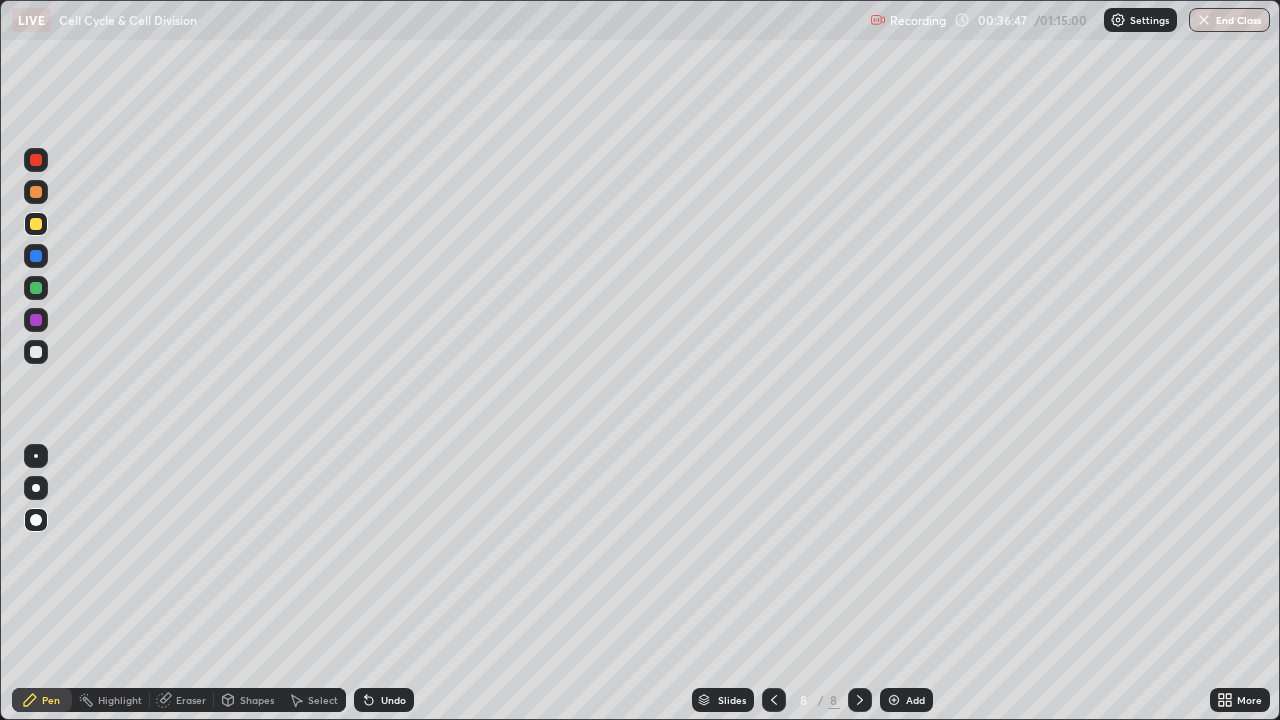 click at bounding box center [36, 352] 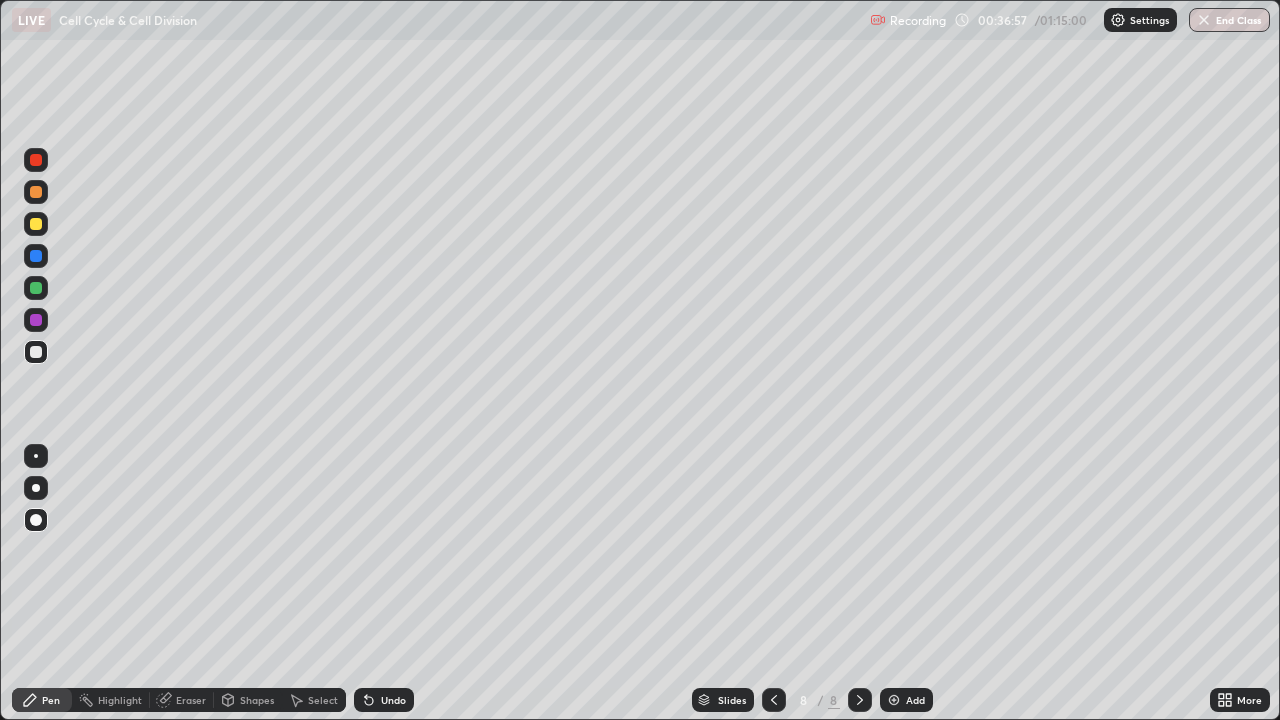 click at bounding box center [36, 456] 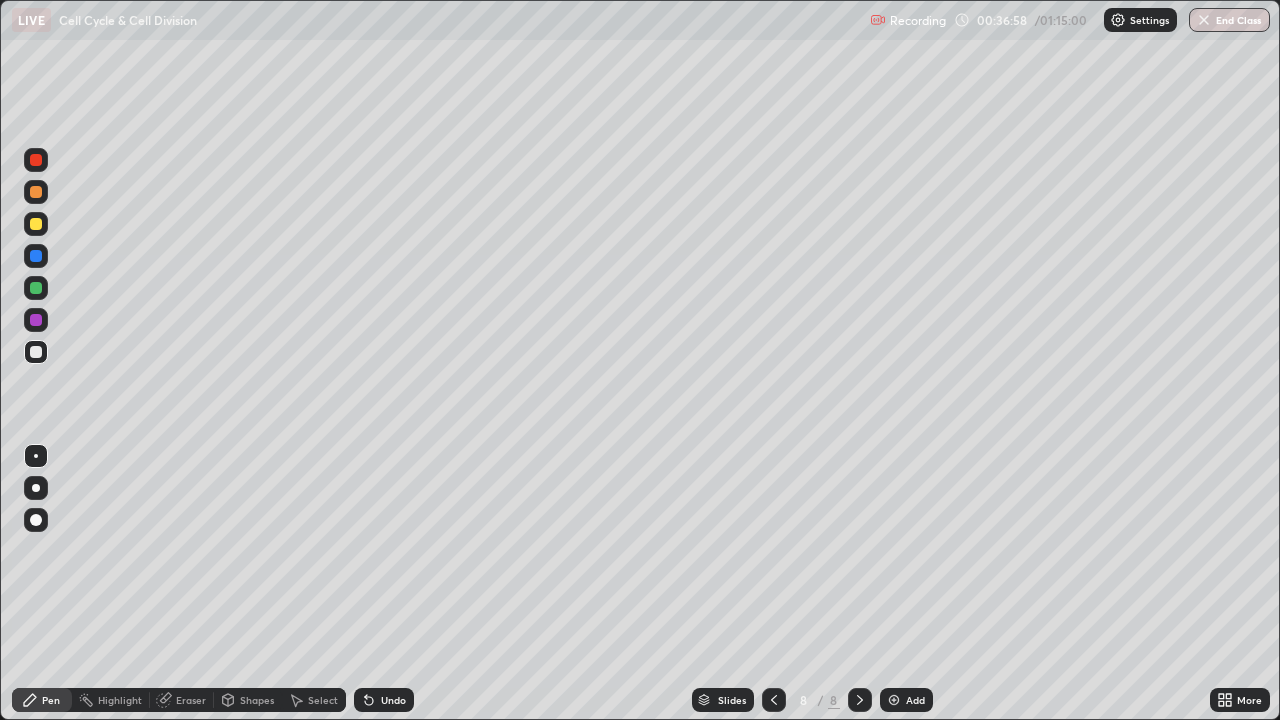 click at bounding box center (36, 160) 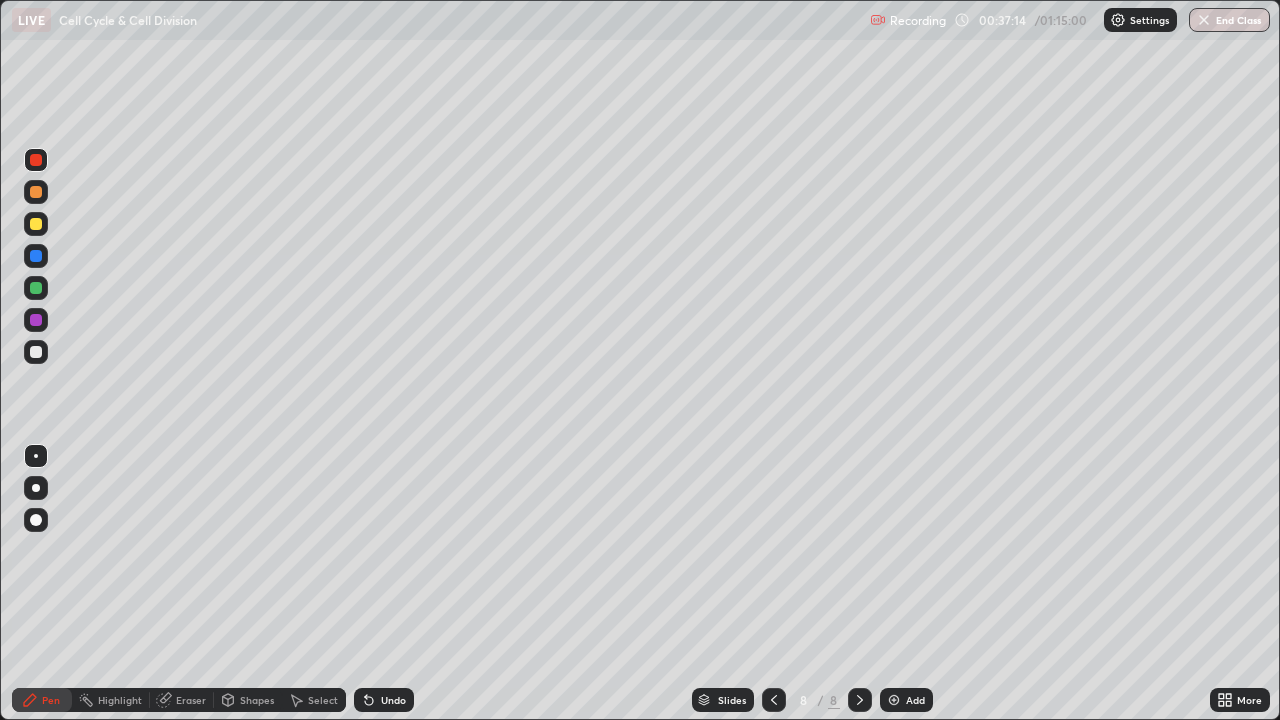 click at bounding box center [36, 224] 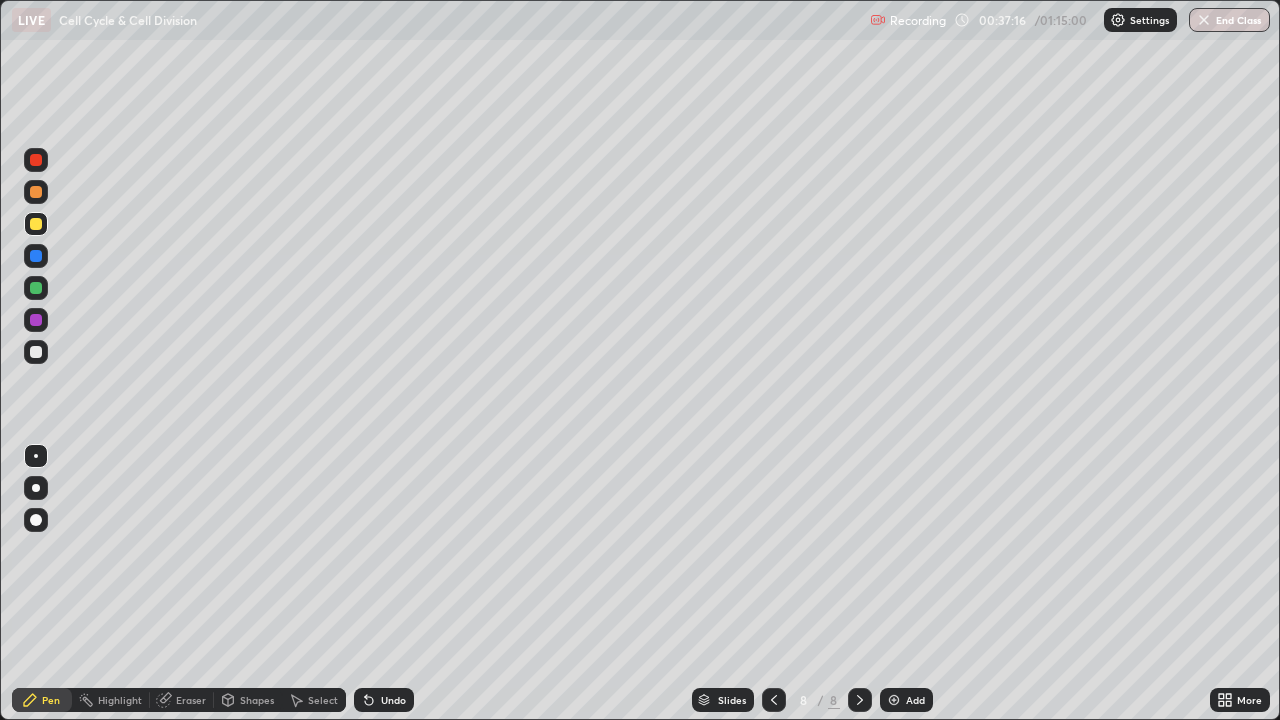 click at bounding box center [36, 520] 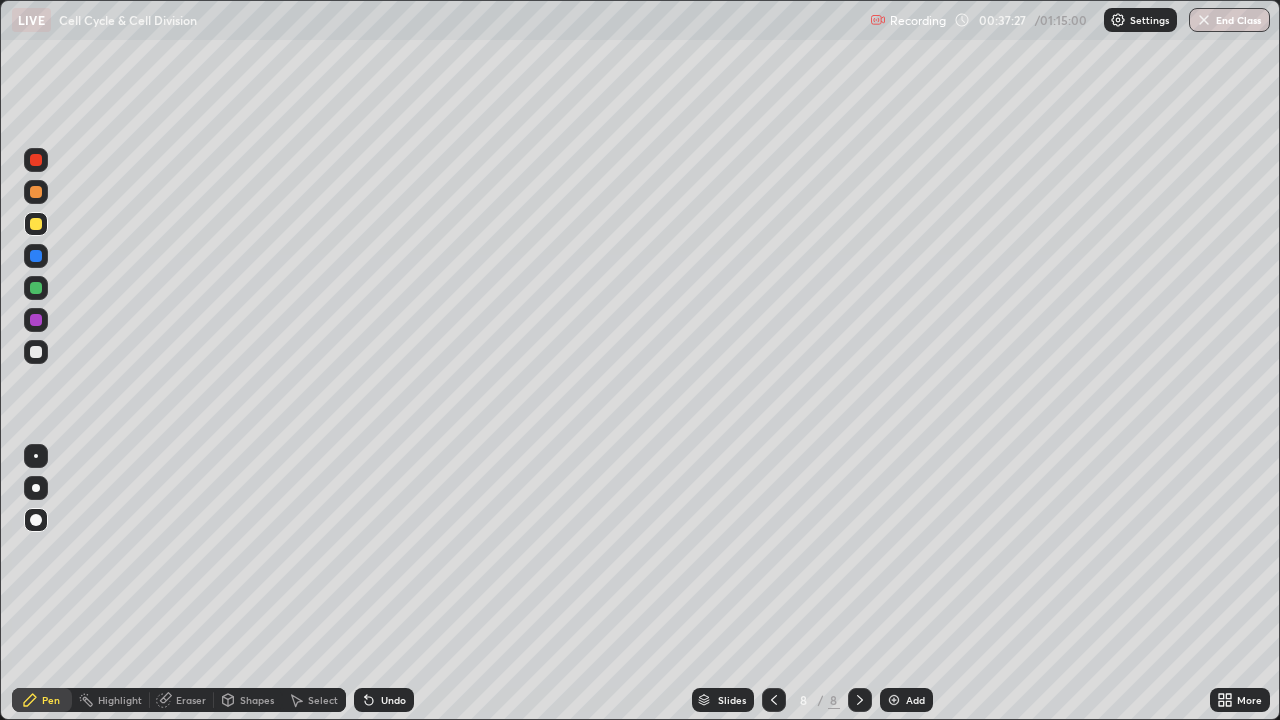 click at bounding box center (36, 352) 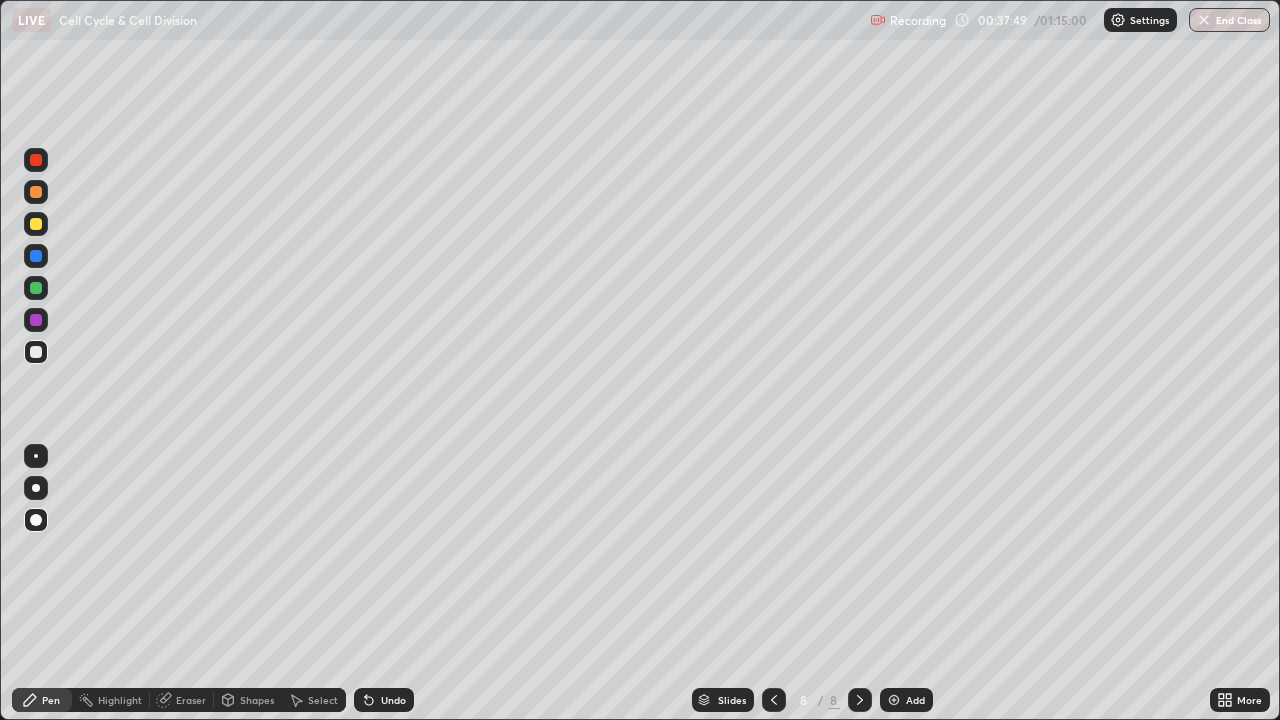 click at bounding box center (36, 160) 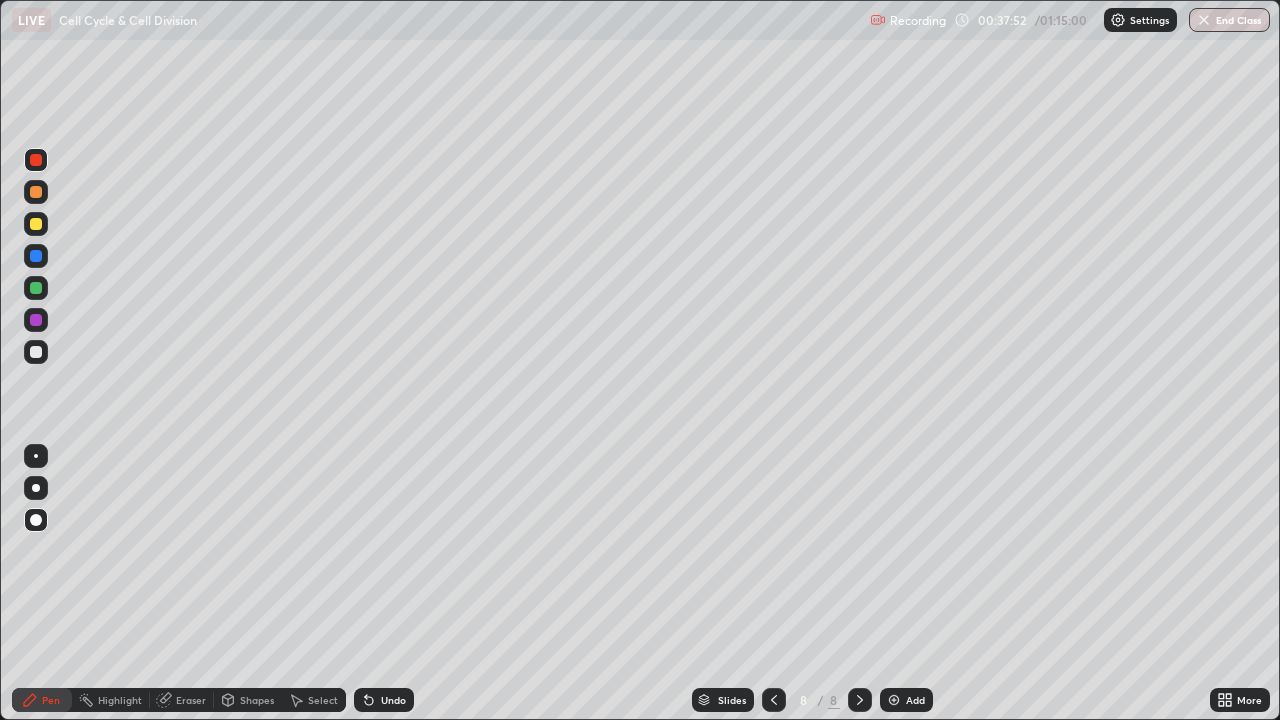 click at bounding box center (36, 520) 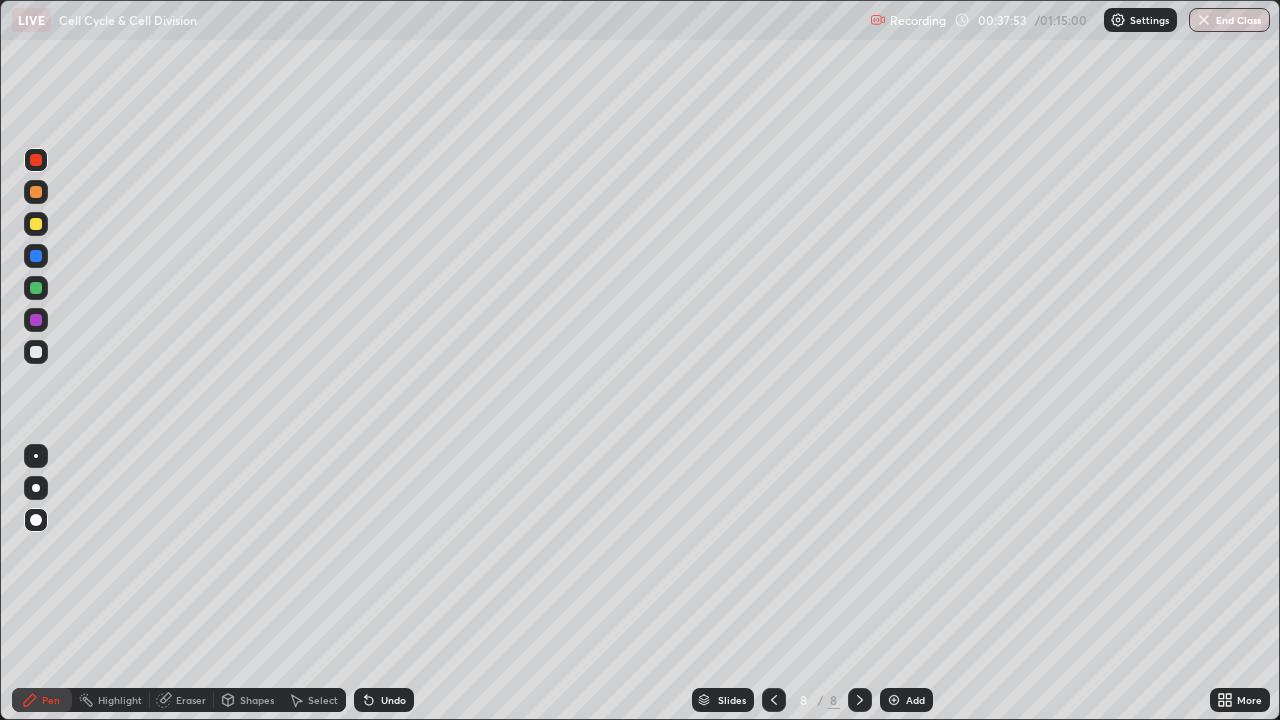 click at bounding box center [36, 352] 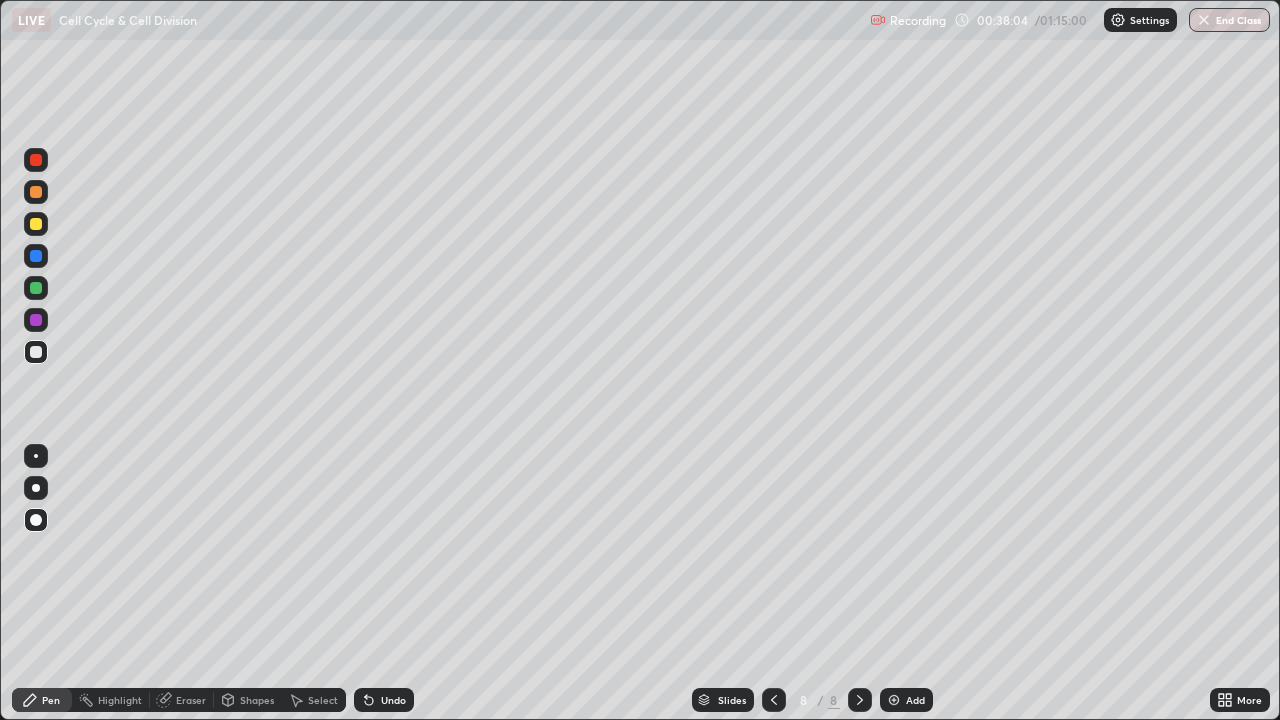 click at bounding box center (36, 160) 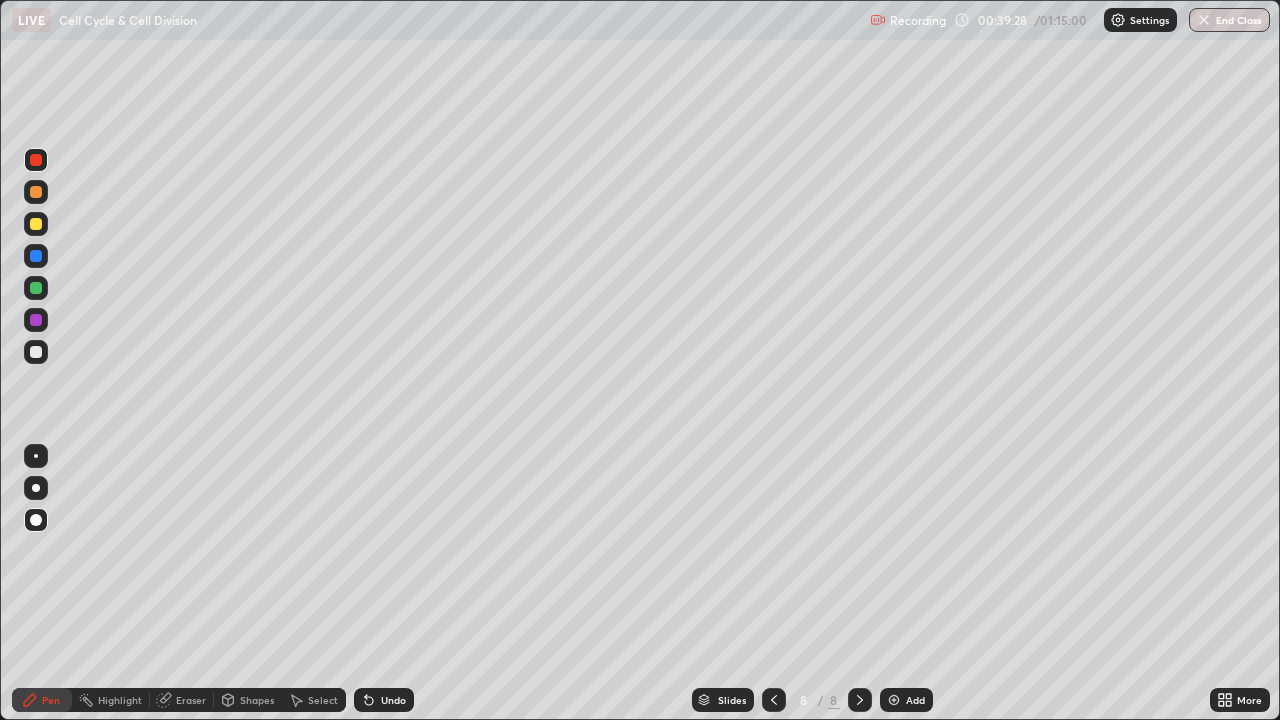 click 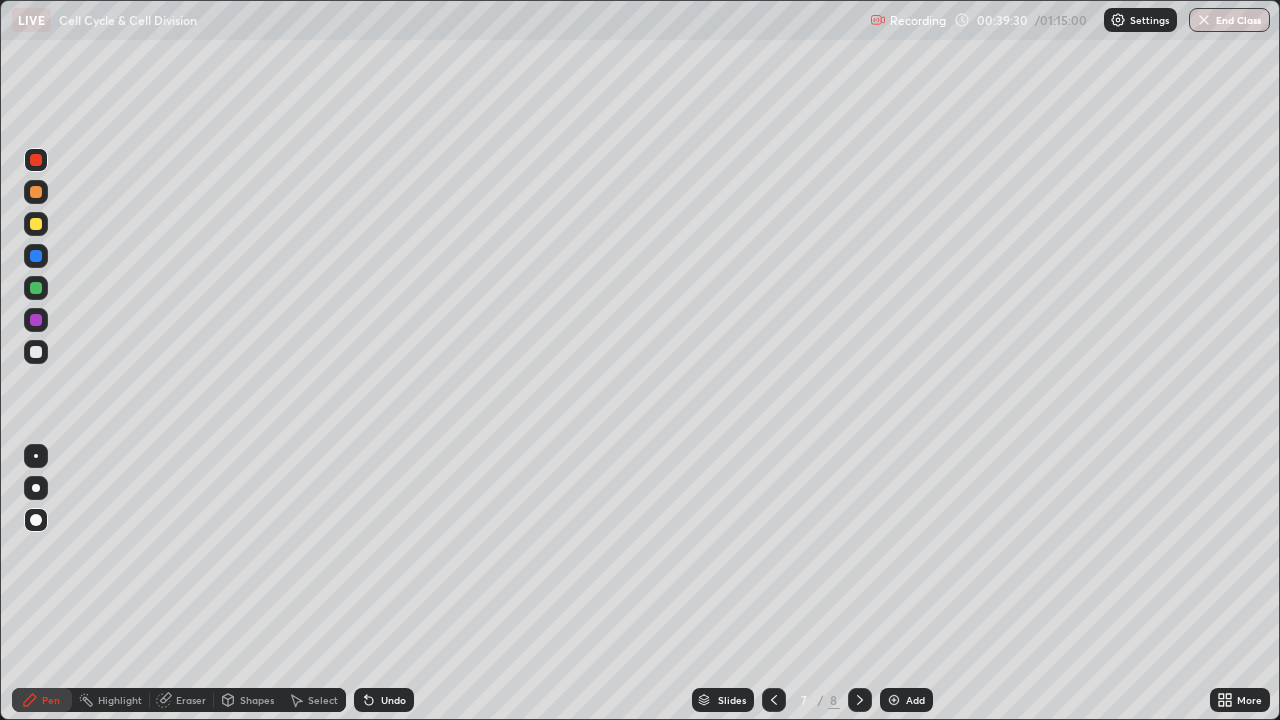 click at bounding box center (774, 700) 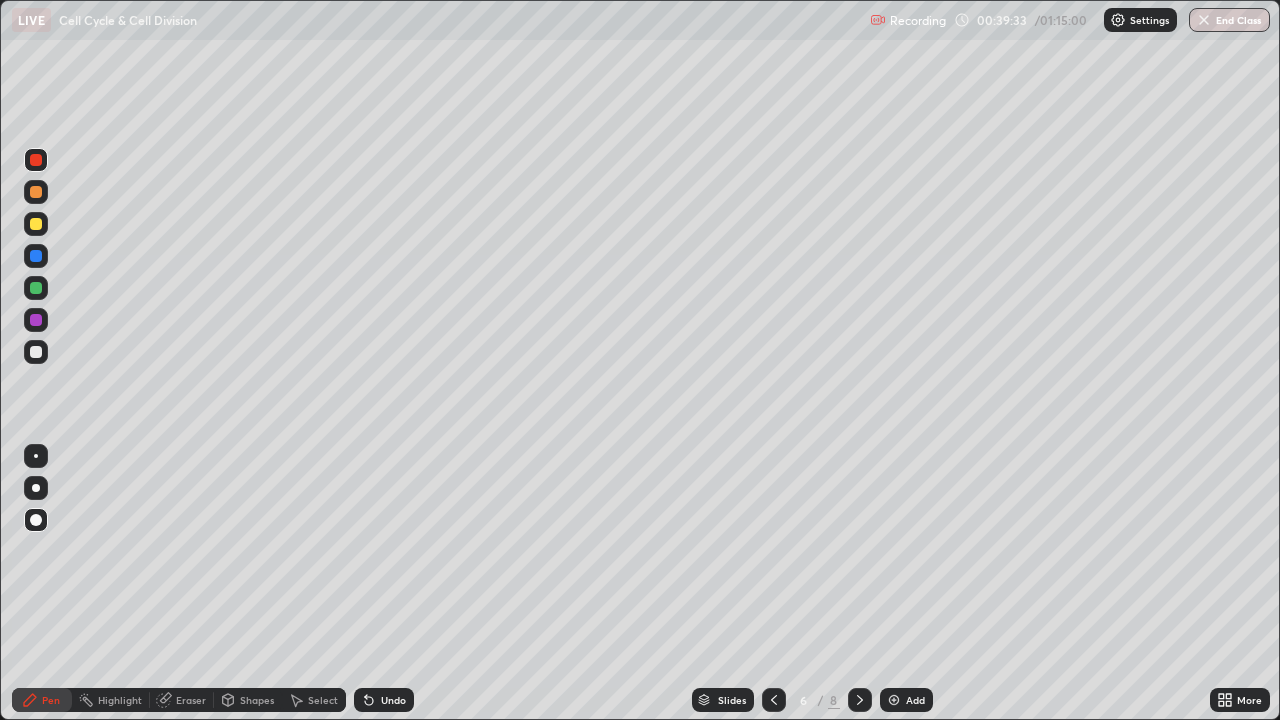 click 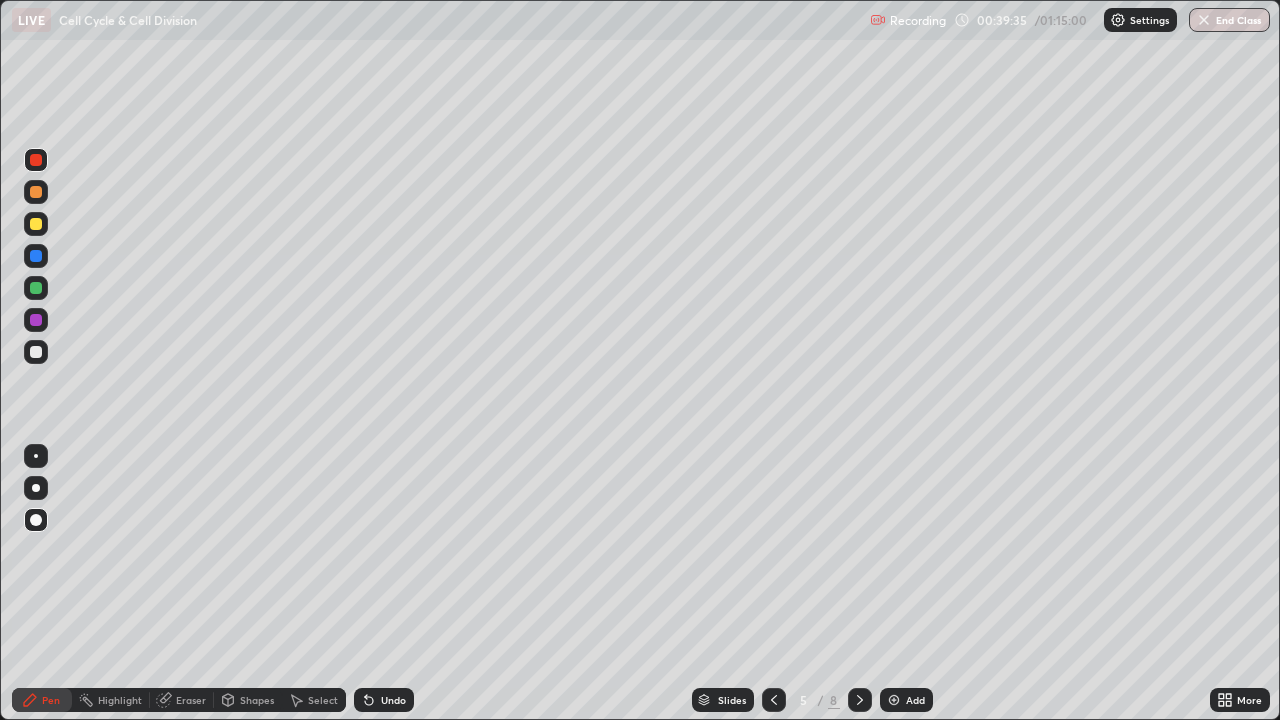 click at bounding box center (774, 700) 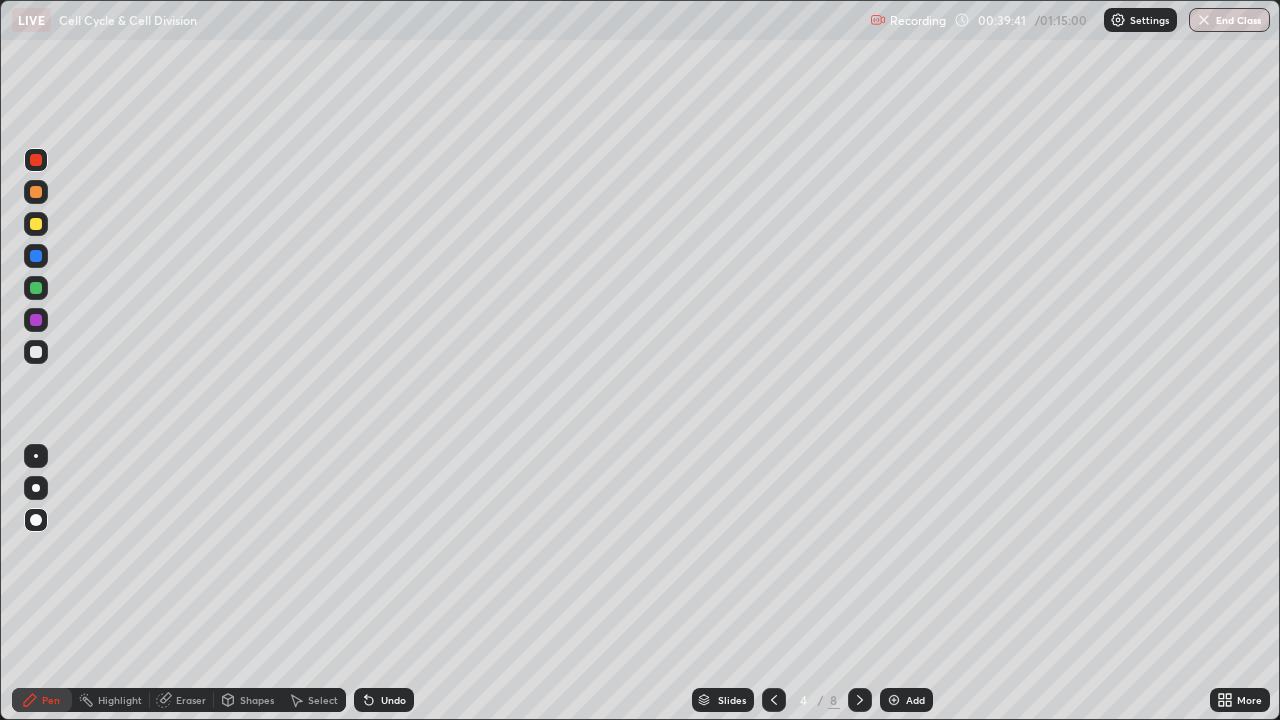 click 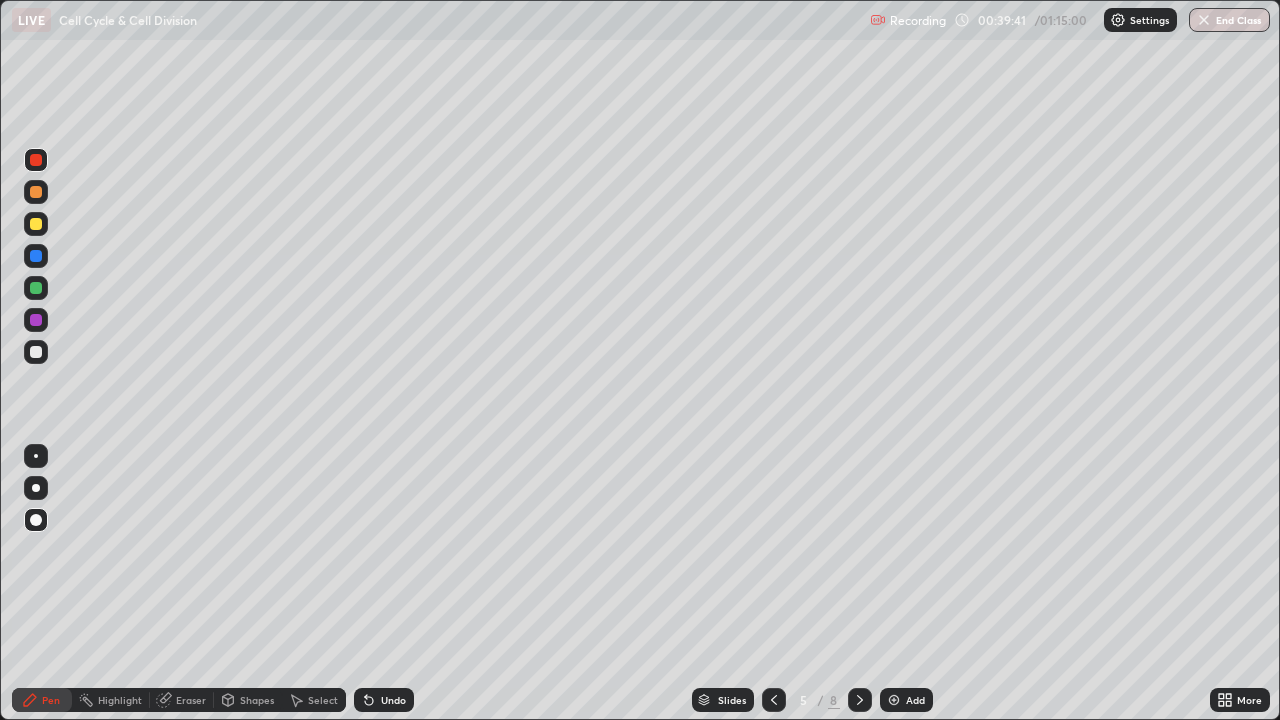 click 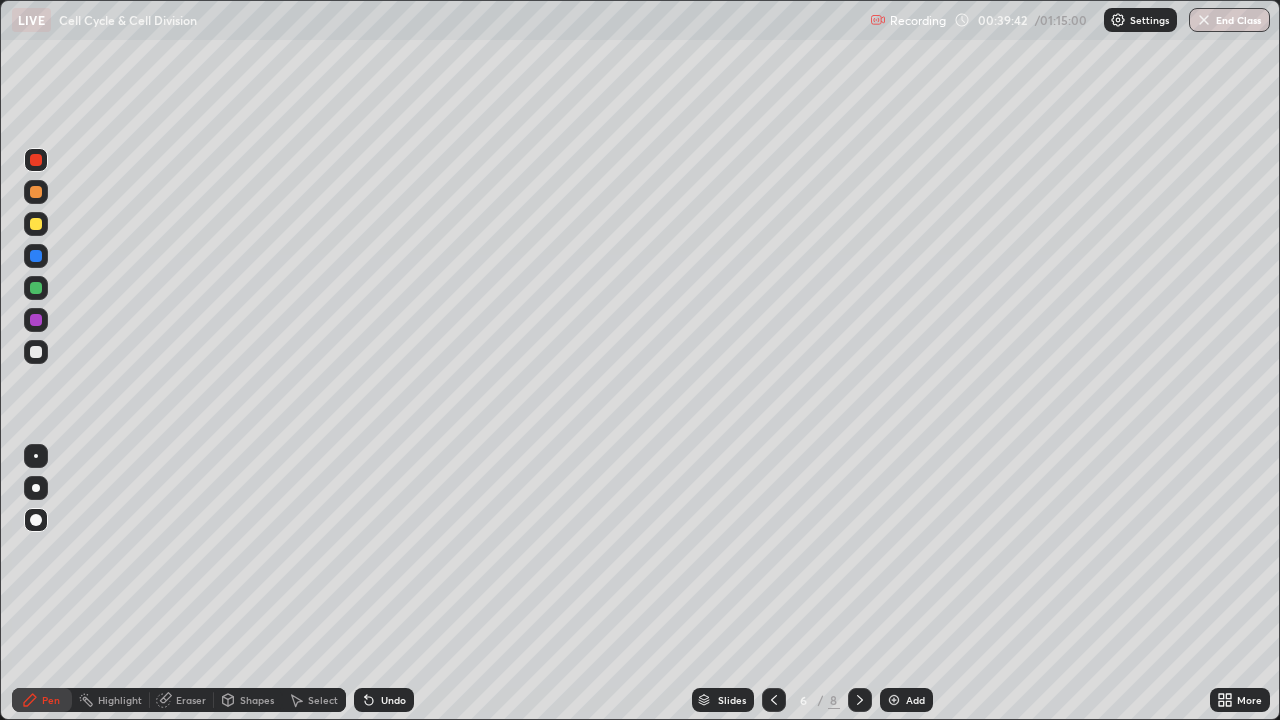 click 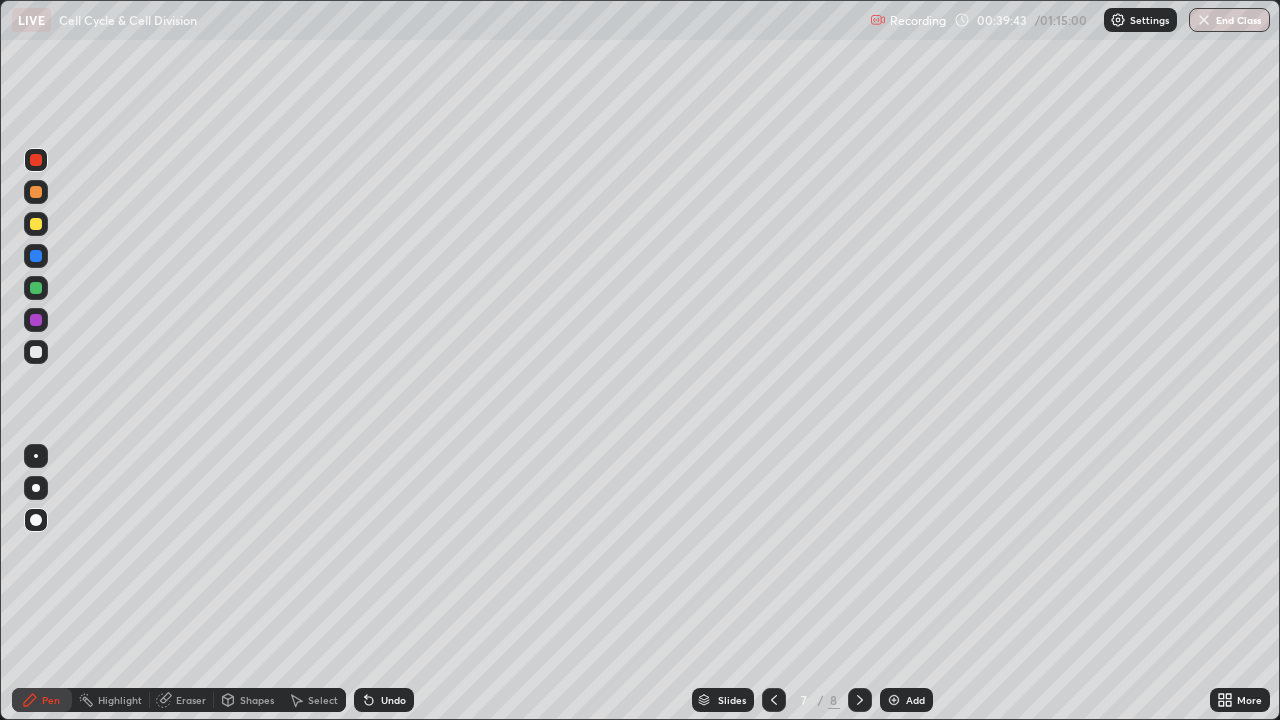 click 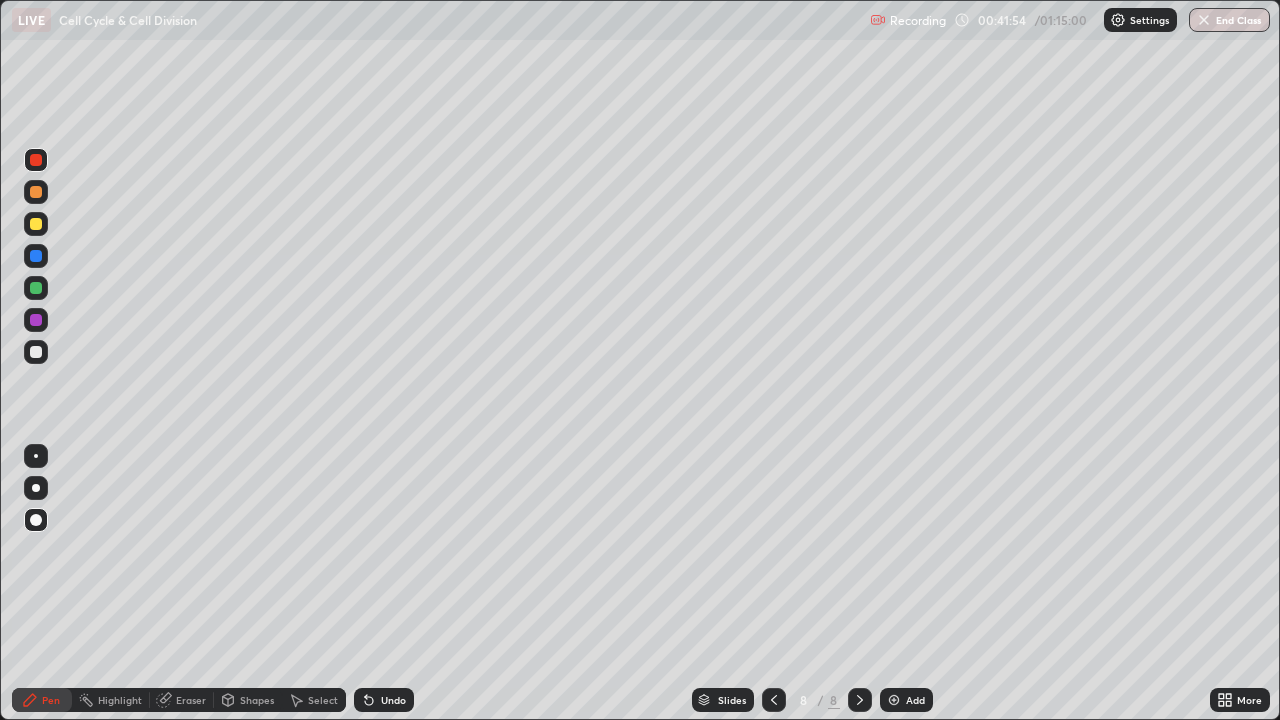 click at bounding box center (894, 700) 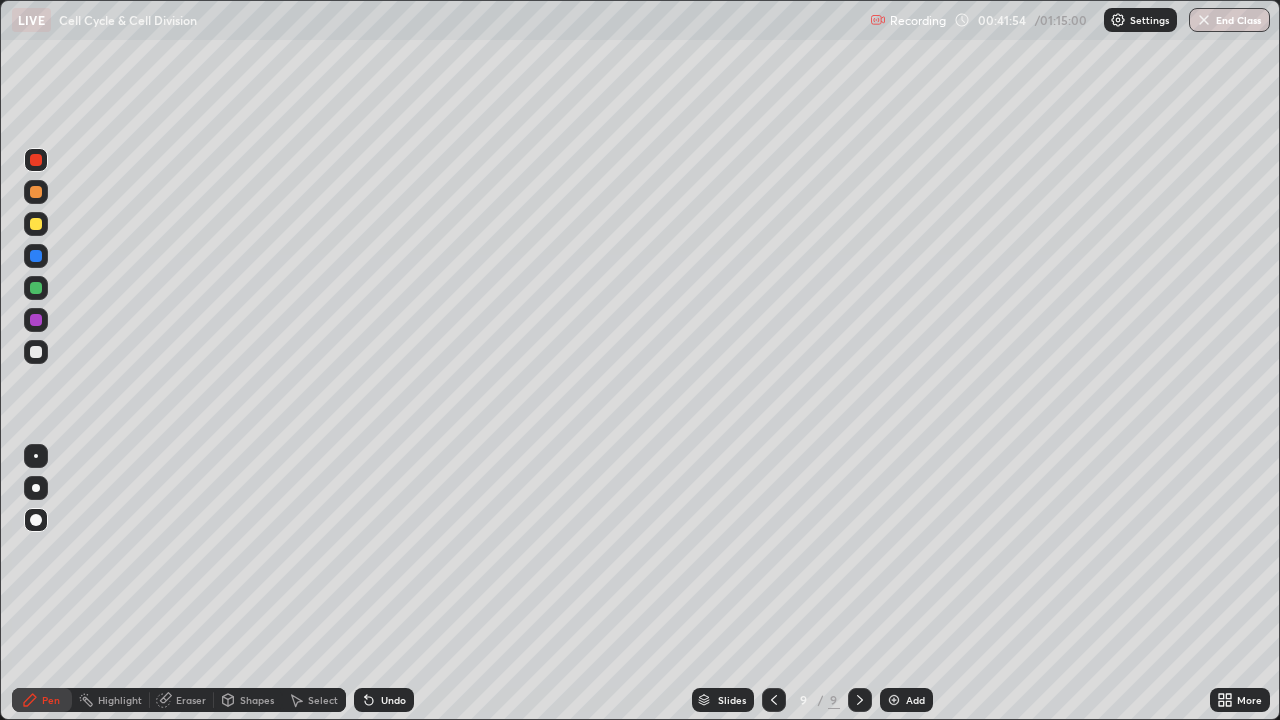 click at bounding box center [894, 700] 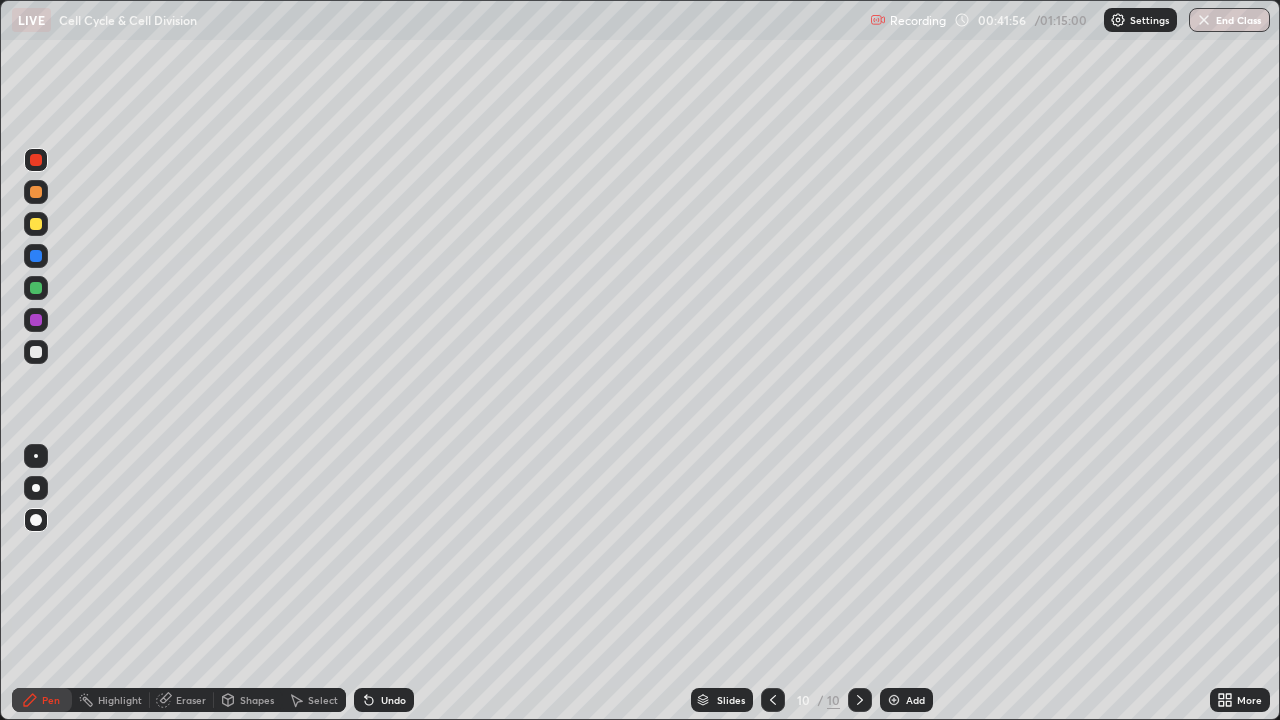click 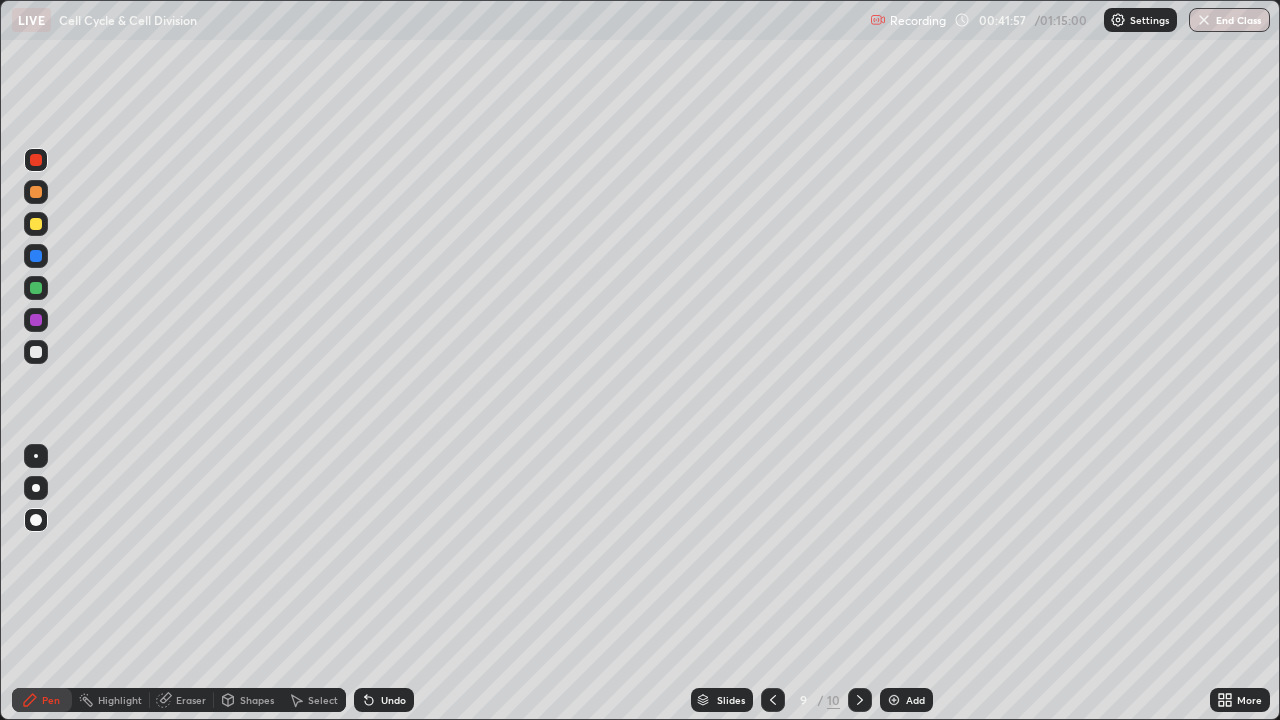 click at bounding box center [773, 700] 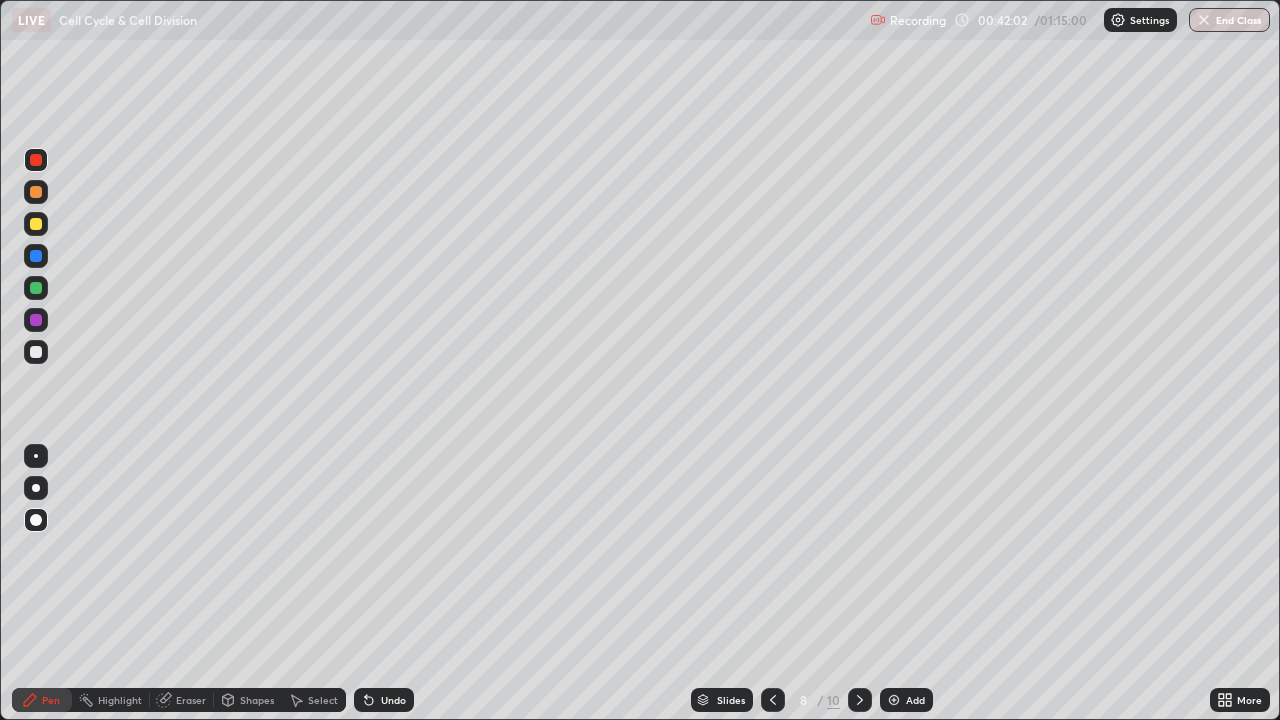 click 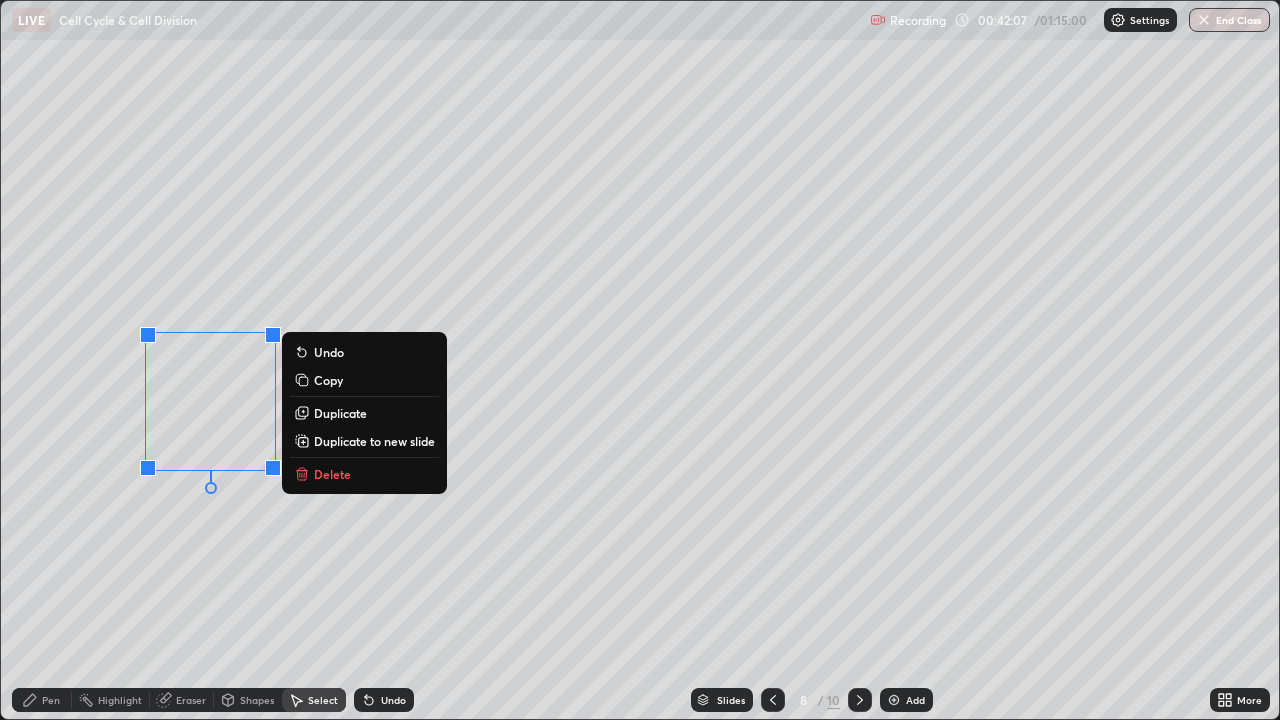 click on "Copy" at bounding box center (328, 380) 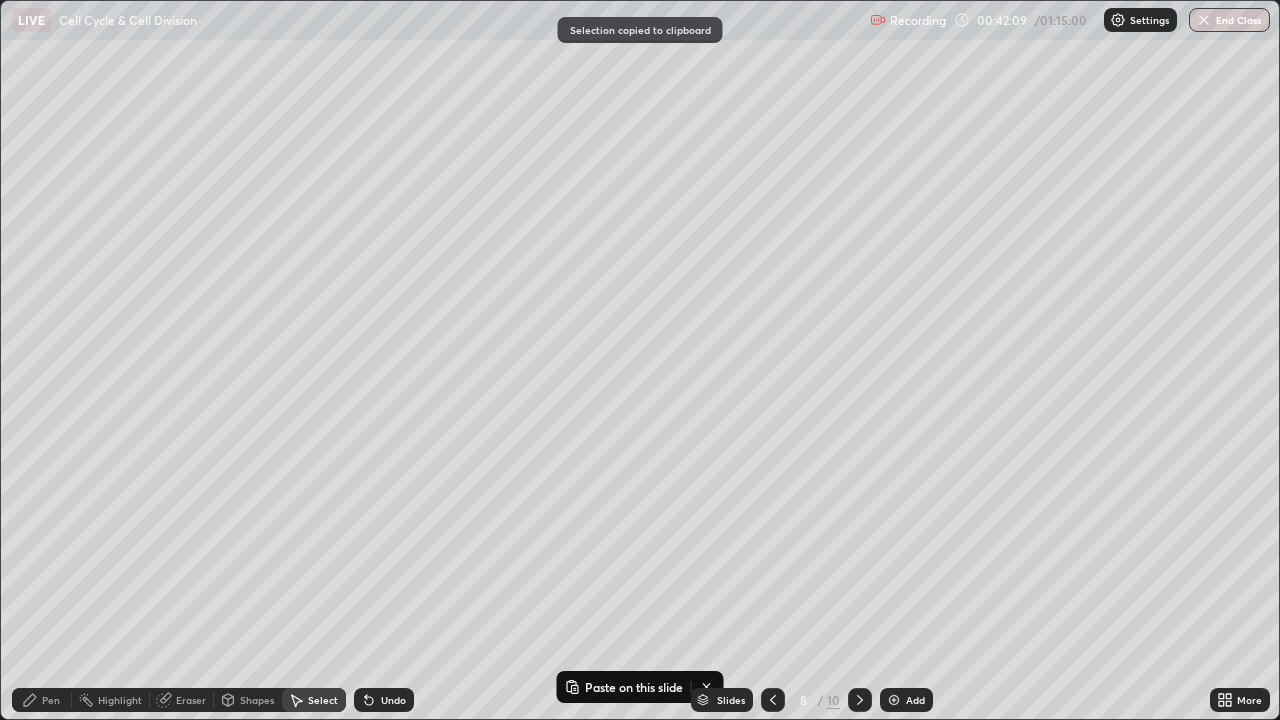 click 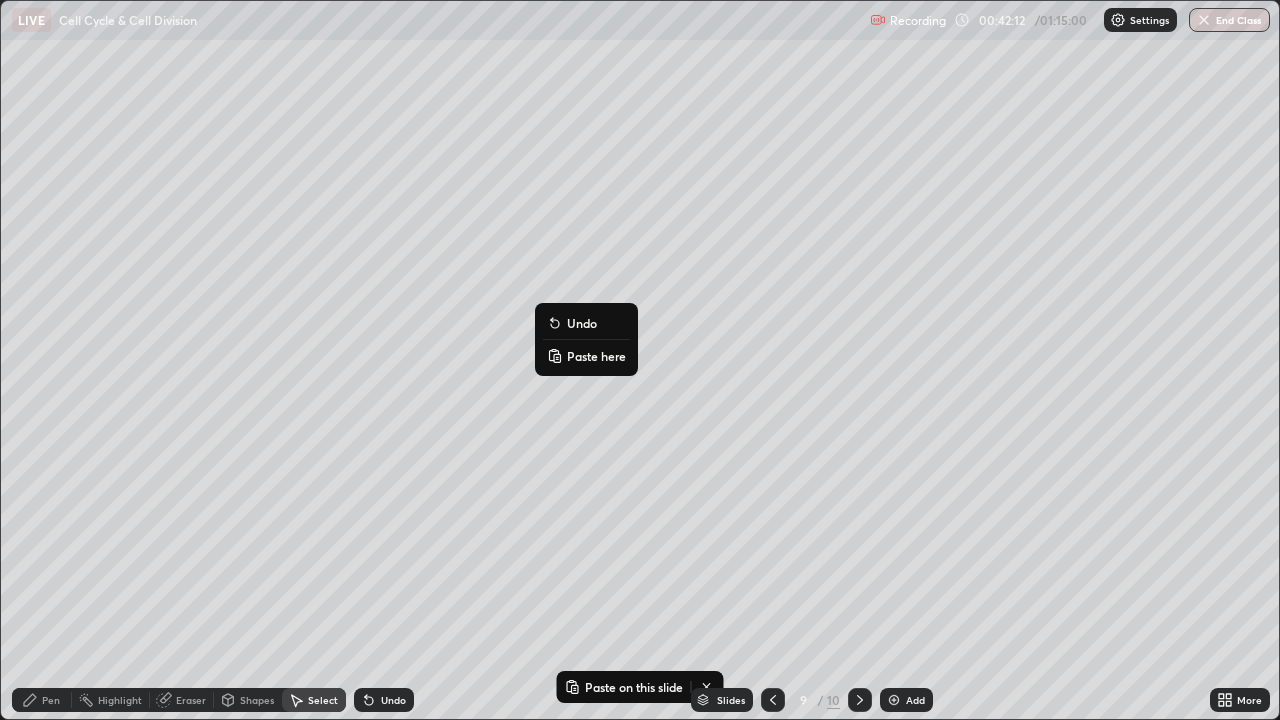 click on "Paste here" at bounding box center (596, 356) 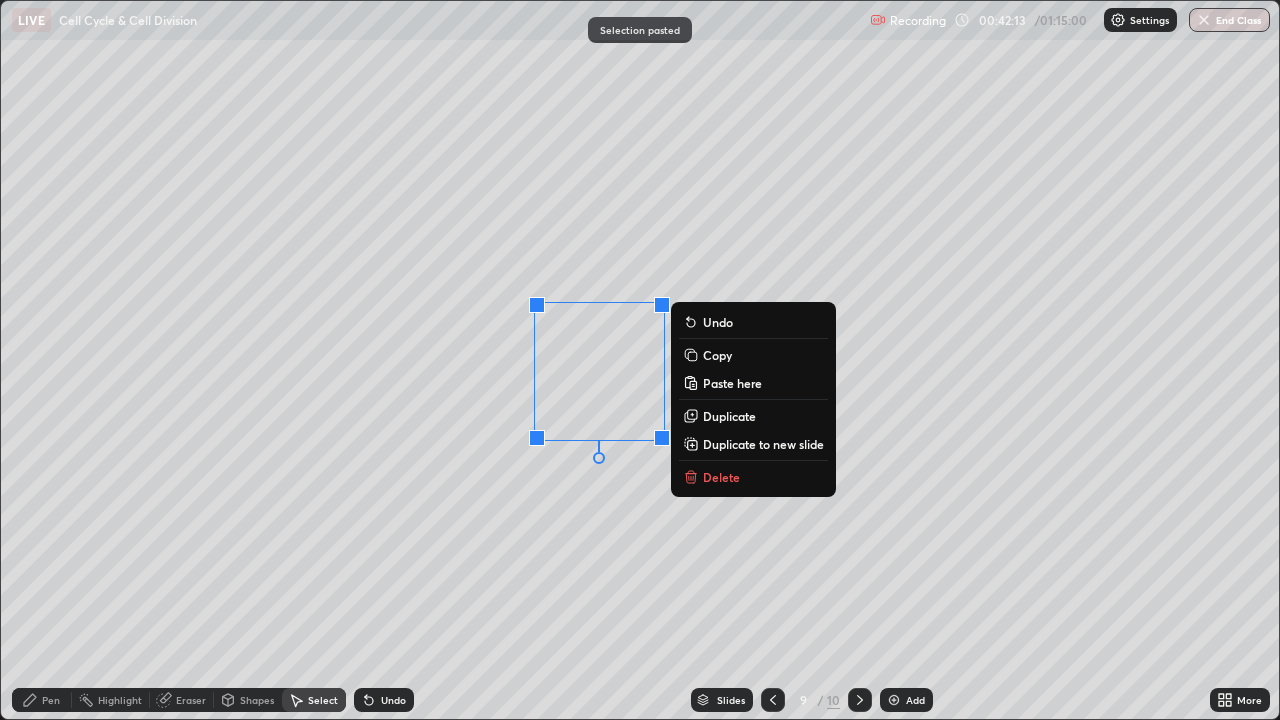 click on "0 ° Undo Copy Paste here Duplicate Duplicate to new slide Delete" at bounding box center (640, 360) 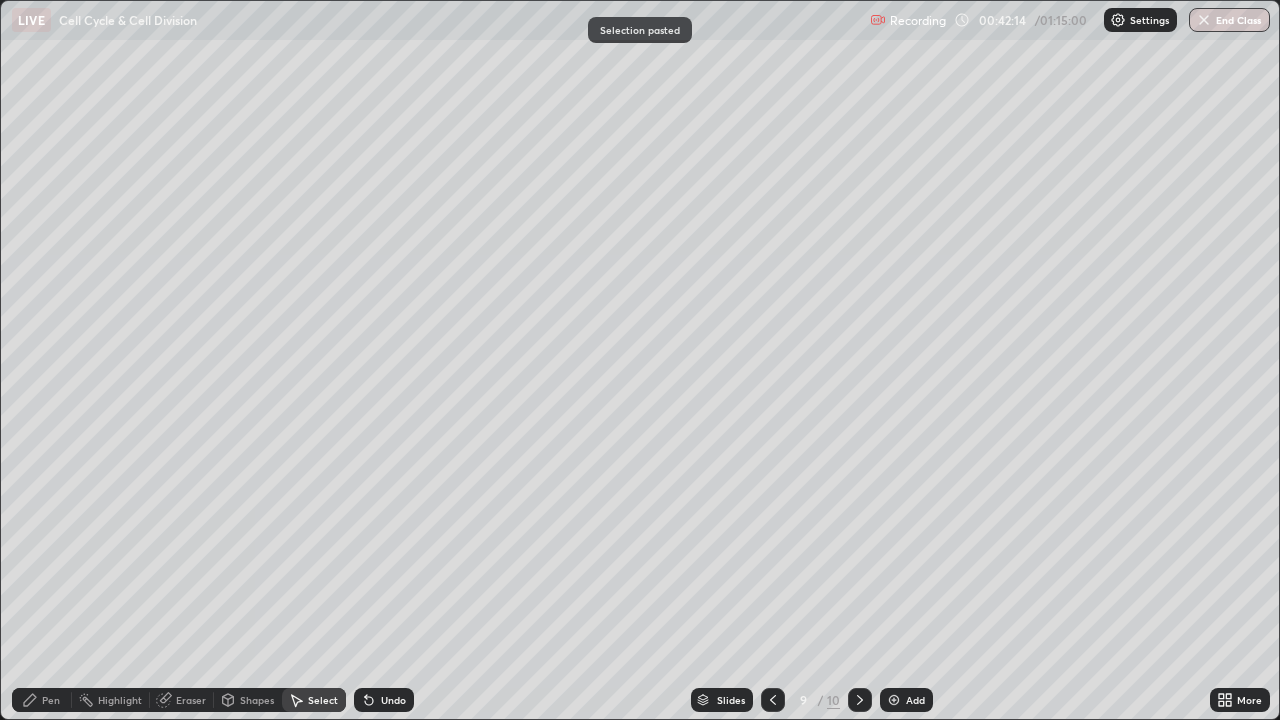 click on "0 ° Undo Copy Paste here Duplicate Duplicate to new slide Delete" at bounding box center (640, 360) 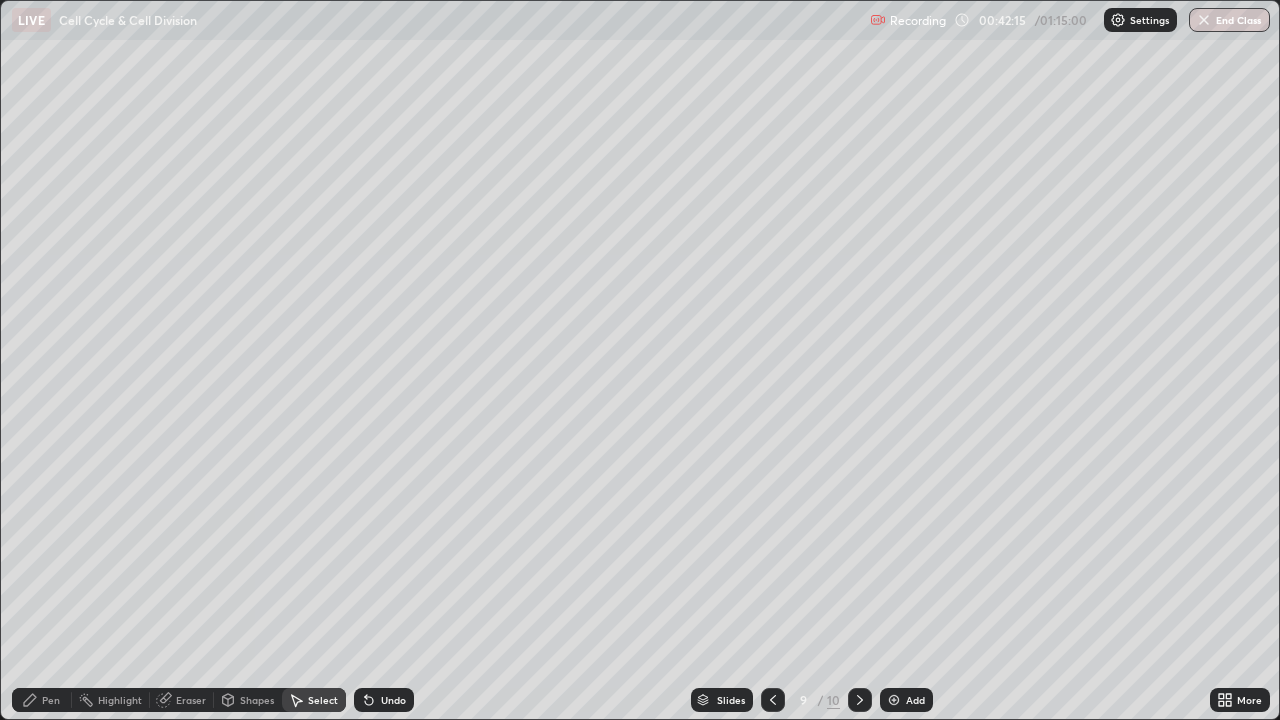 click on "0 ° Undo Copy Paste here Duplicate Duplicate to new slide Delete" at bounding box center (640, 360) 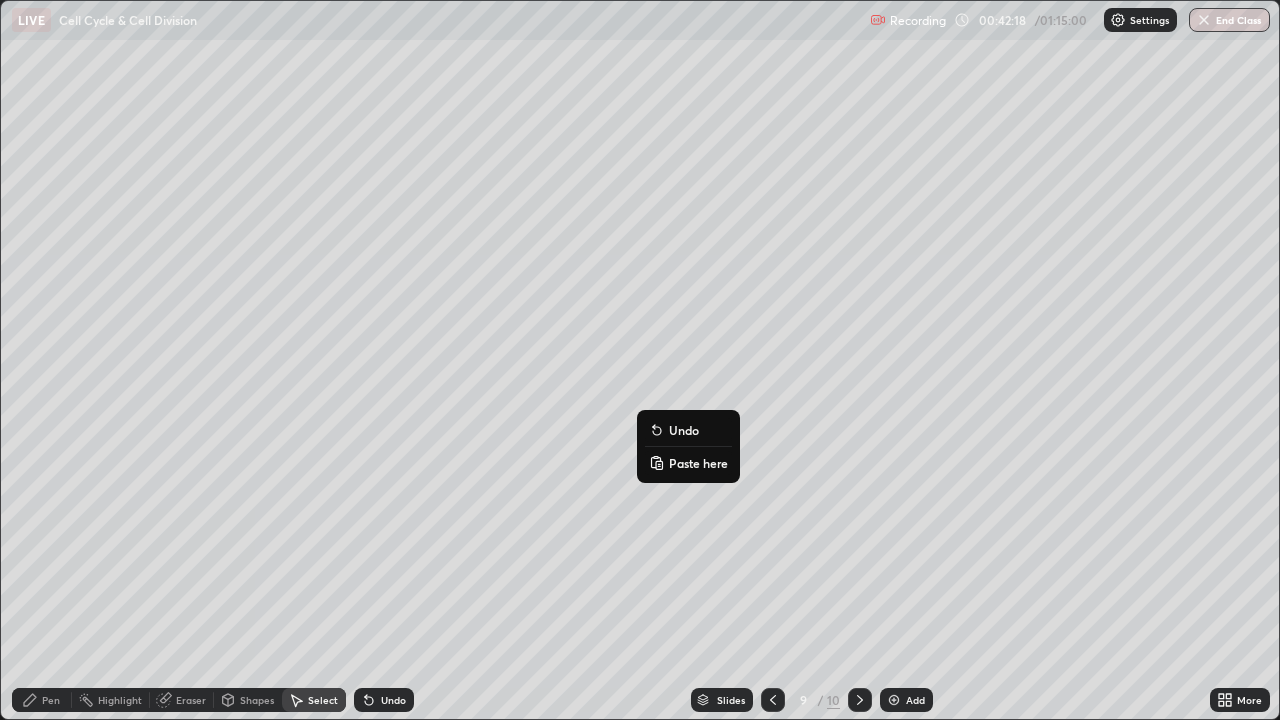 click on "0 ° Undo Copy Paste here Duplicate Duplicate to new slide Delete" at bounding box center [640, 360] 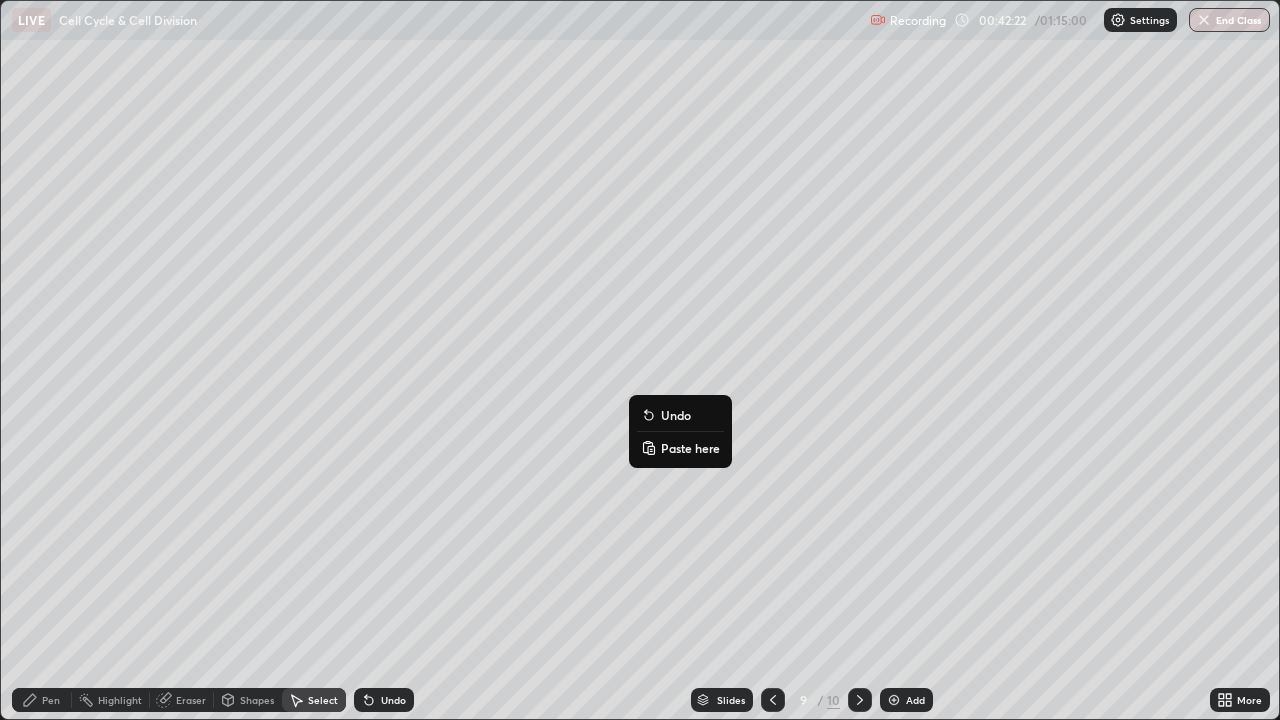 click 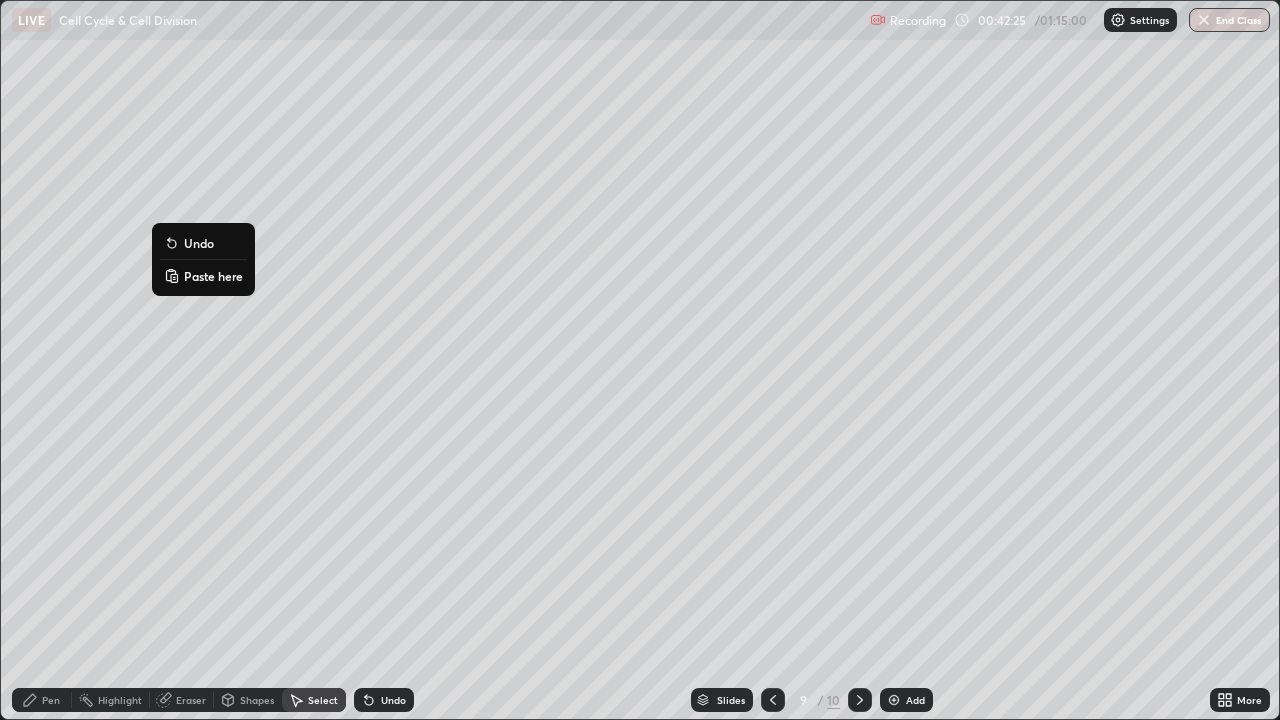 click on "Paste here" at bounding box center (213, 276) 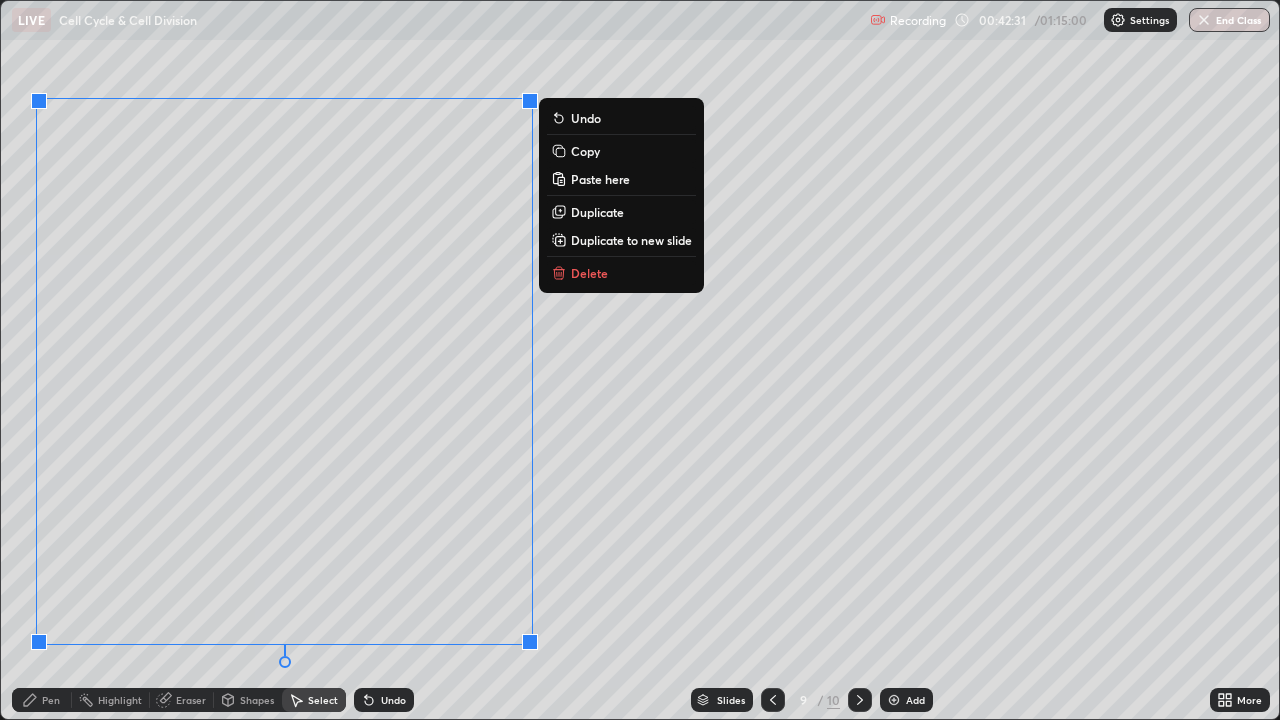 click on "0 ° Undo Copy Paste here Duplicate Duplicate to new slide Delete" at bounding box center [640, 360] 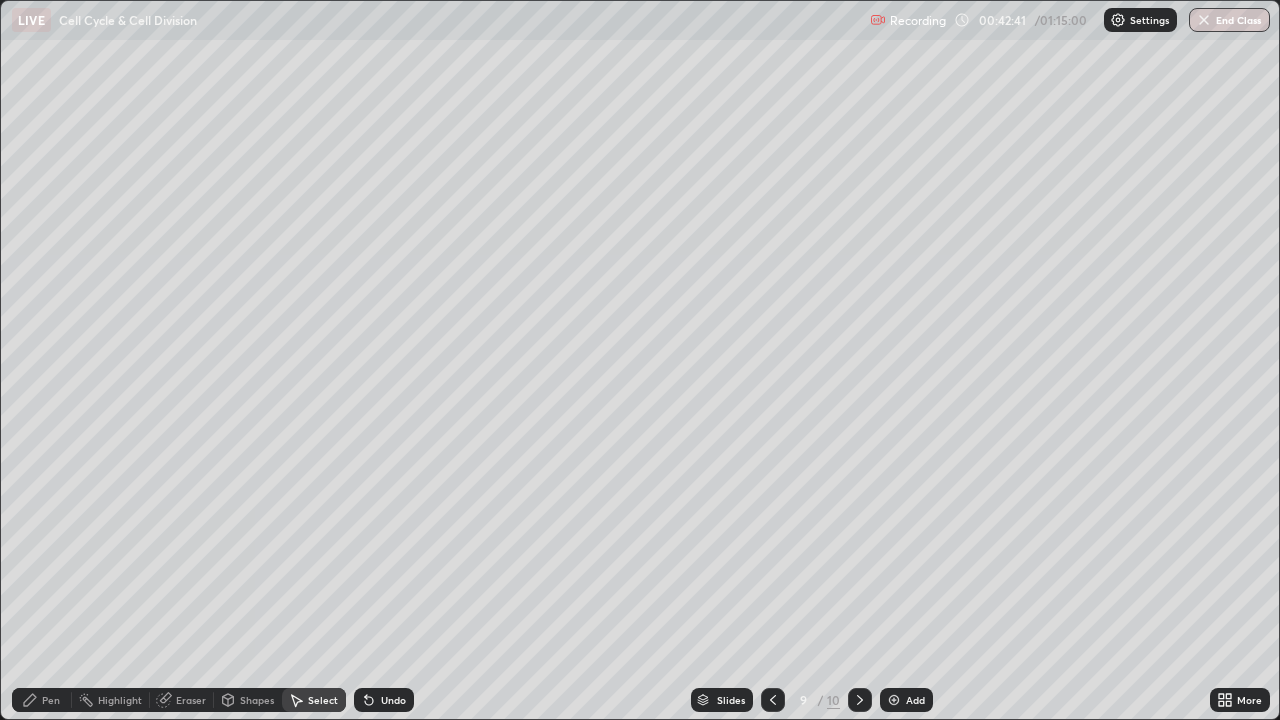 click on "Pen" at bounding box center [42, 700] 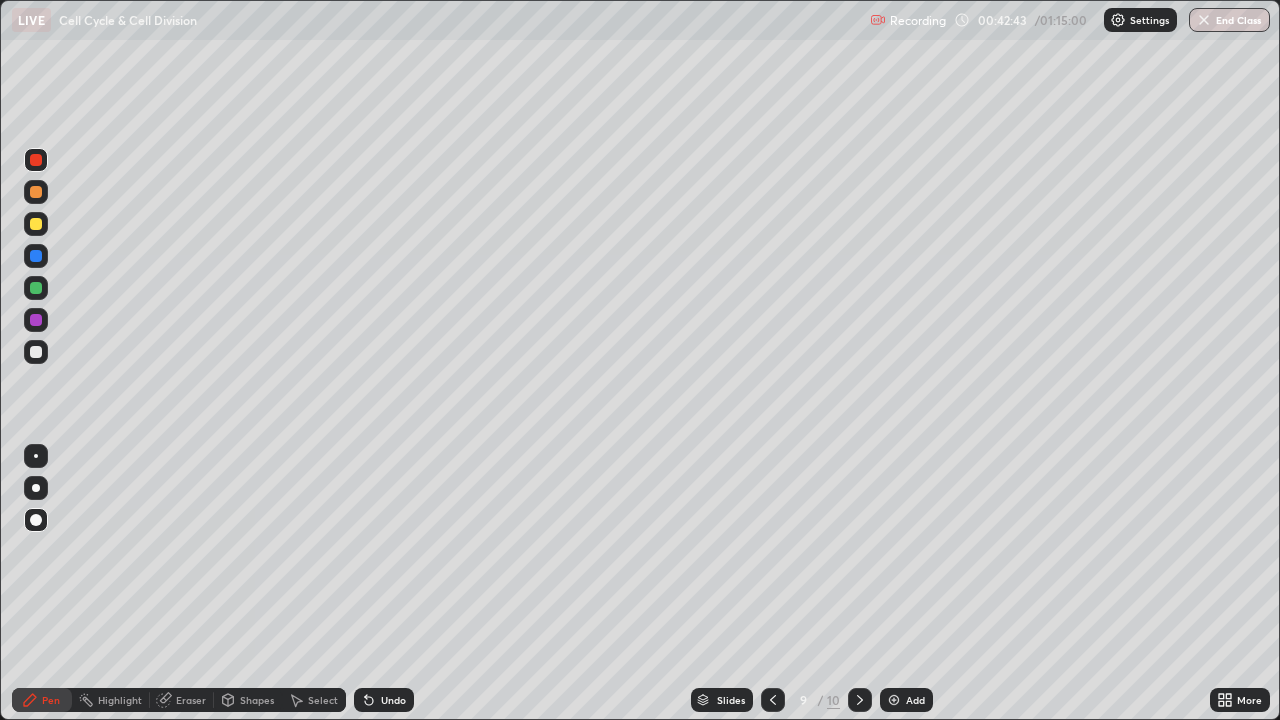 click at bounding box center [36, 224] 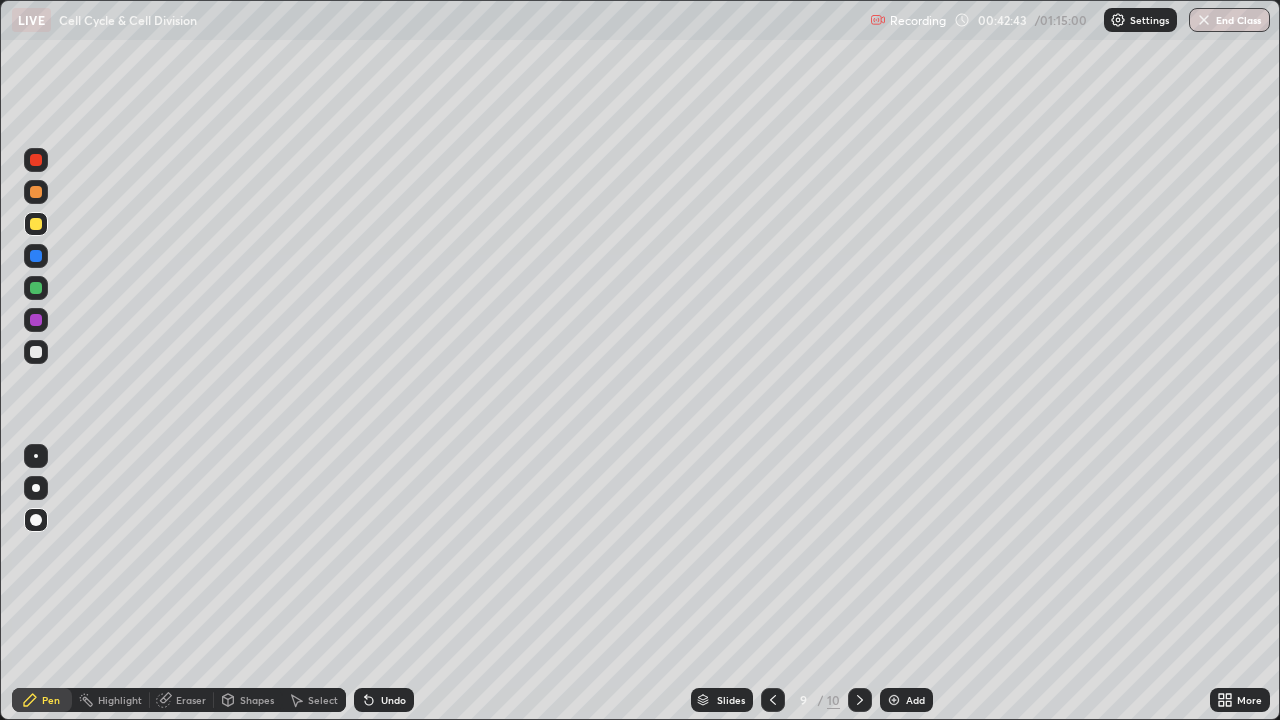 click at bounding box center (36, 520) 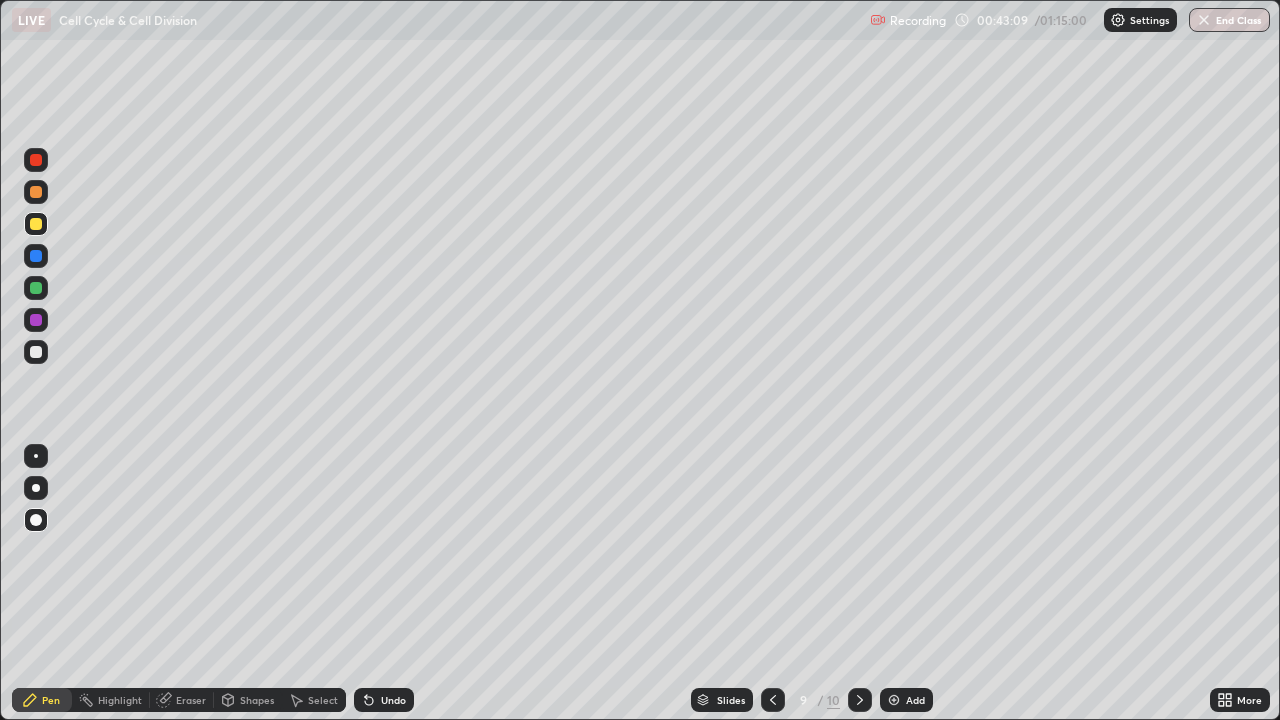 click at bounding box center (36, 160) 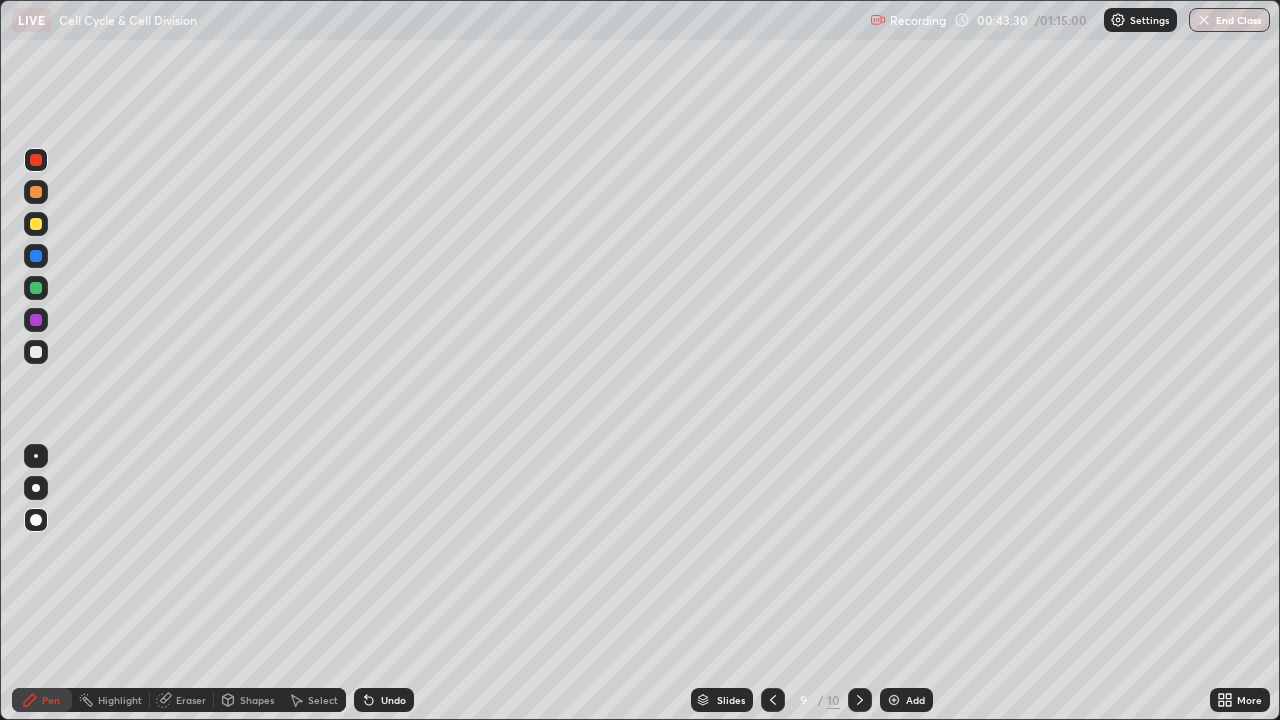 click at bounding box center [36, 352] 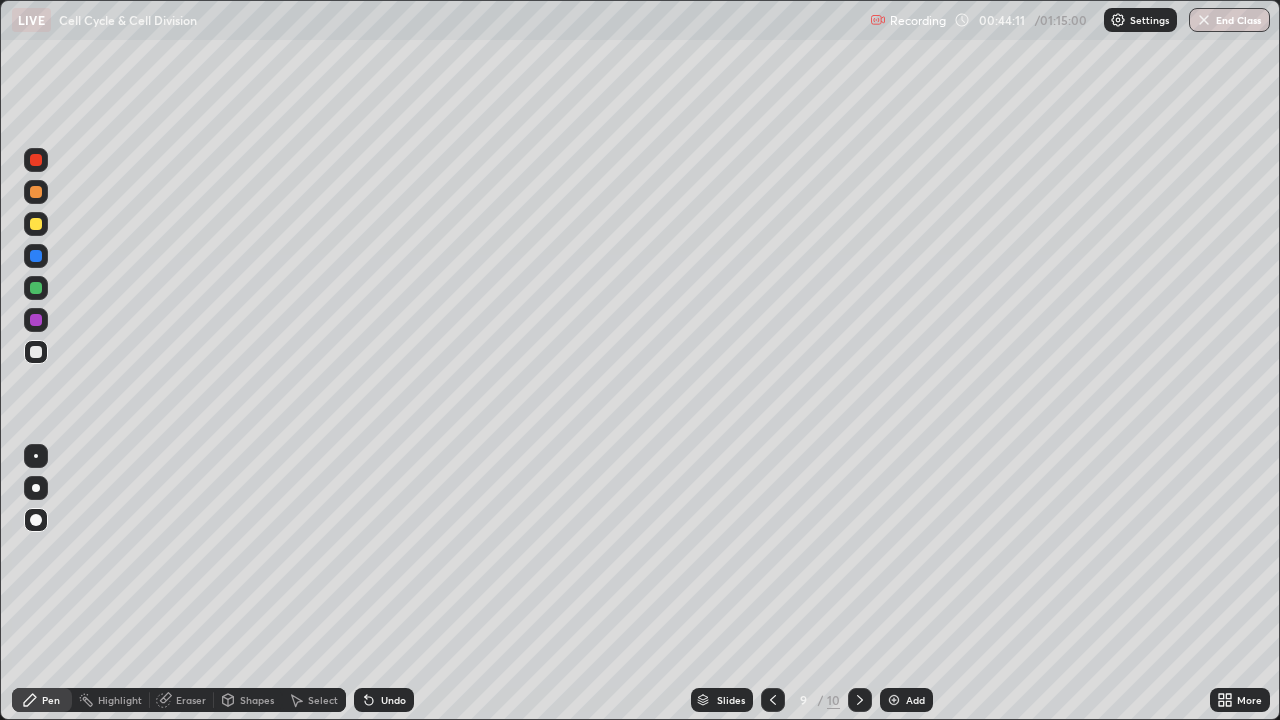 click at bounding box center [36, 160] 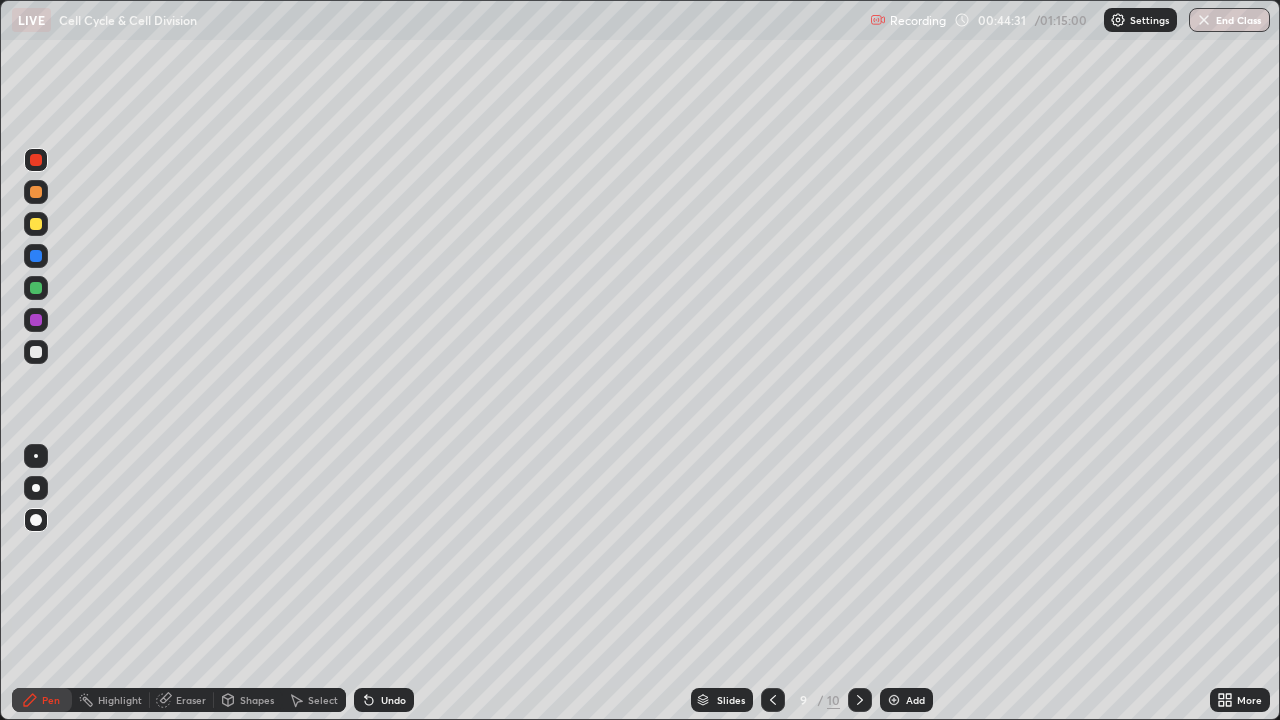 click at bounding box center (36, 352) 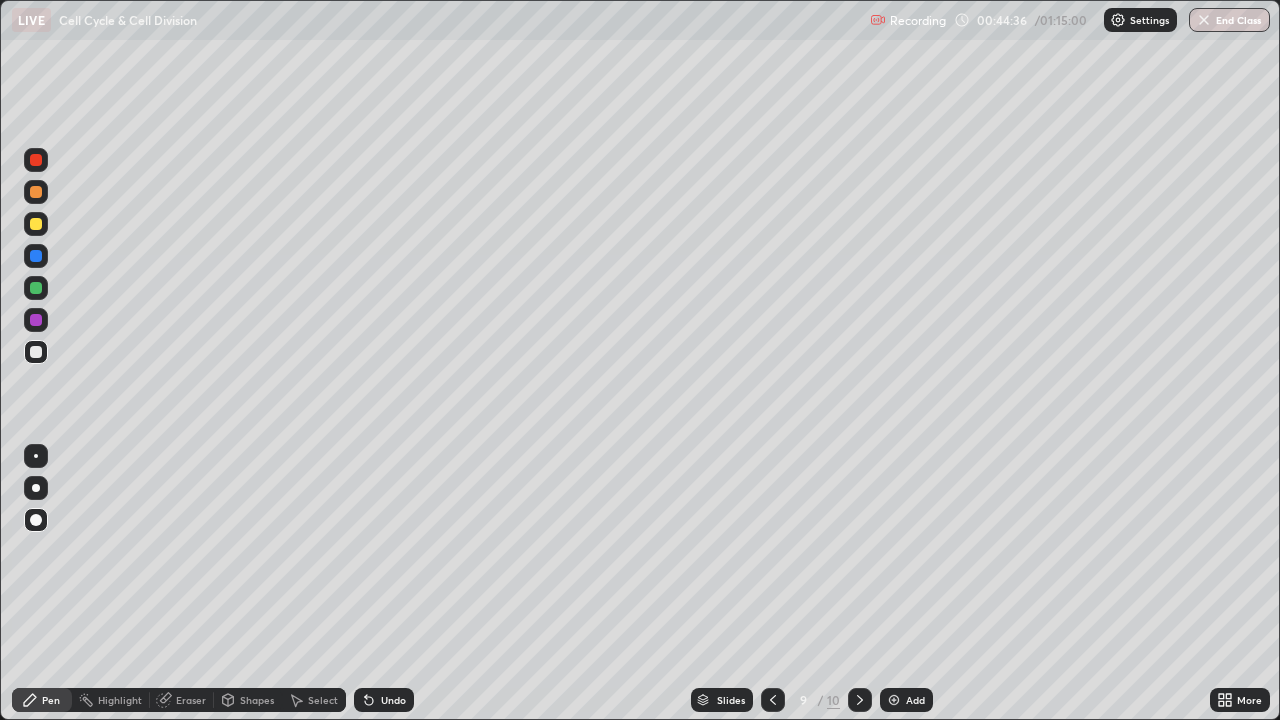 click at bounding box center [36, 456] 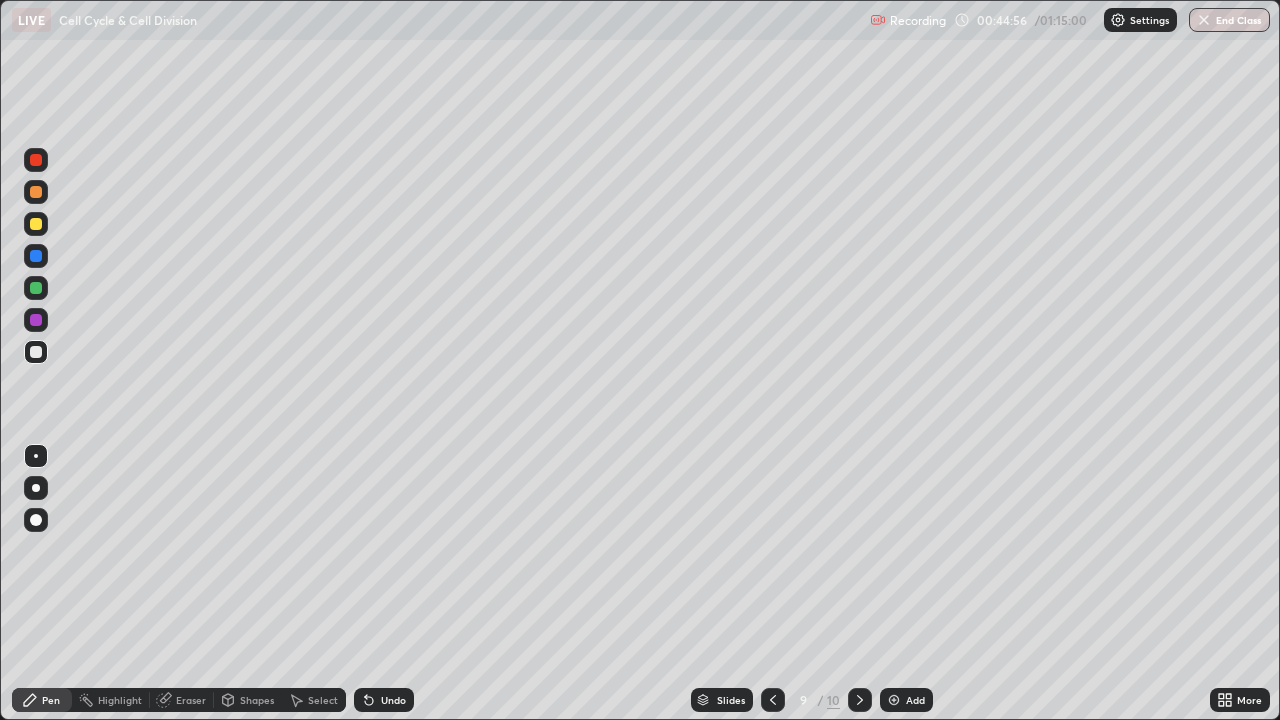 click at bounding box center (36, 224) 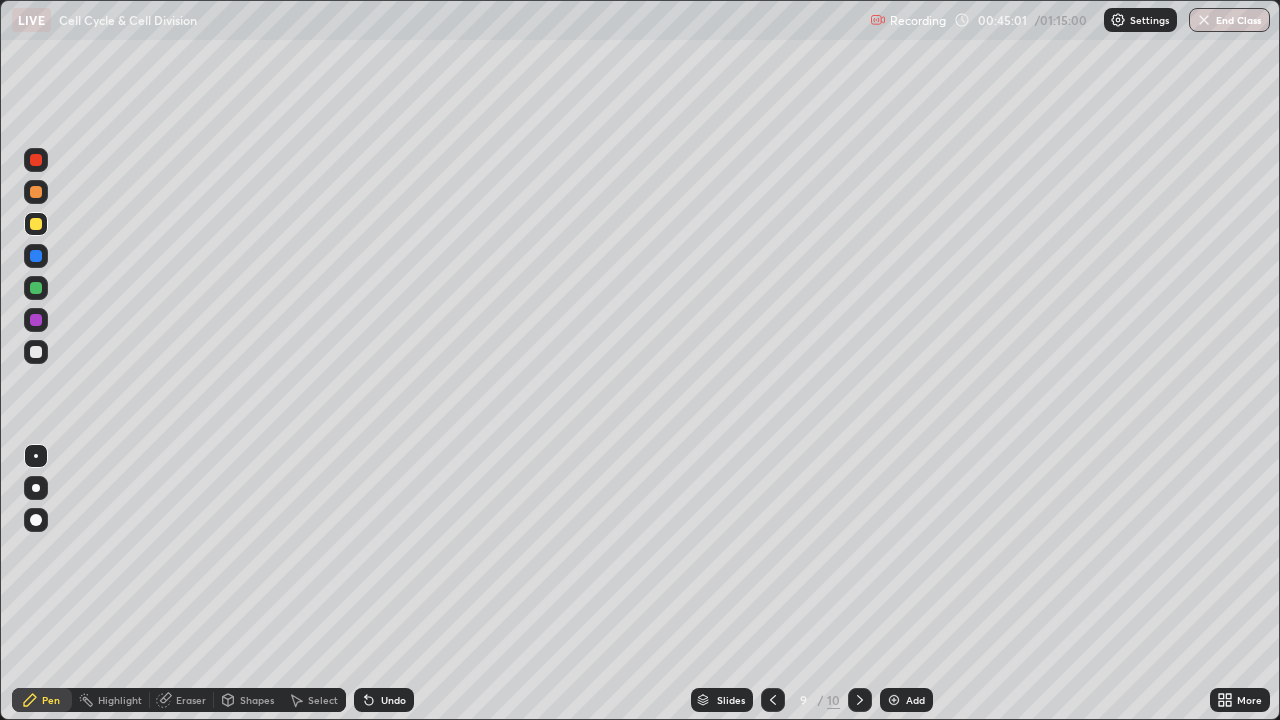click at bounding box center (36, 352) 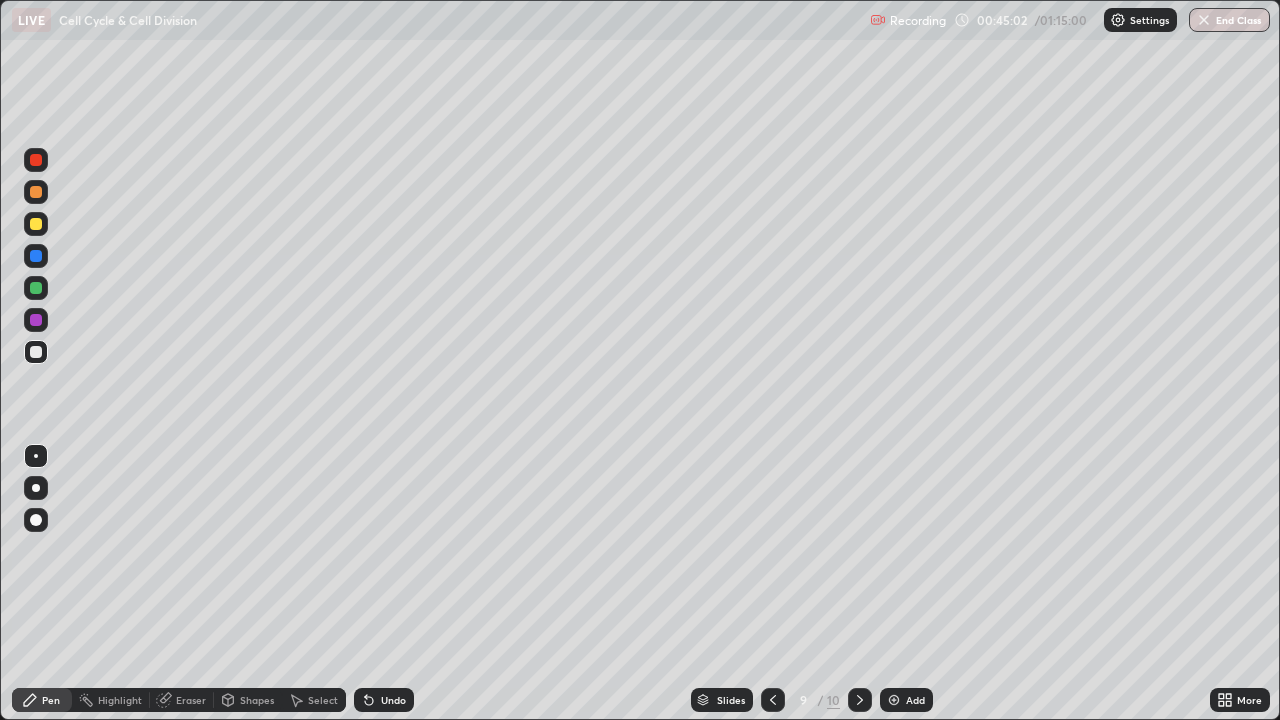 click at bounding box center [36, 488] 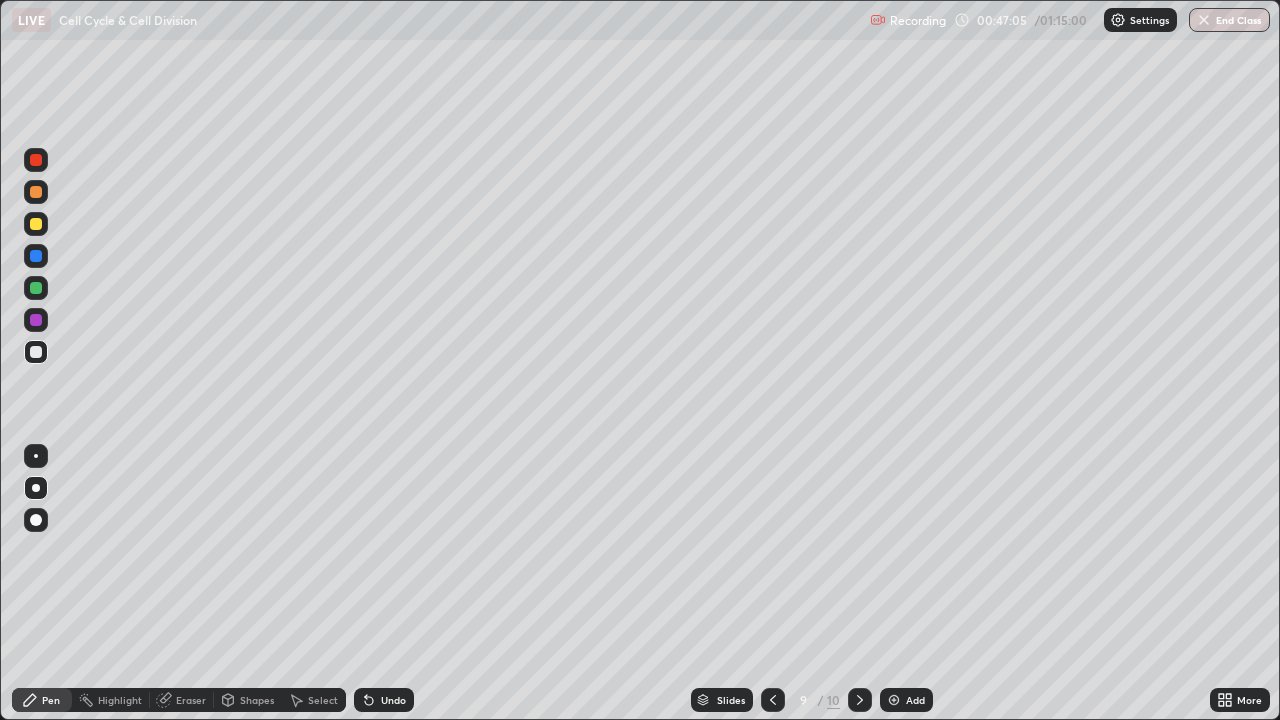 click on "Add" at bounding box center [906, 700] 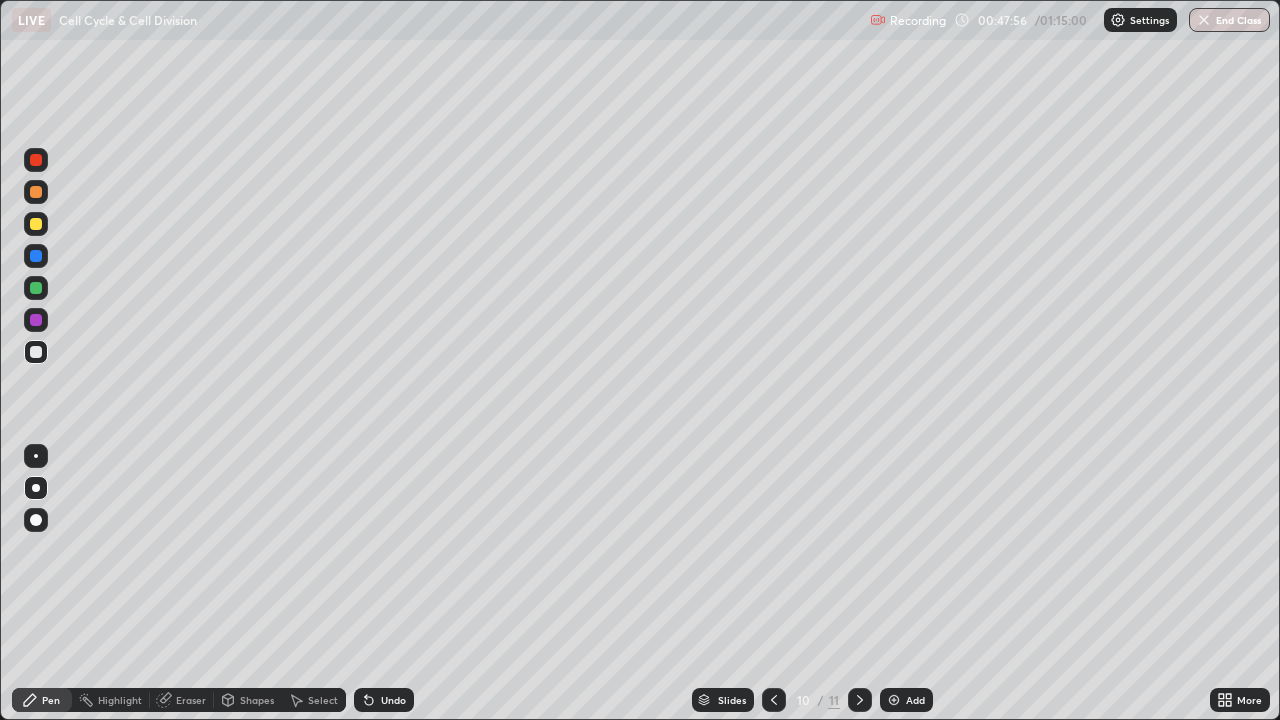 click at bounding box center [36, 352] 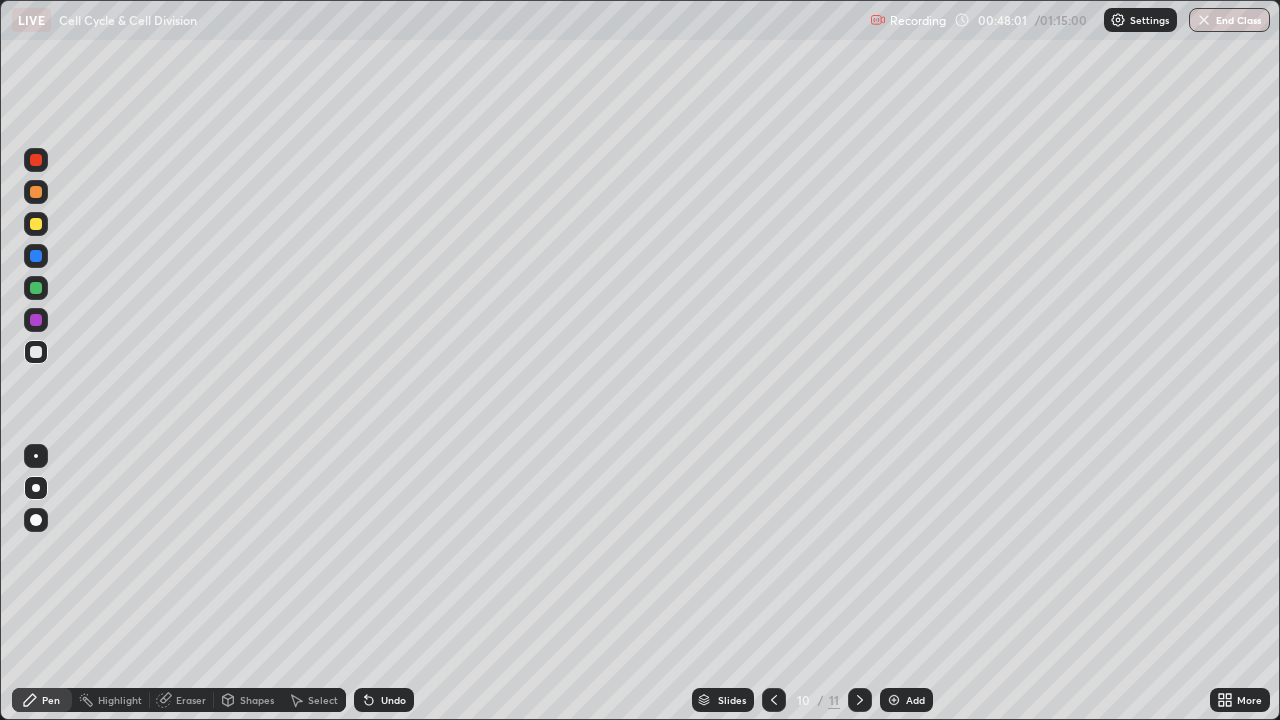 click at bounding box center [36, 160] 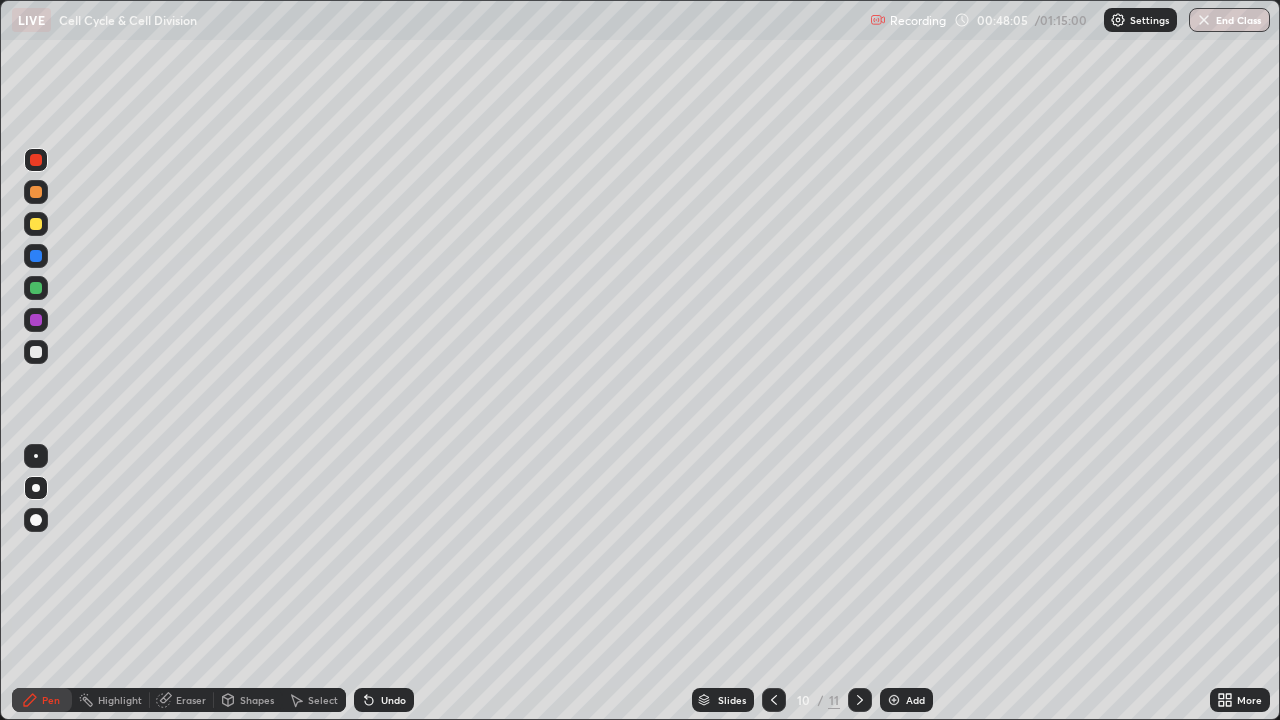 click at bounding box center [36, 352] 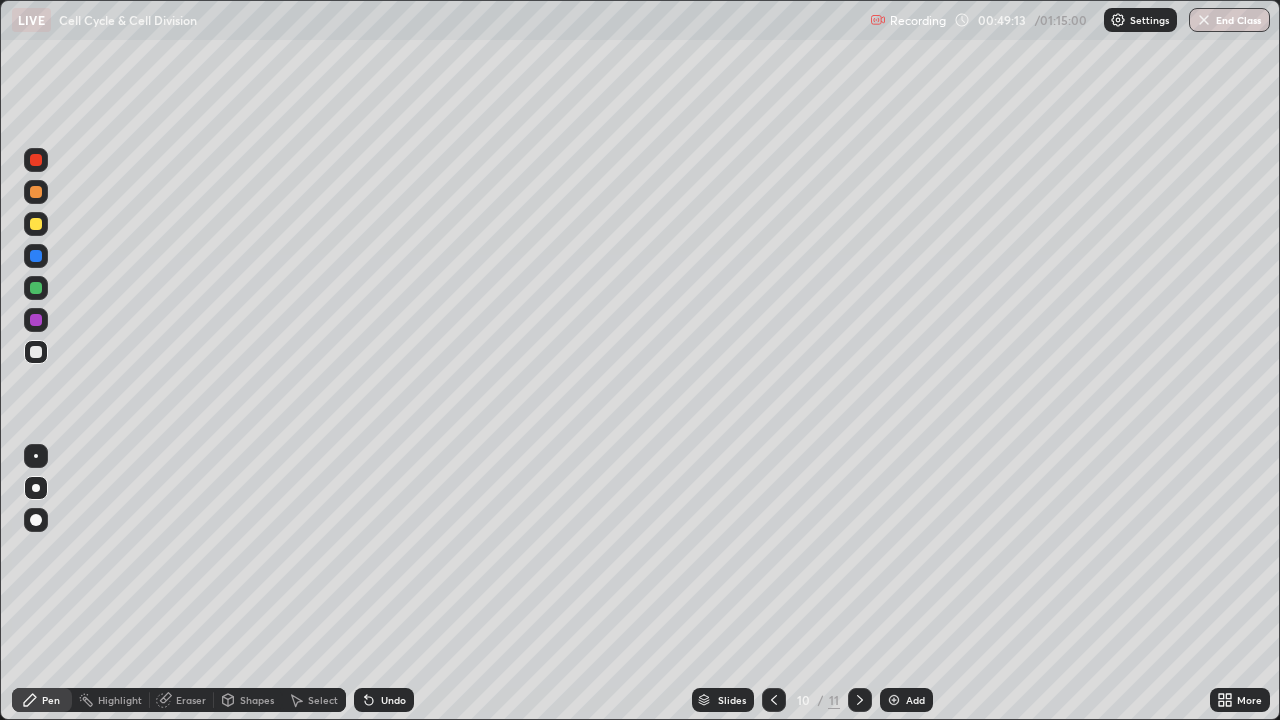 click on "Undo" at bounding box center [384, 700] 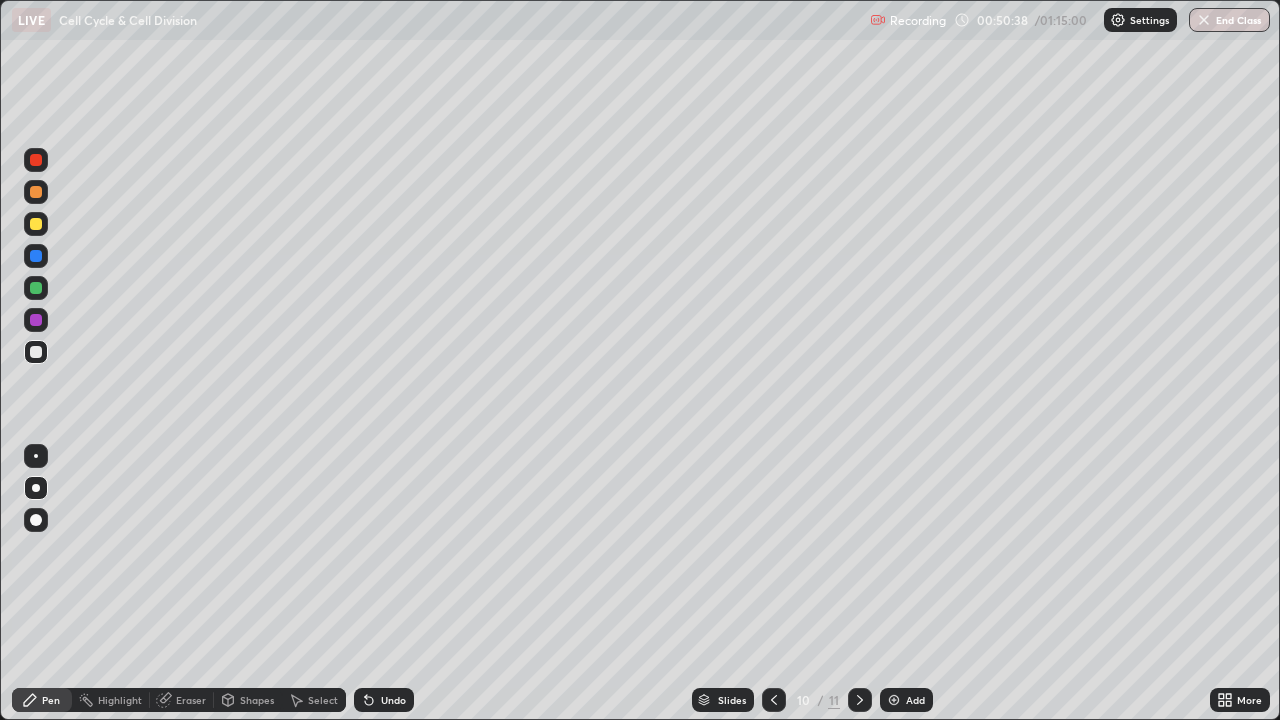 click at bounding box center (36, 224) 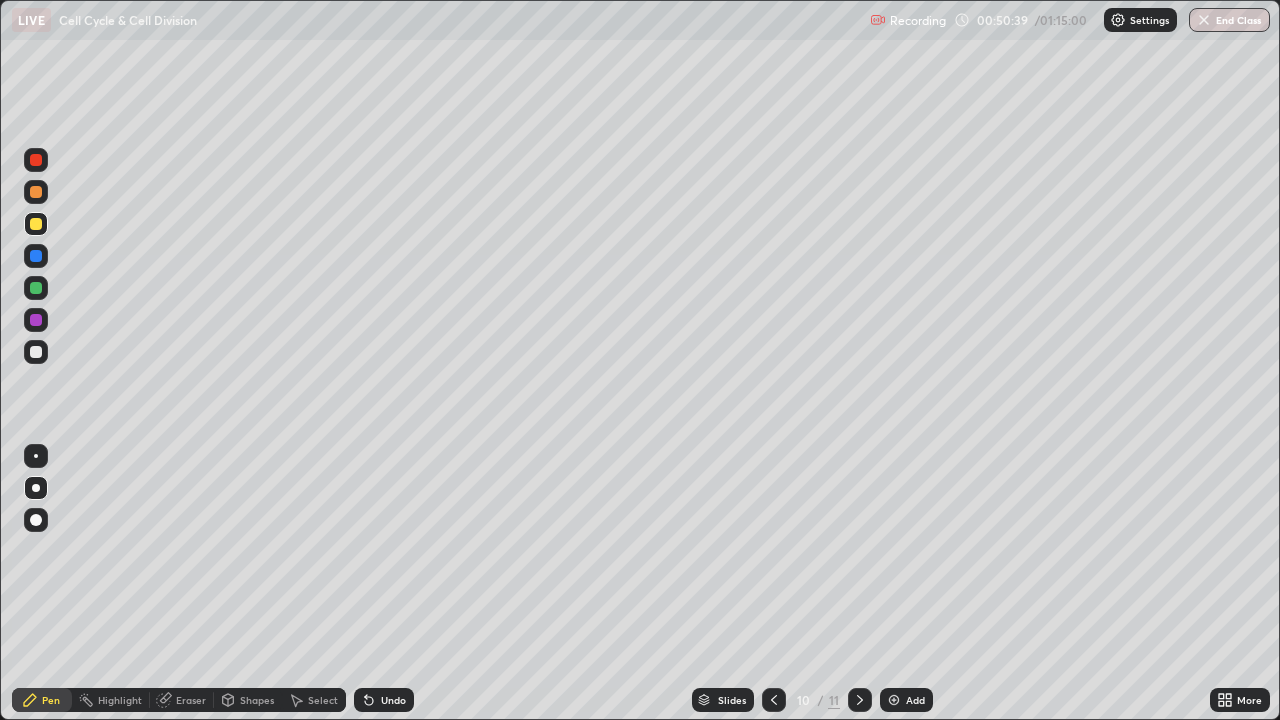 click at bounding box center [36, 520] 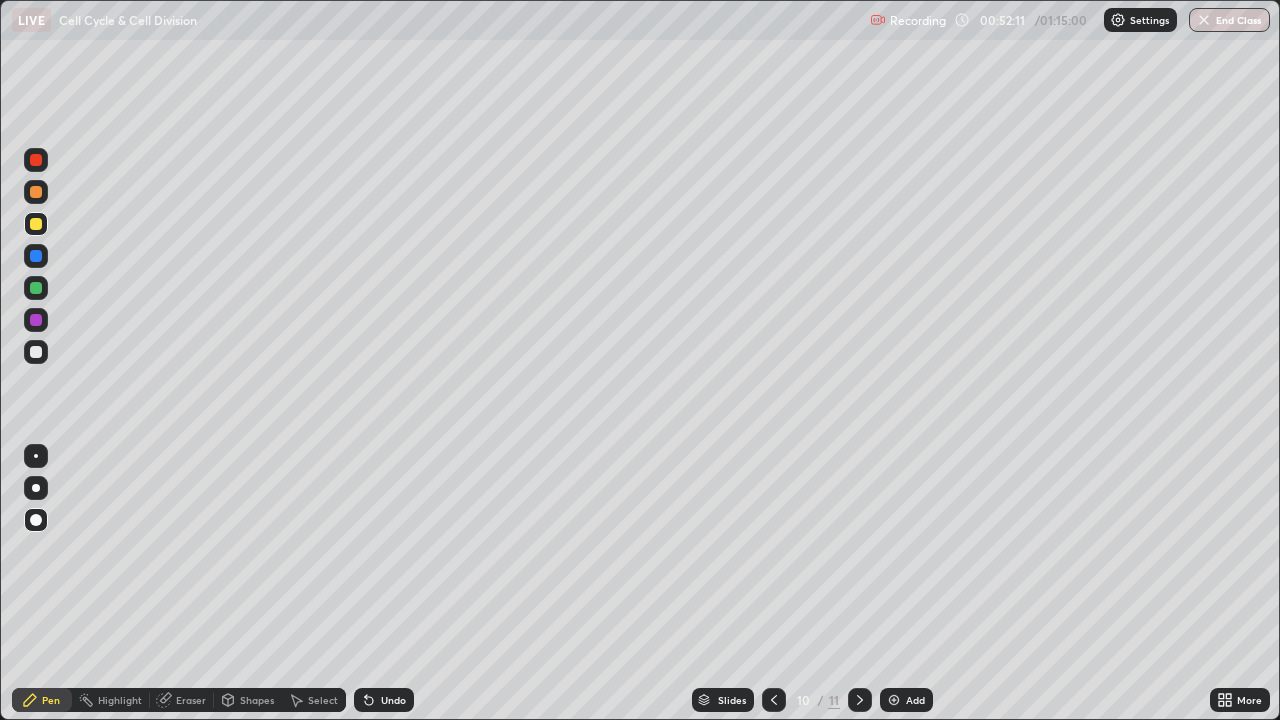 click at bounding box center [36, 352] 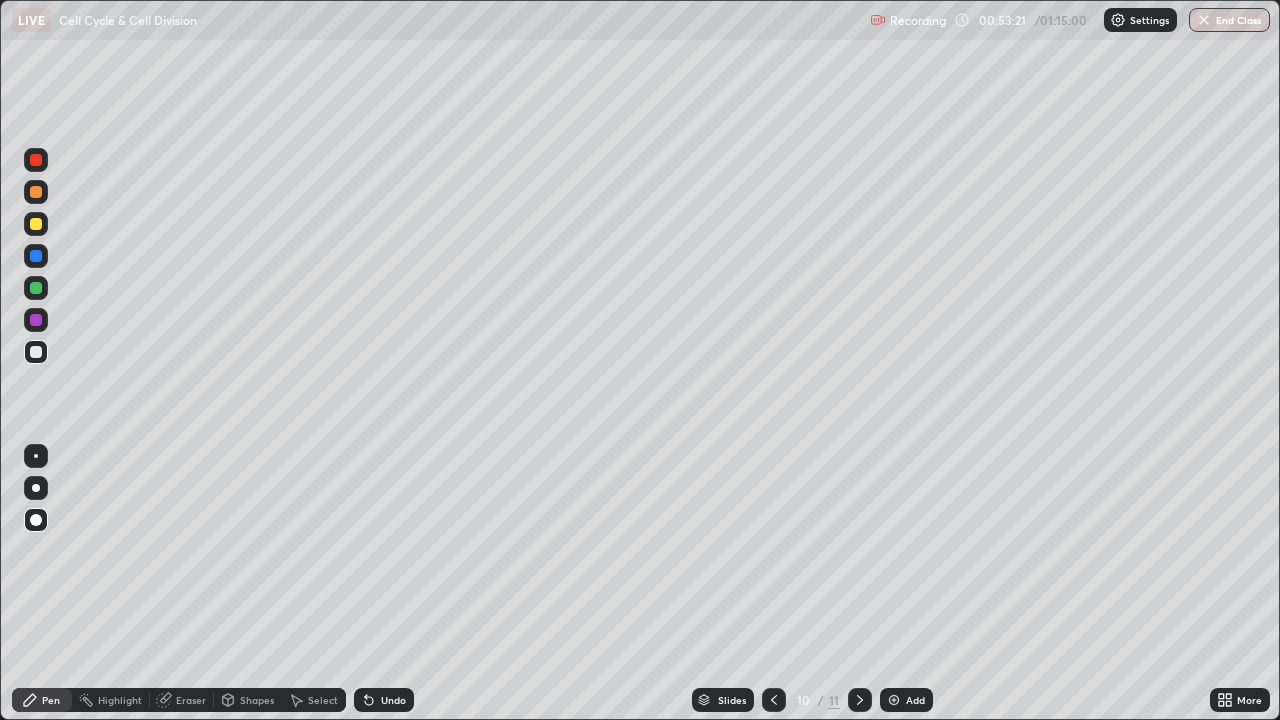 click at bounding box center [36, 224] 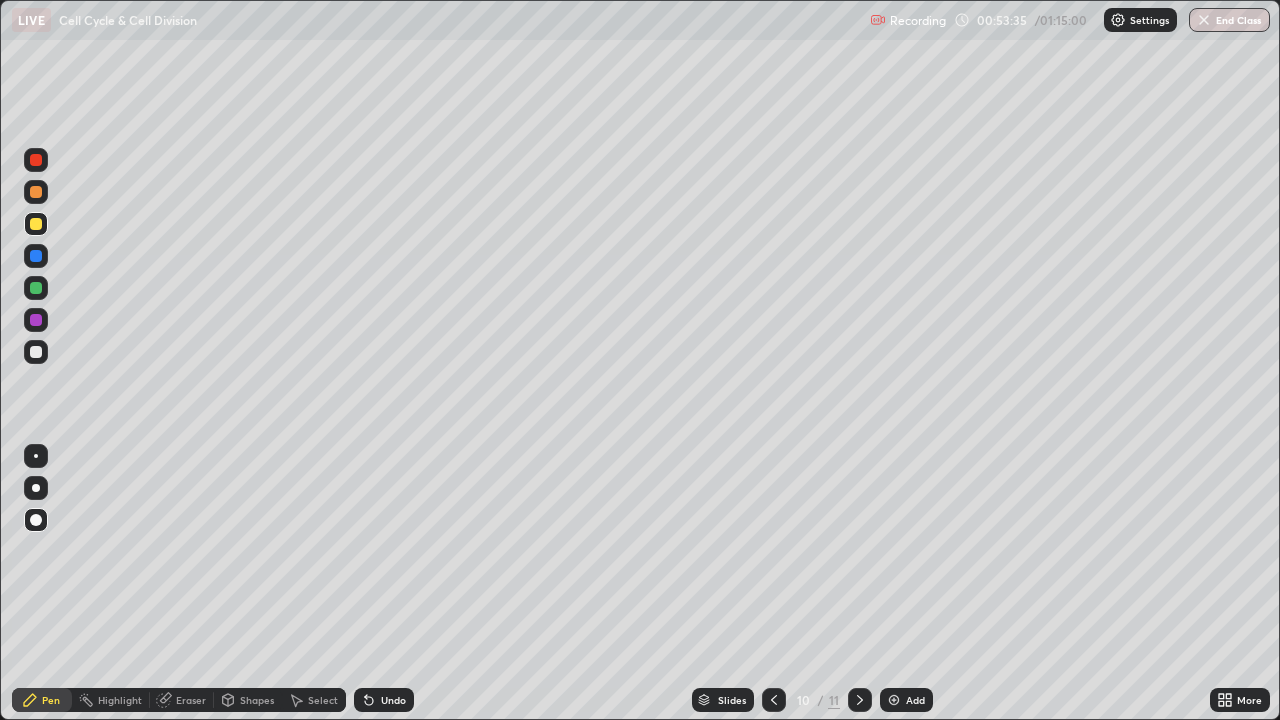 click at bounding box center (36, 352) 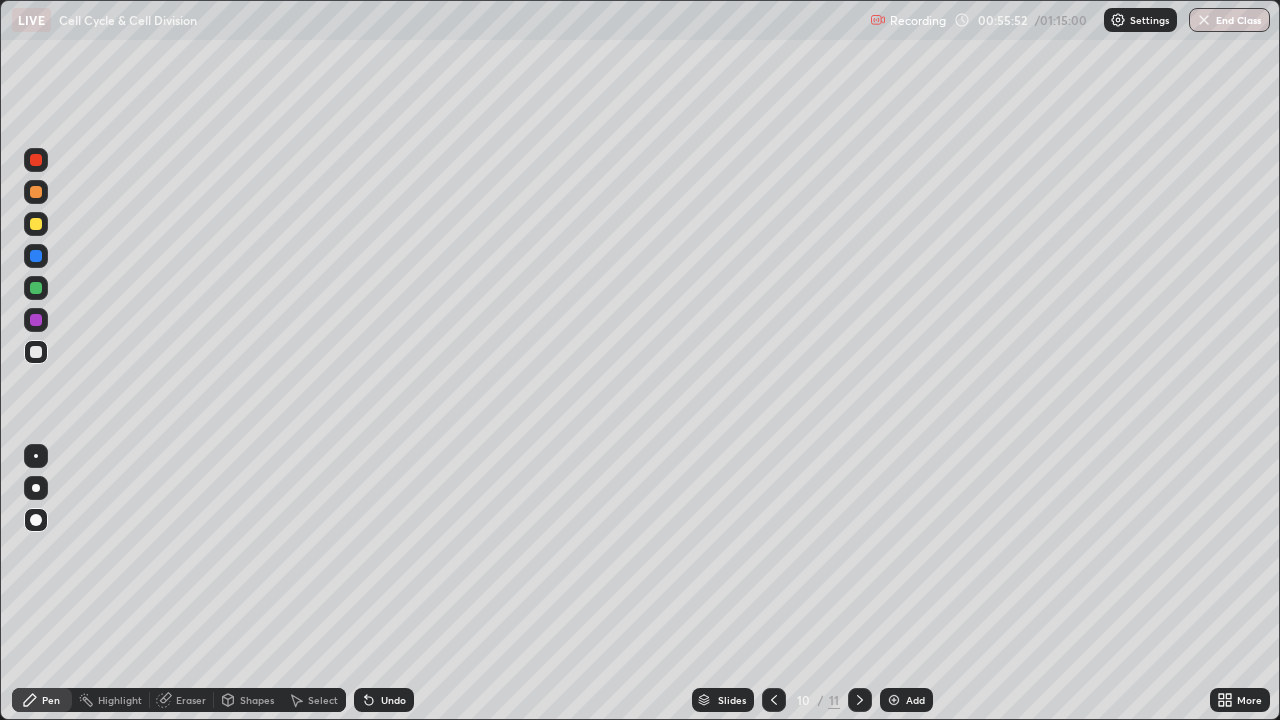 click at bounding box center [36, 288] 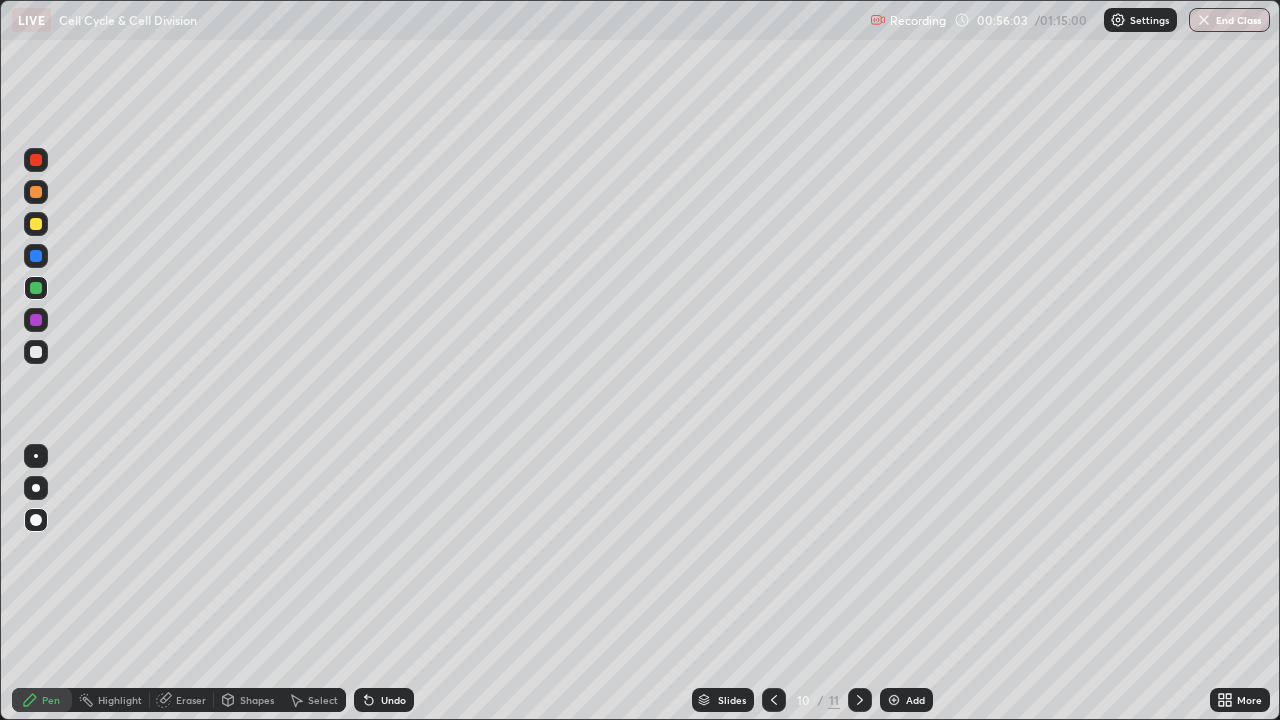 click at bounding box center (894, 700) 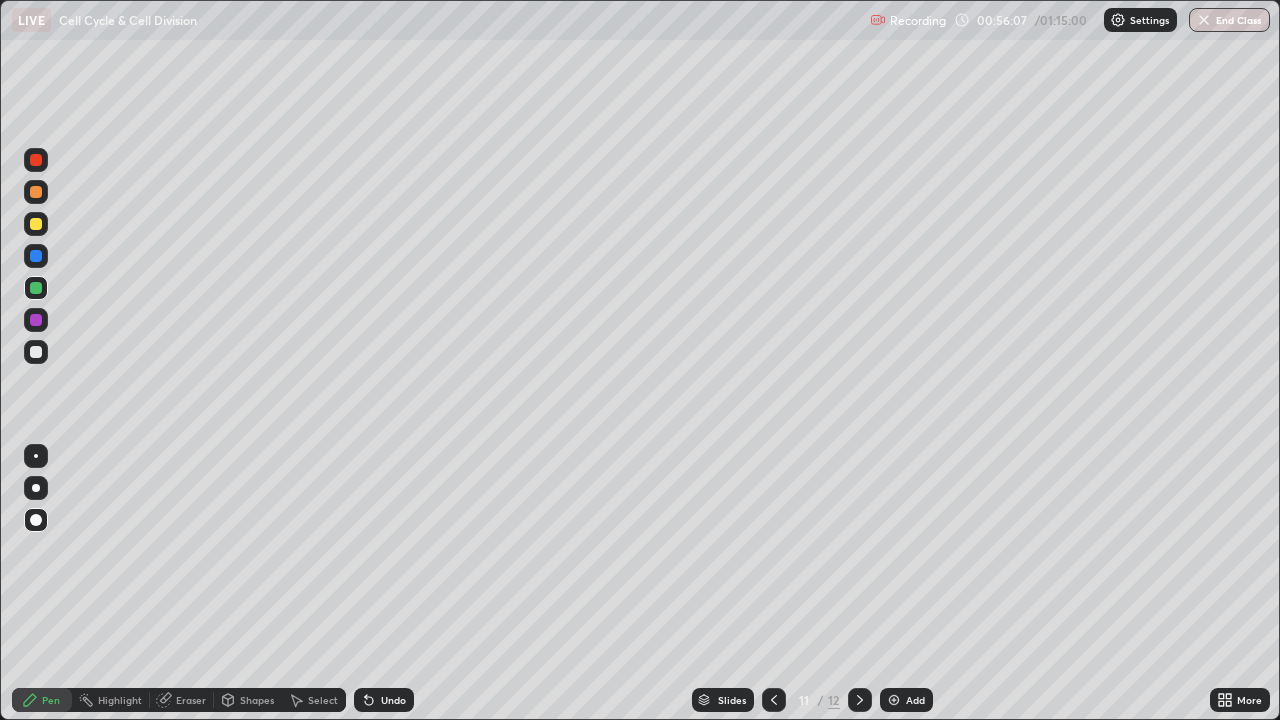 click at bounding box center (36, 352) 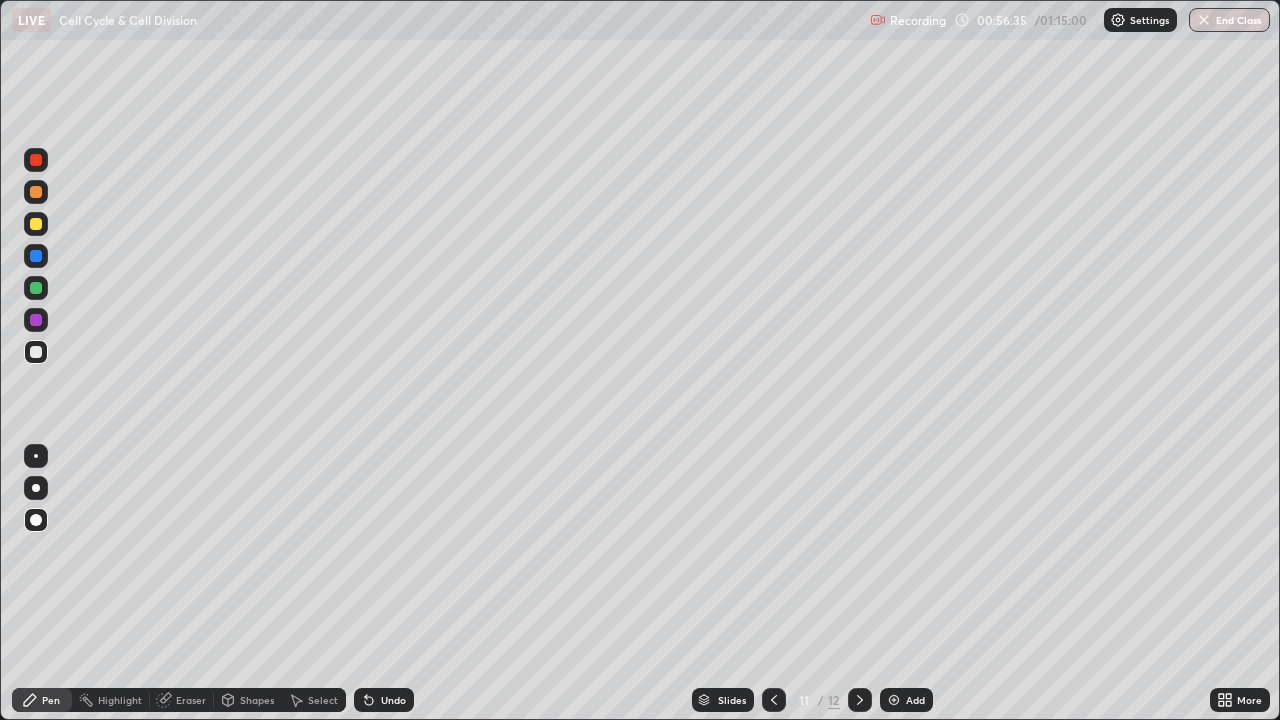 click at bounding box center (36, 456) 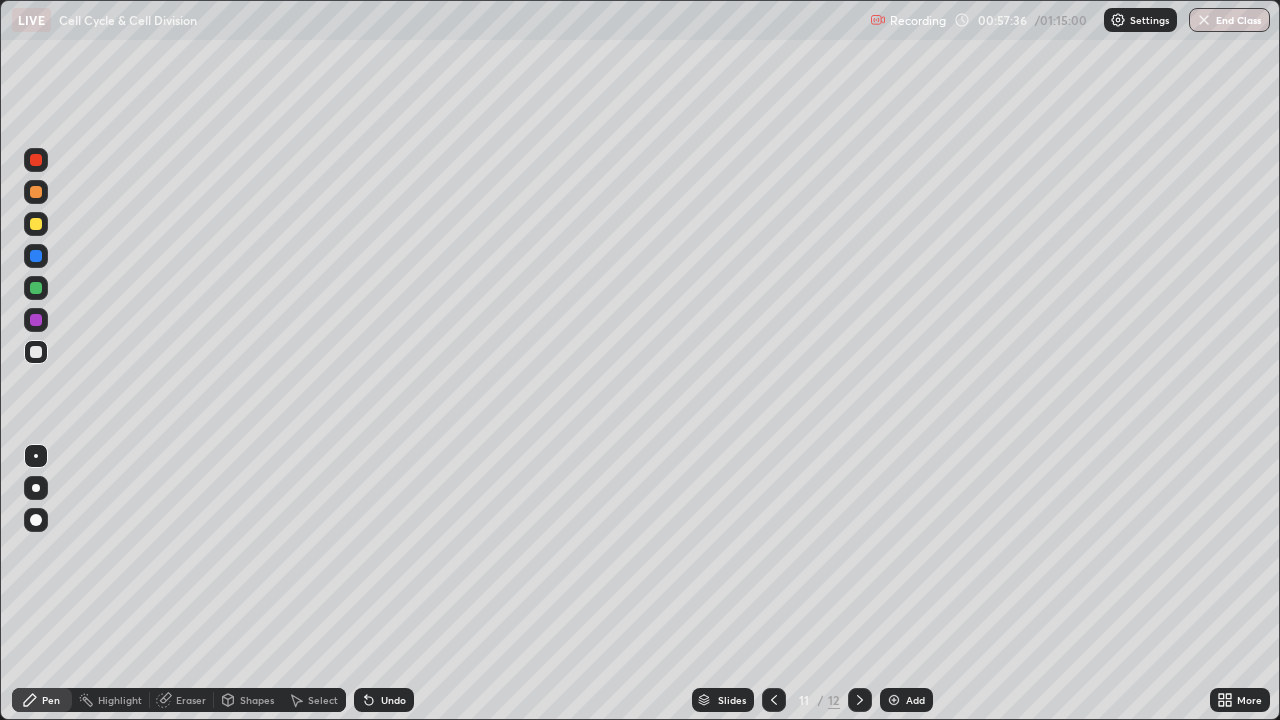 click at bounding box center (36, 488) 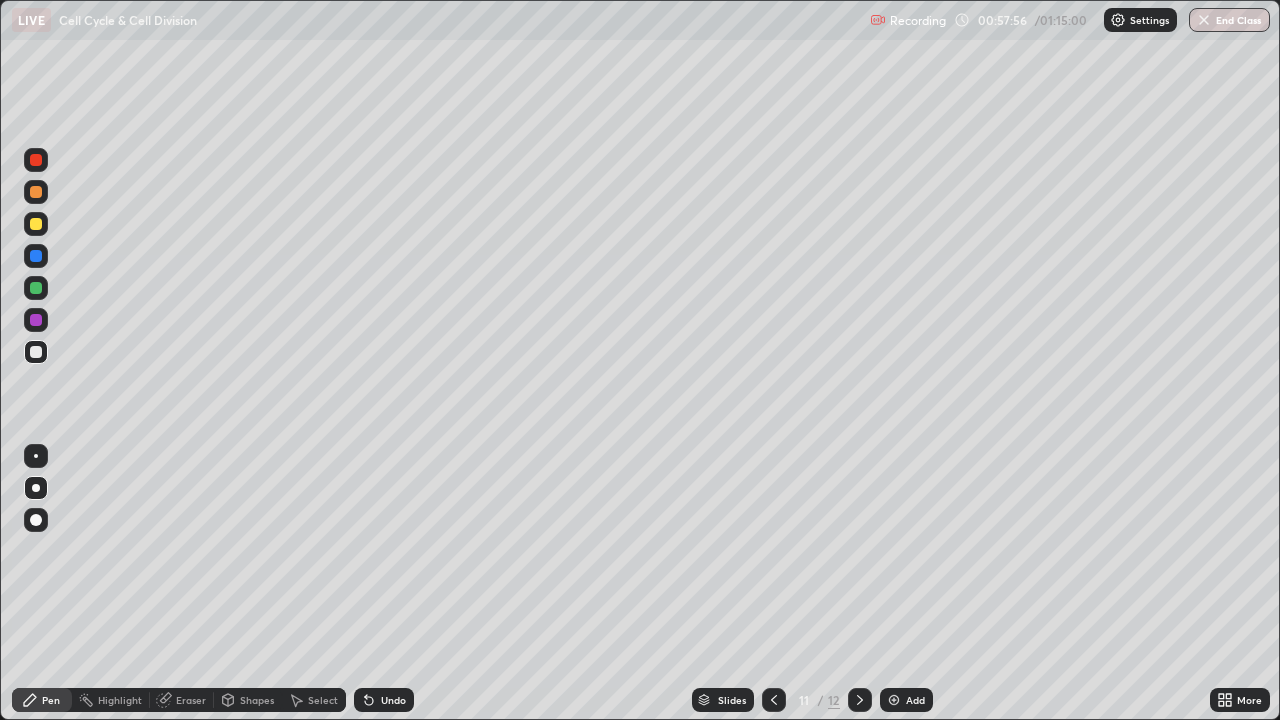 click on "Eraser" at bounding box center (191, 700) 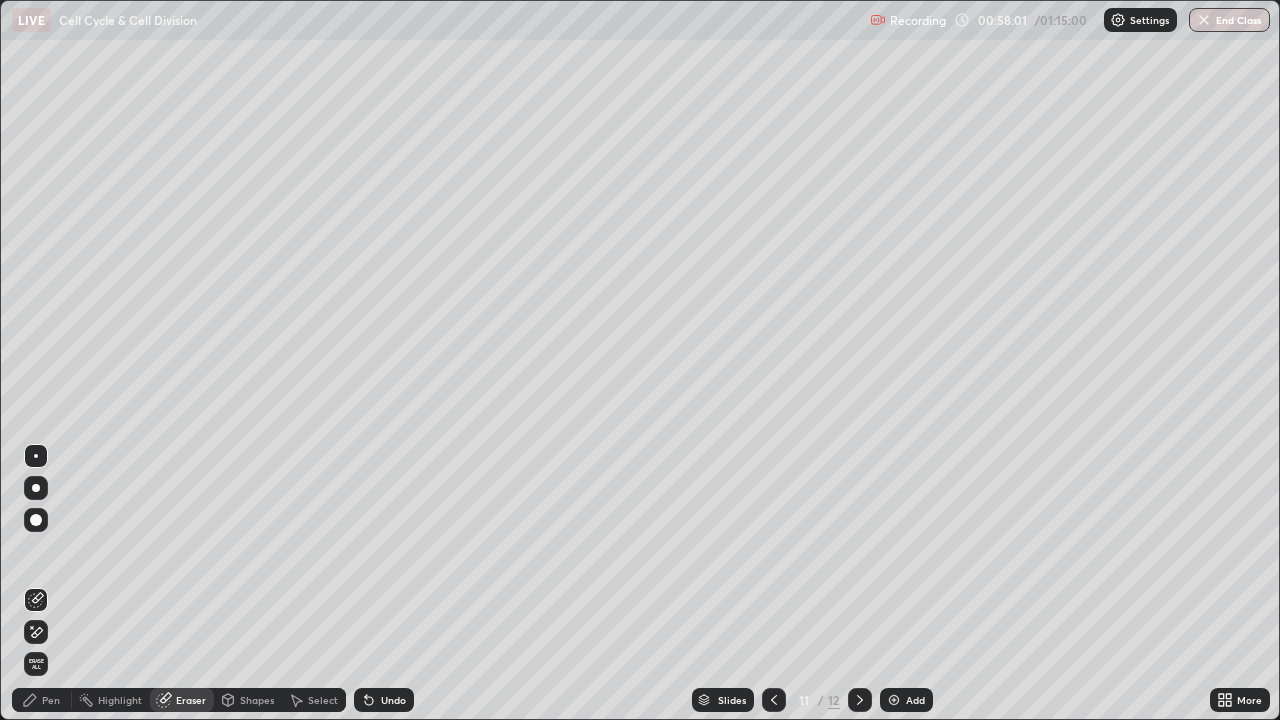 click on "Pen" at bounding box center [42, 700] 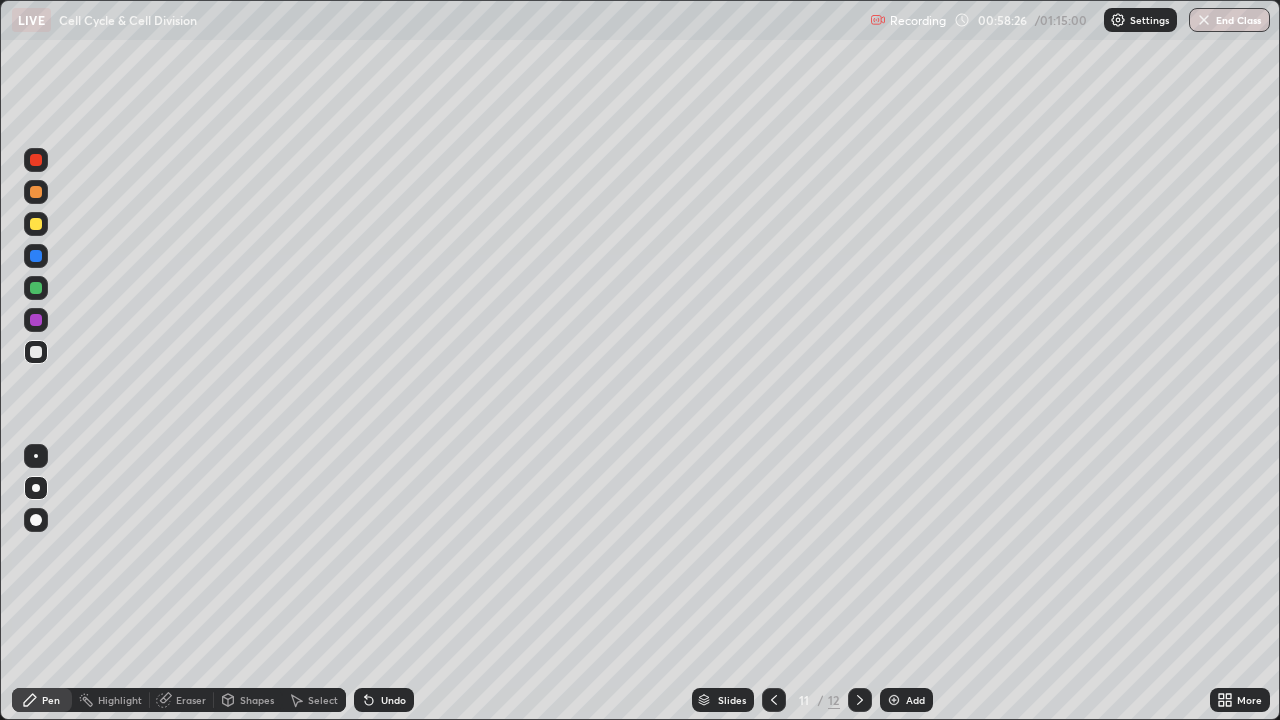 click at bounding box center (36, 224) 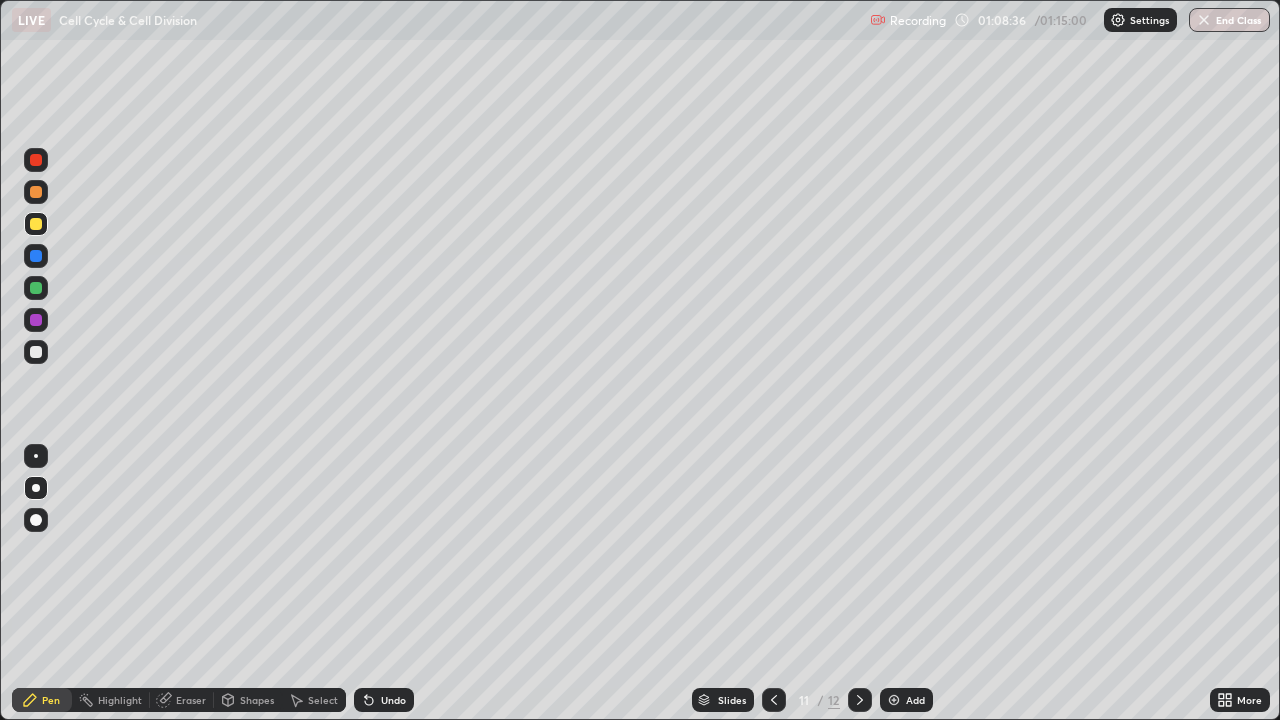 click on "End Class" at bounding box center (1229, 20) 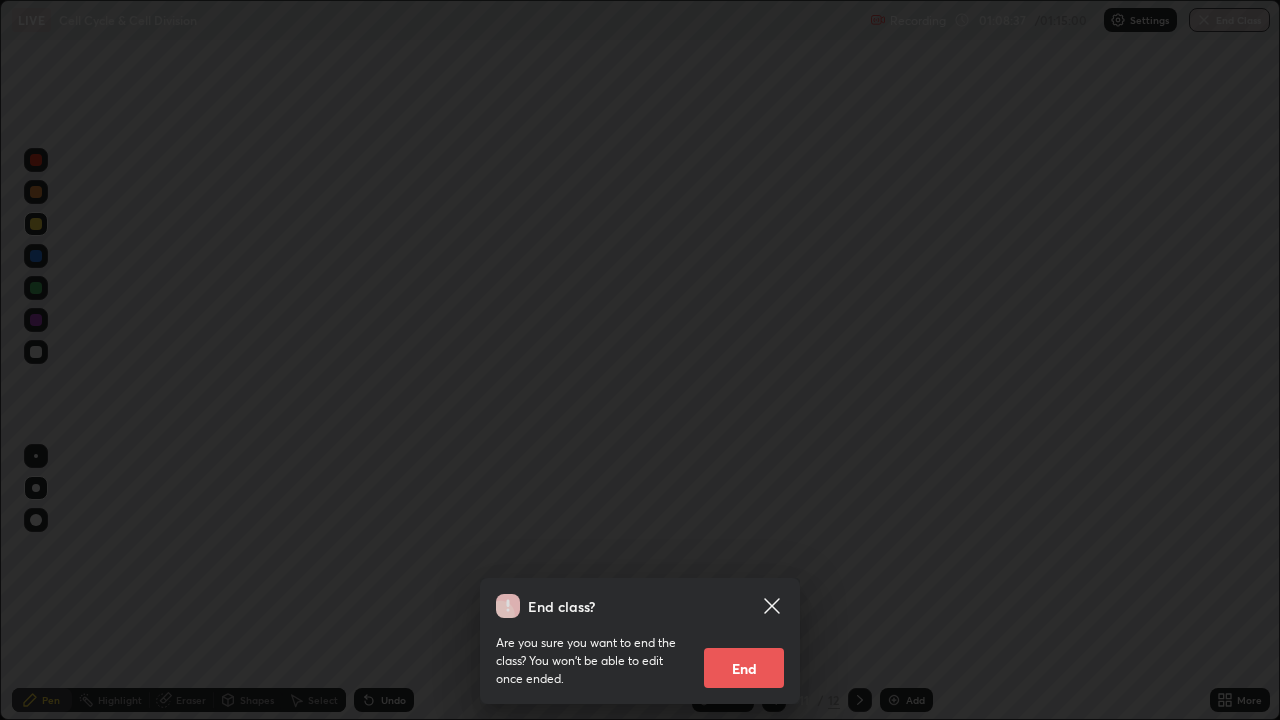 click on "End" at bounding box center [744, 668] 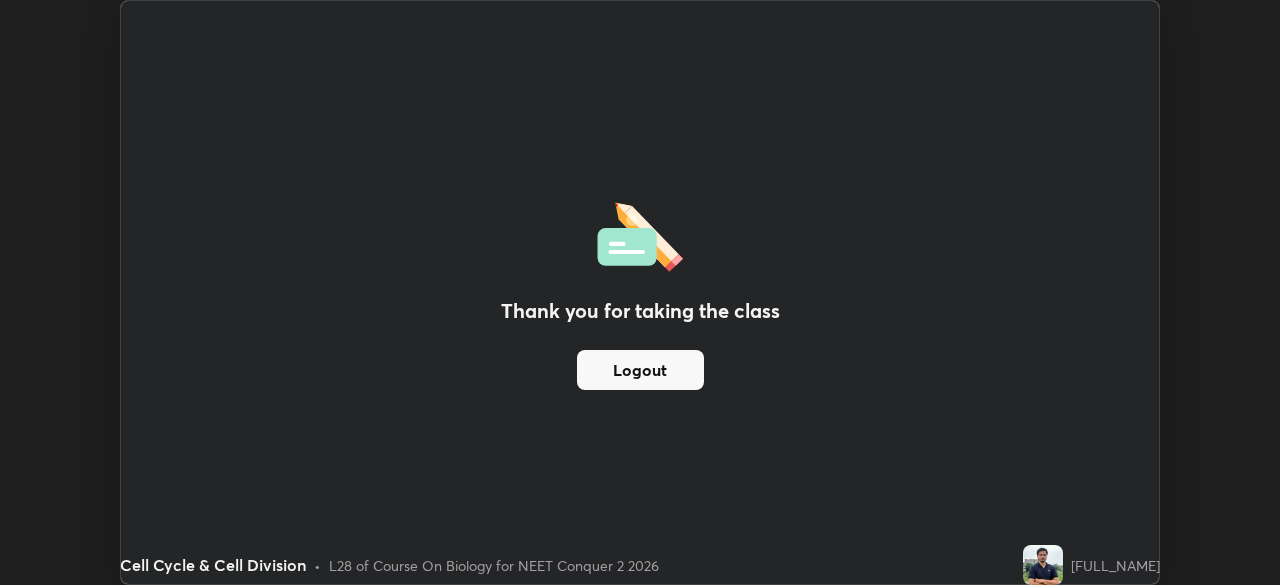 scroll, scrollTop: 585, scrollLeft: 1280, axis: both 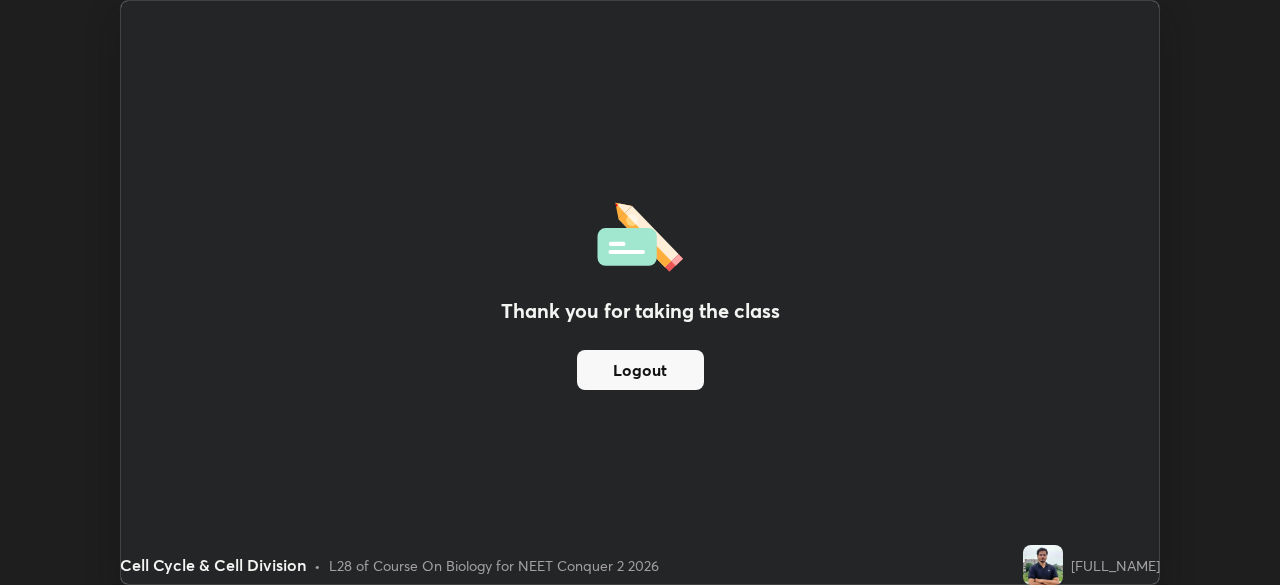 click on "Thank you for taking the class Logout" at bounding box center [640, 292] 